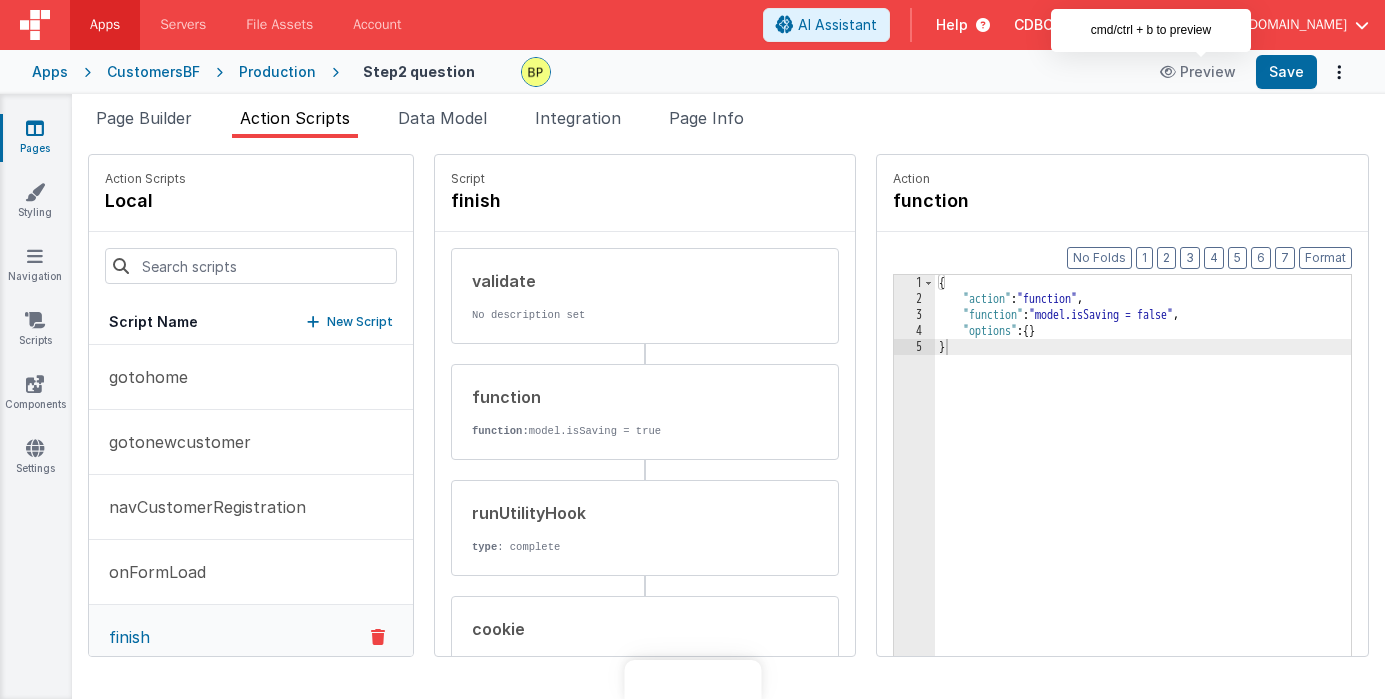 scroll, scrollTop: 0, scrollLeft: 0, axis: both 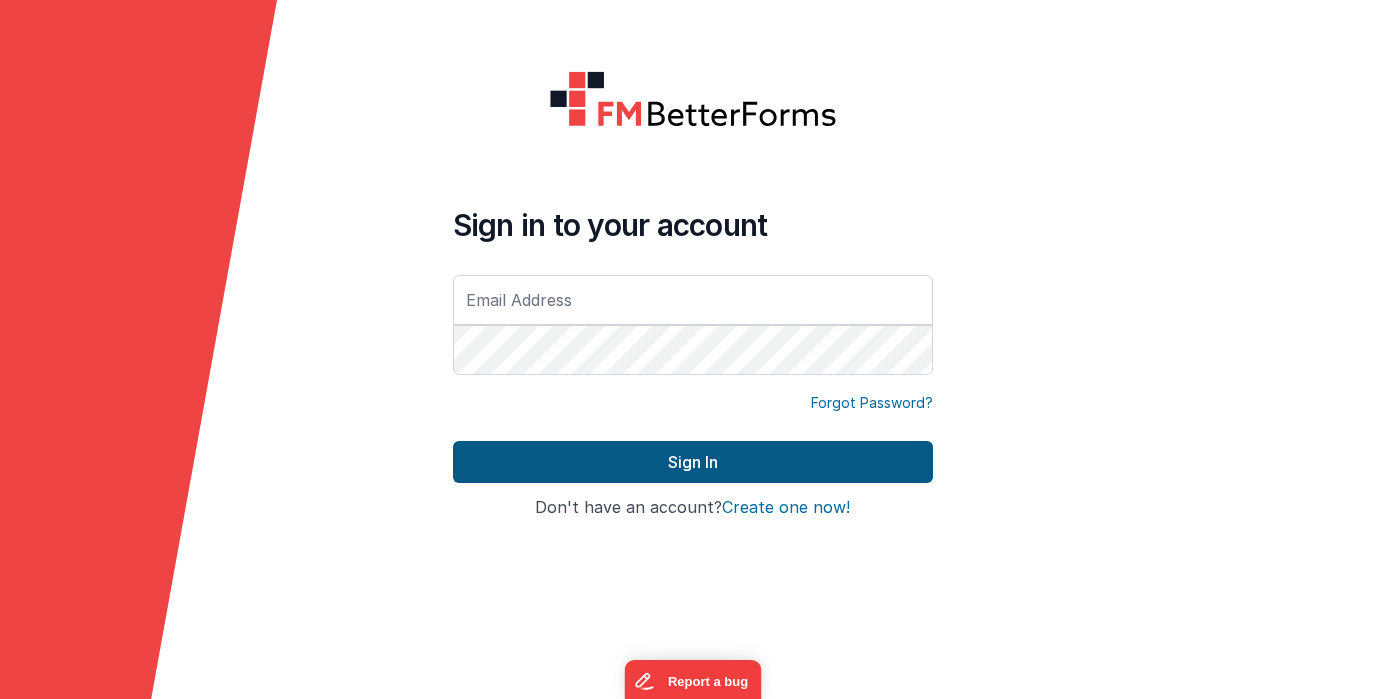 type on "[EMAIL_ADDRESS][DOMAIN_NAME]" 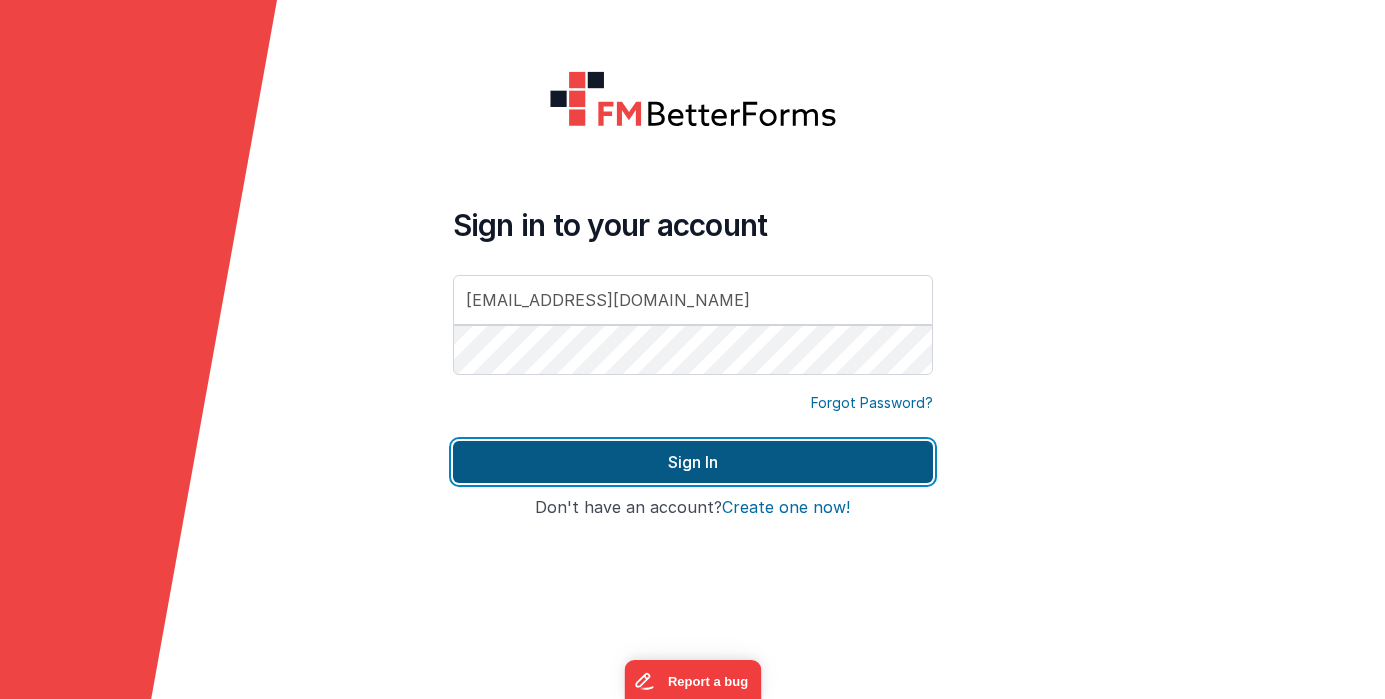 click on "Sign In" at bounding box center [693, 462] 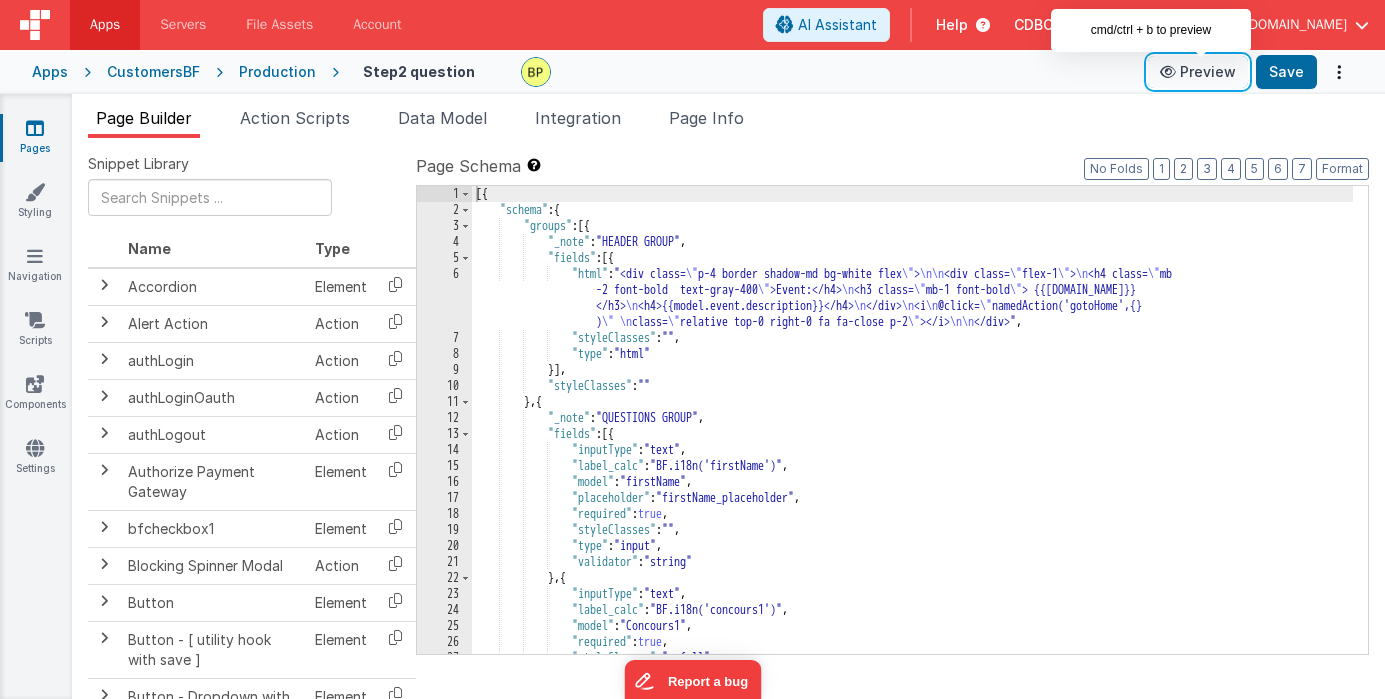 click on "Preview" at bounding box center (1198, 72) 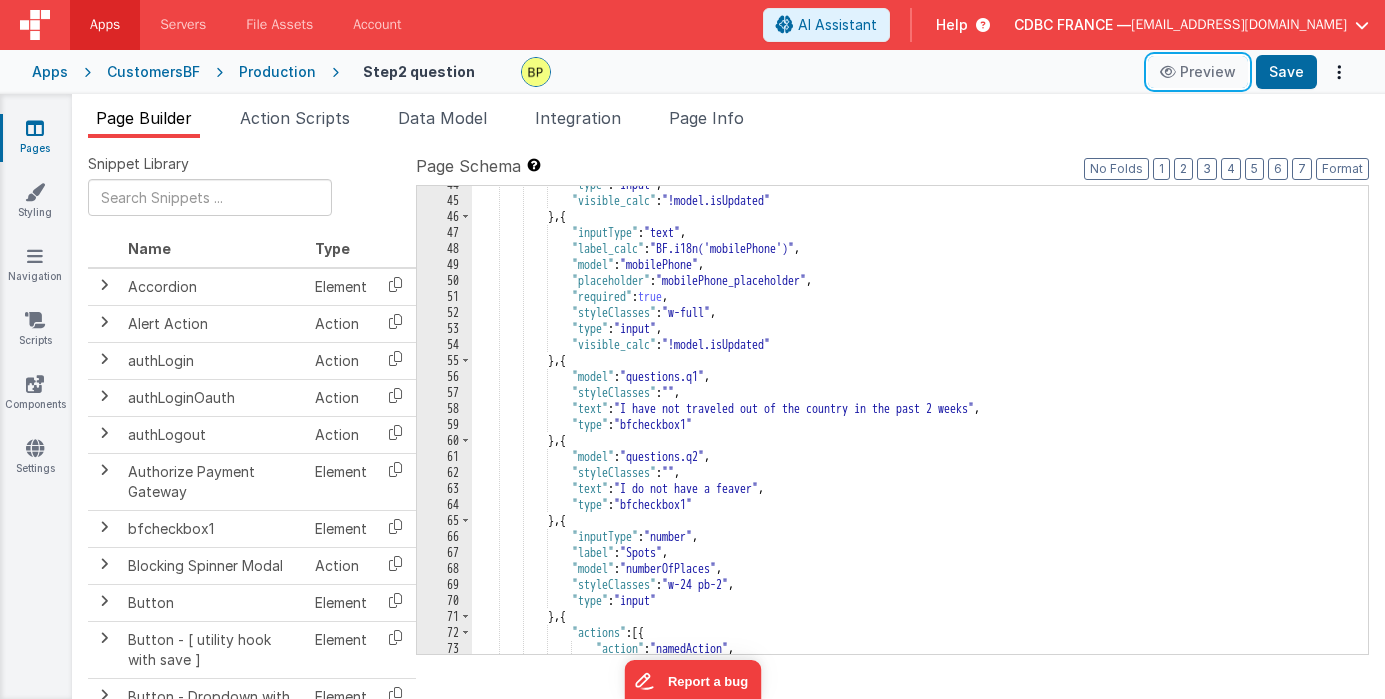 scroll, scrollTop: 852, scrollLeft: 0, axis: vertical 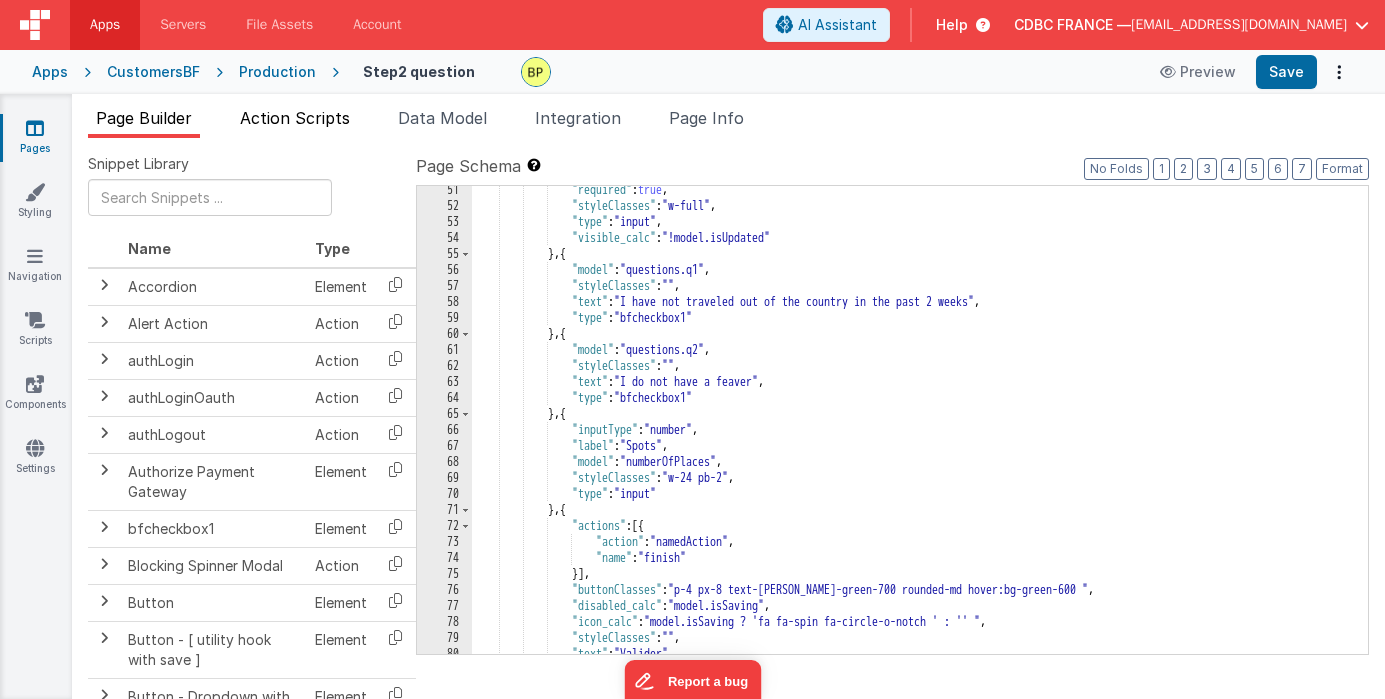 click on "Action Scripts" at bounding box center (295, 118) 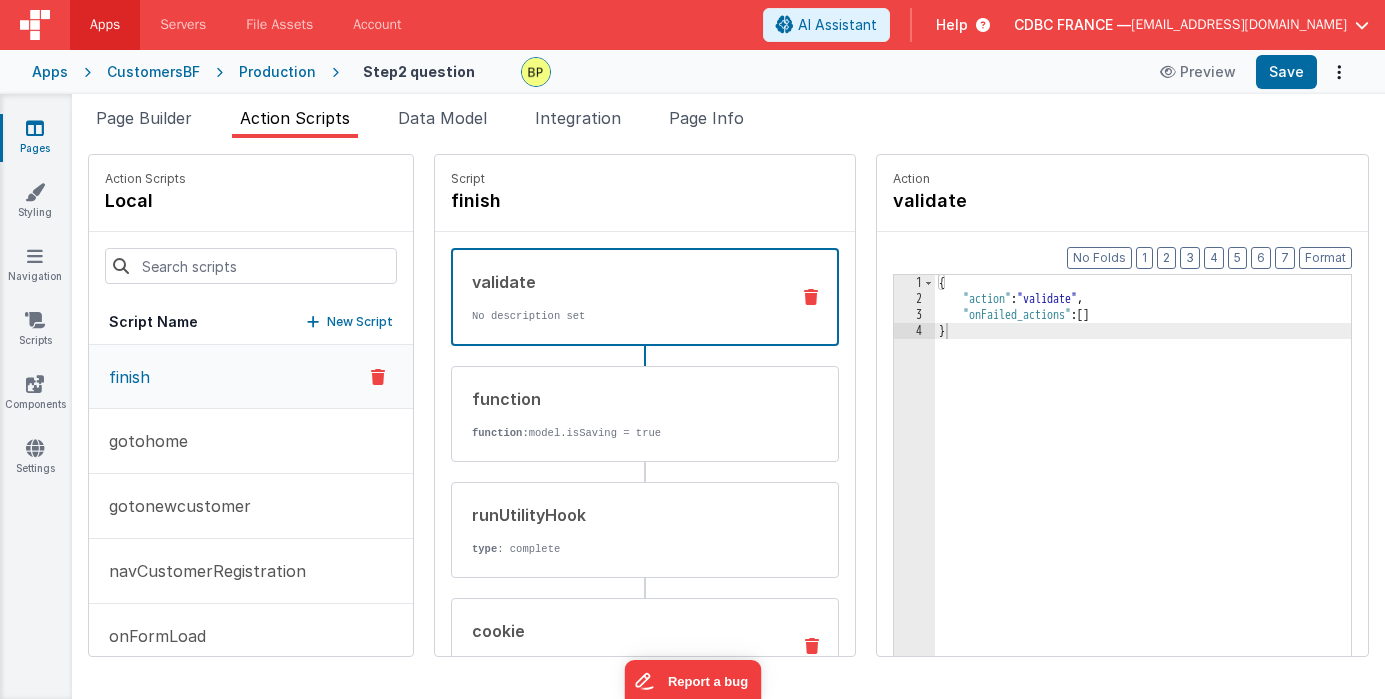scroll, scrollTop: 136, scrollLeft: 0, axis: vertical 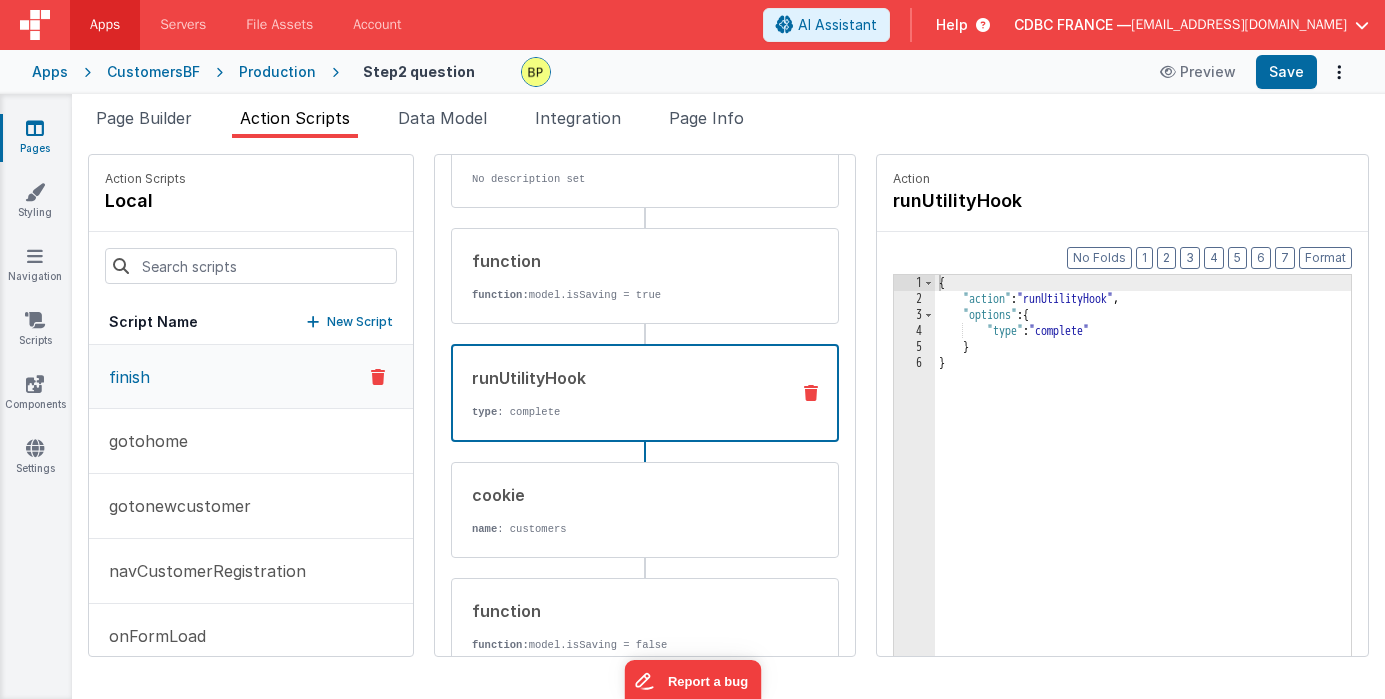 click on "runUtilityHook" at bounding box center (622, 378) 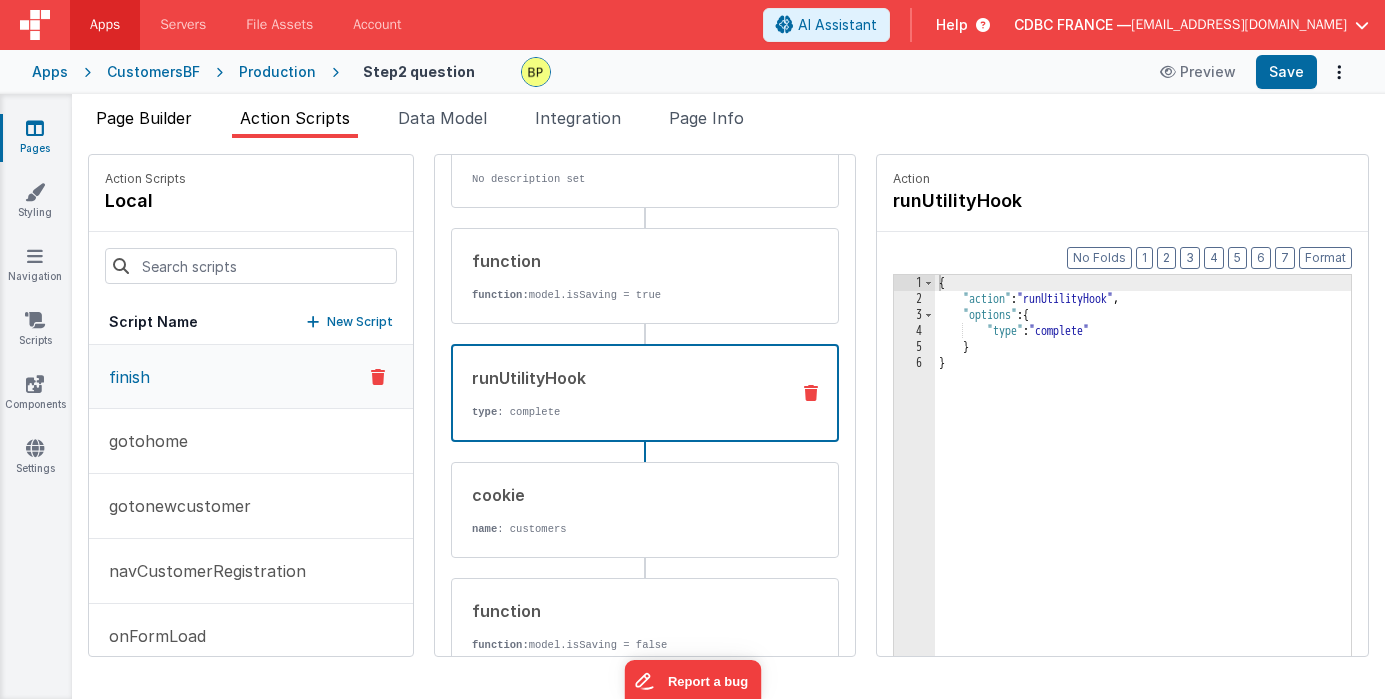 click on "Page Builder" at bounding box center (144, 118) 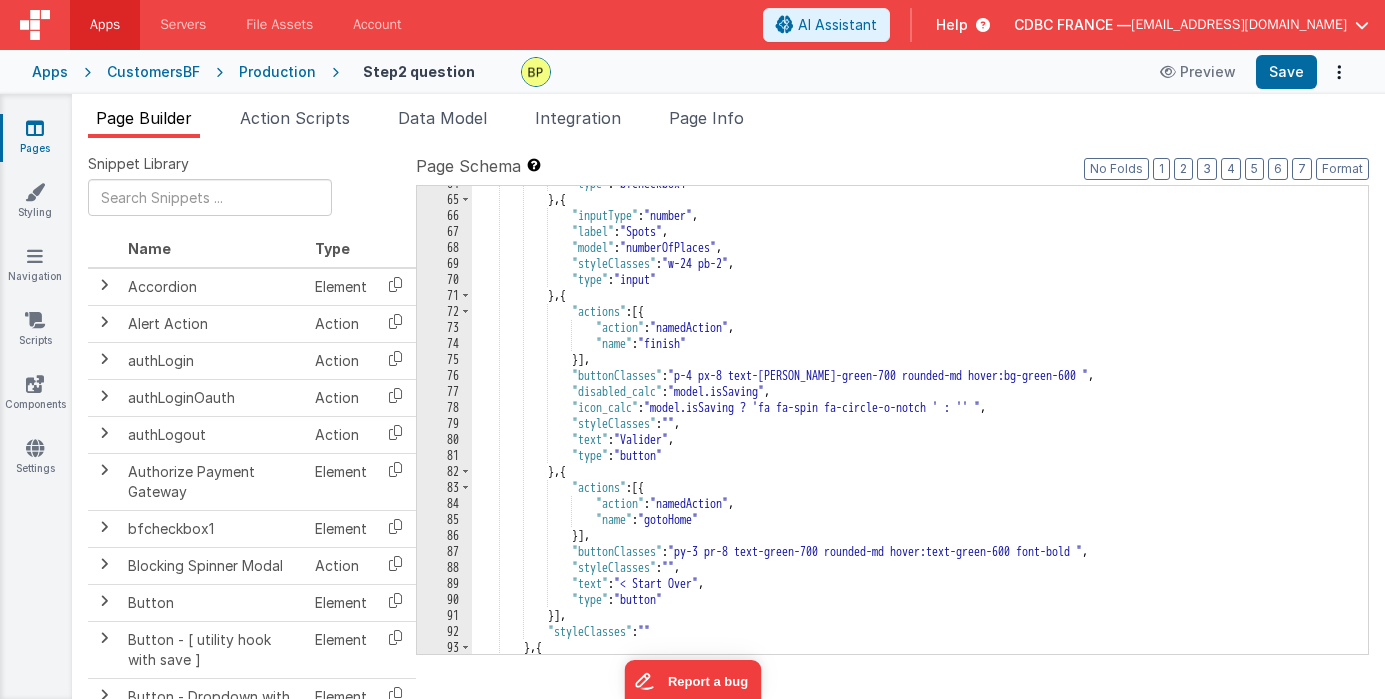 scroll, scrollTop: 1020, scrollLeft: 0, axis: vertical 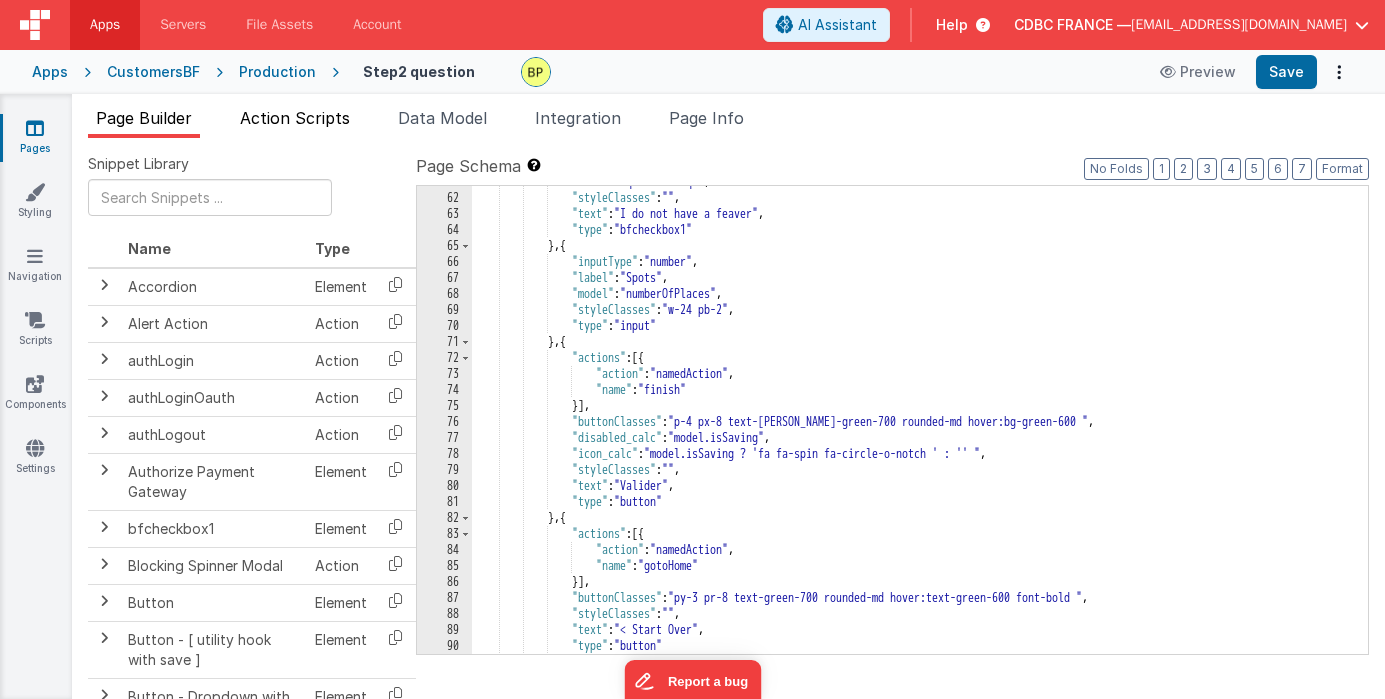 click on "Action Scripts" at bounding box center (295, 118) 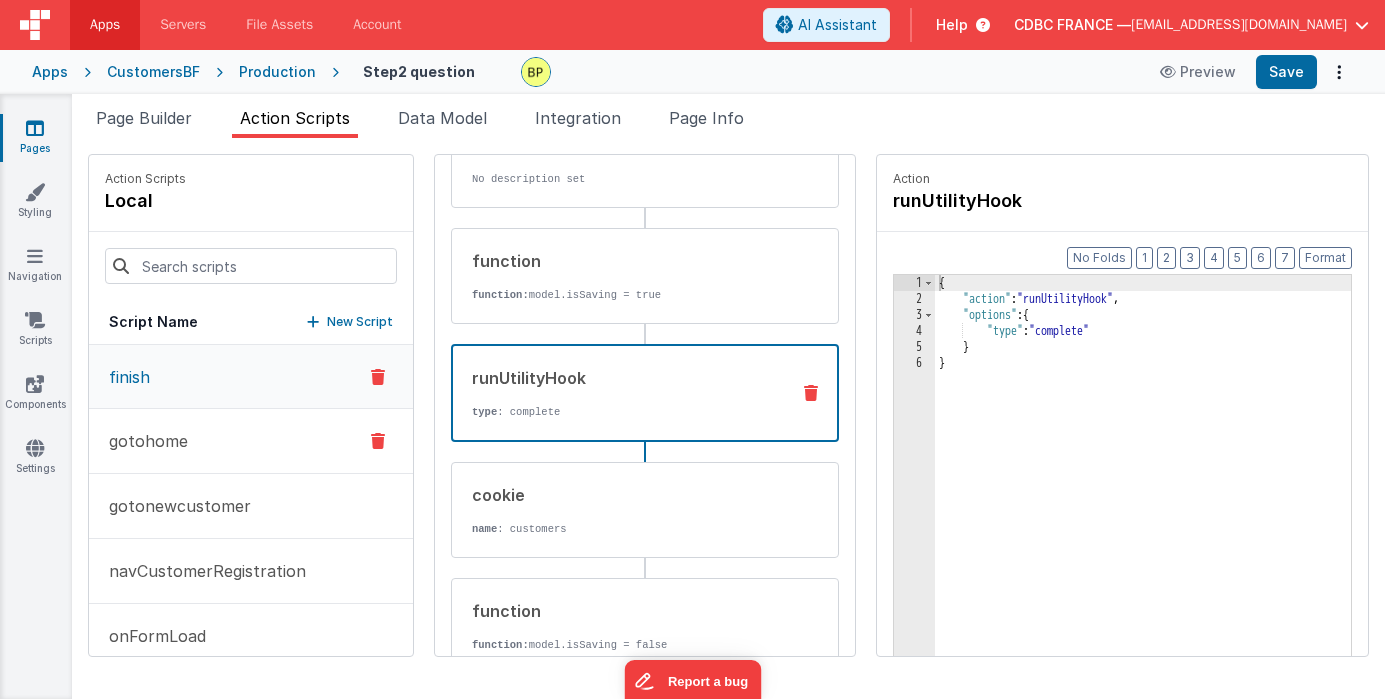 click on "gotohome" at bounding box center (251, 441) 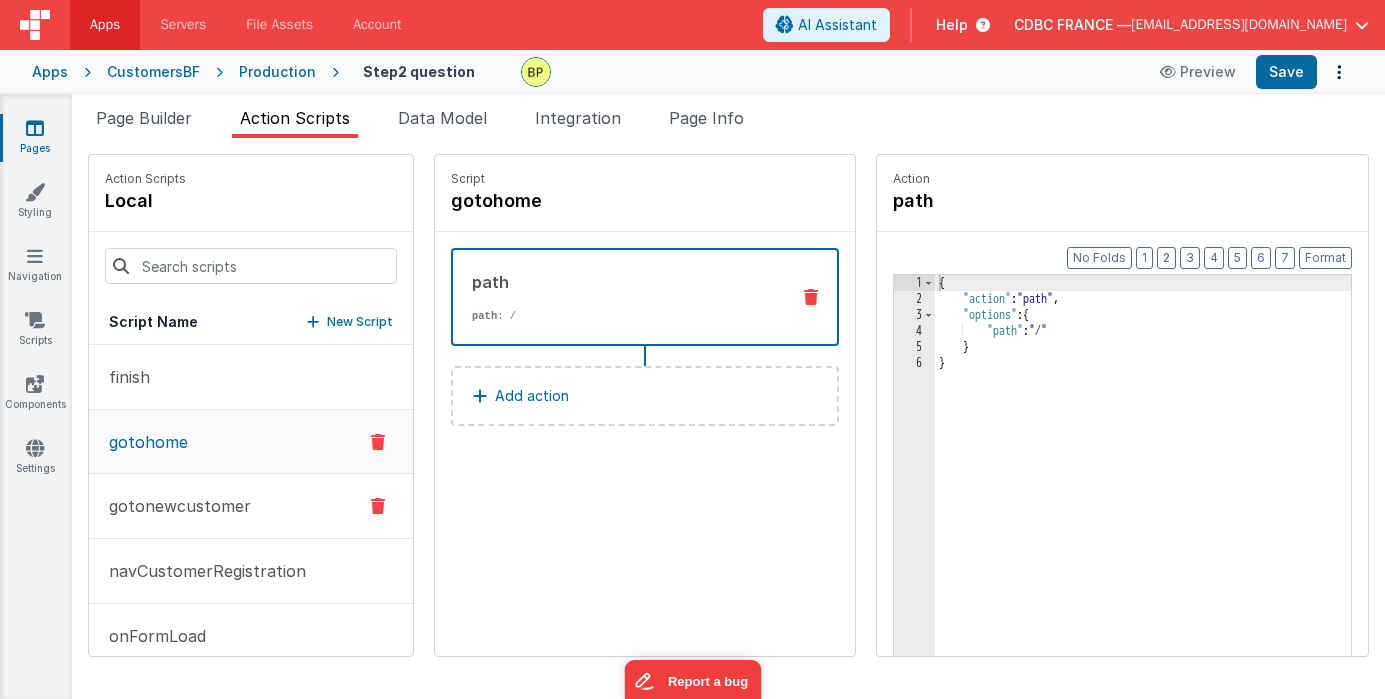 click on "gotonewcustomer" at bounding box center (174, 506) 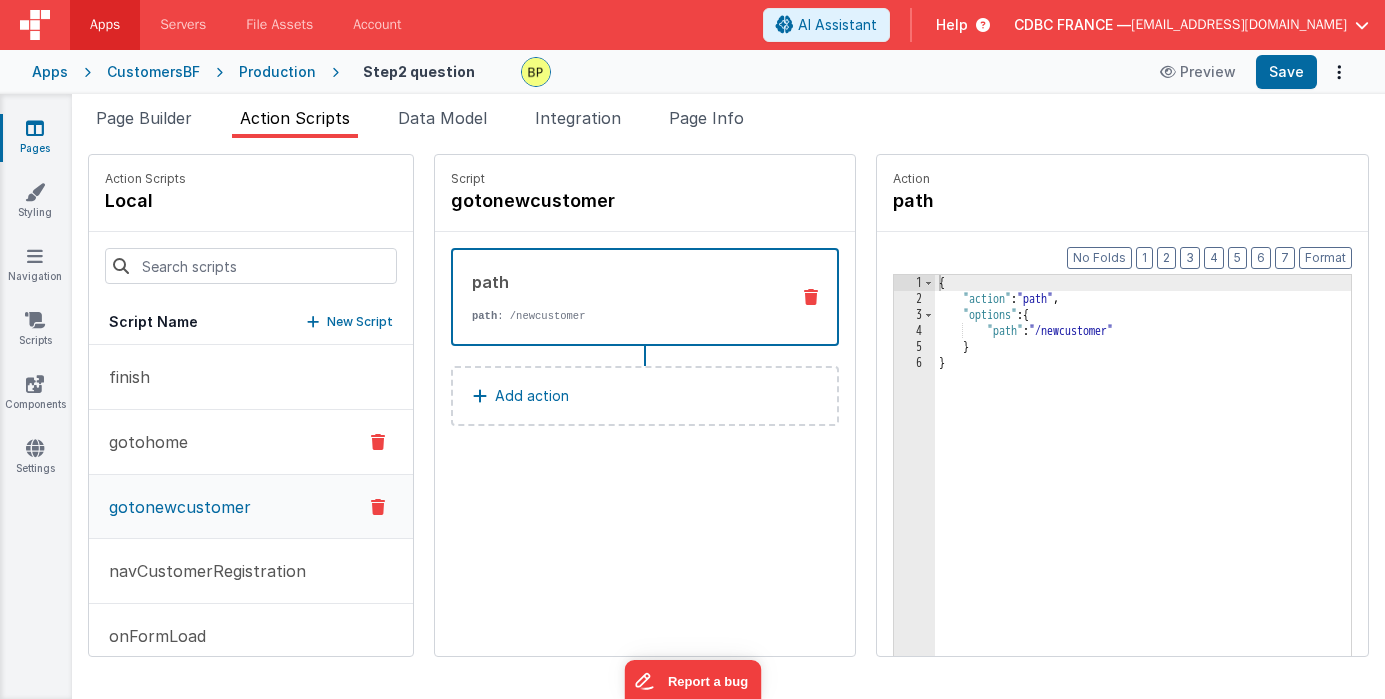 click on "gotohome" at bounding box center [251, 442] 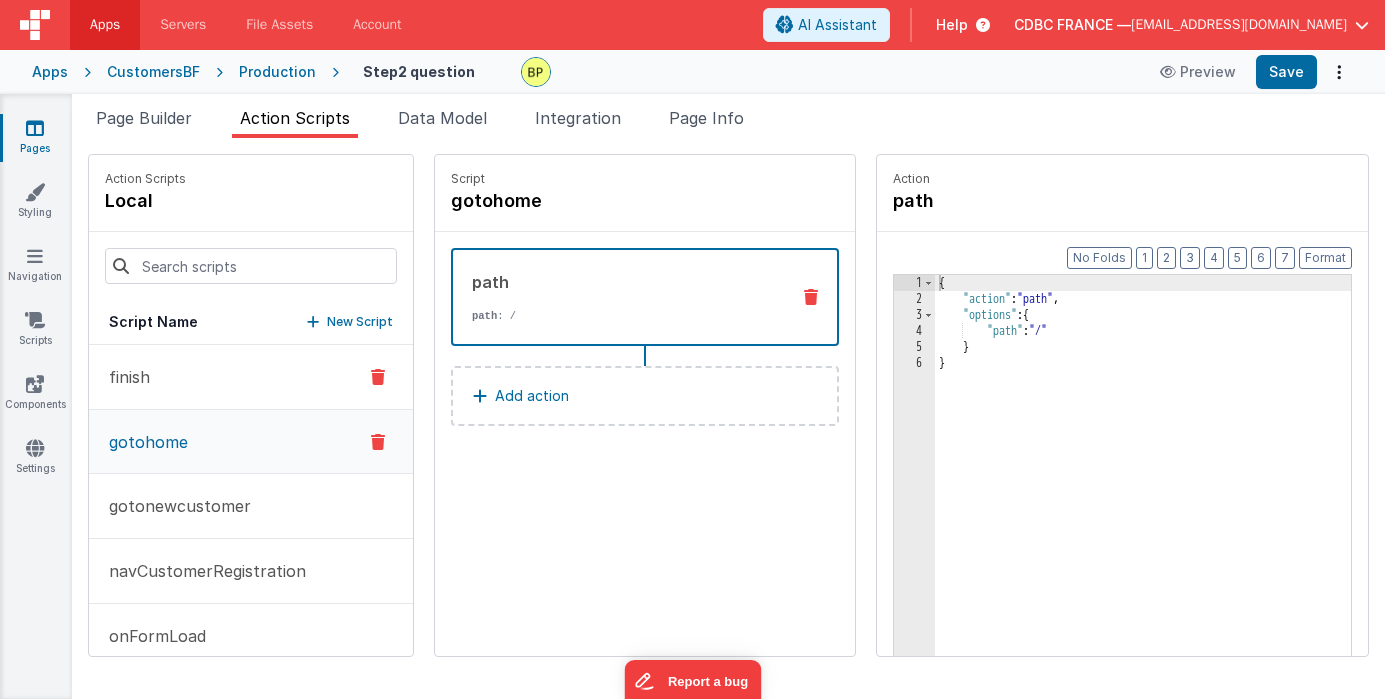 click on "finish" at bounding box center (251, 377) 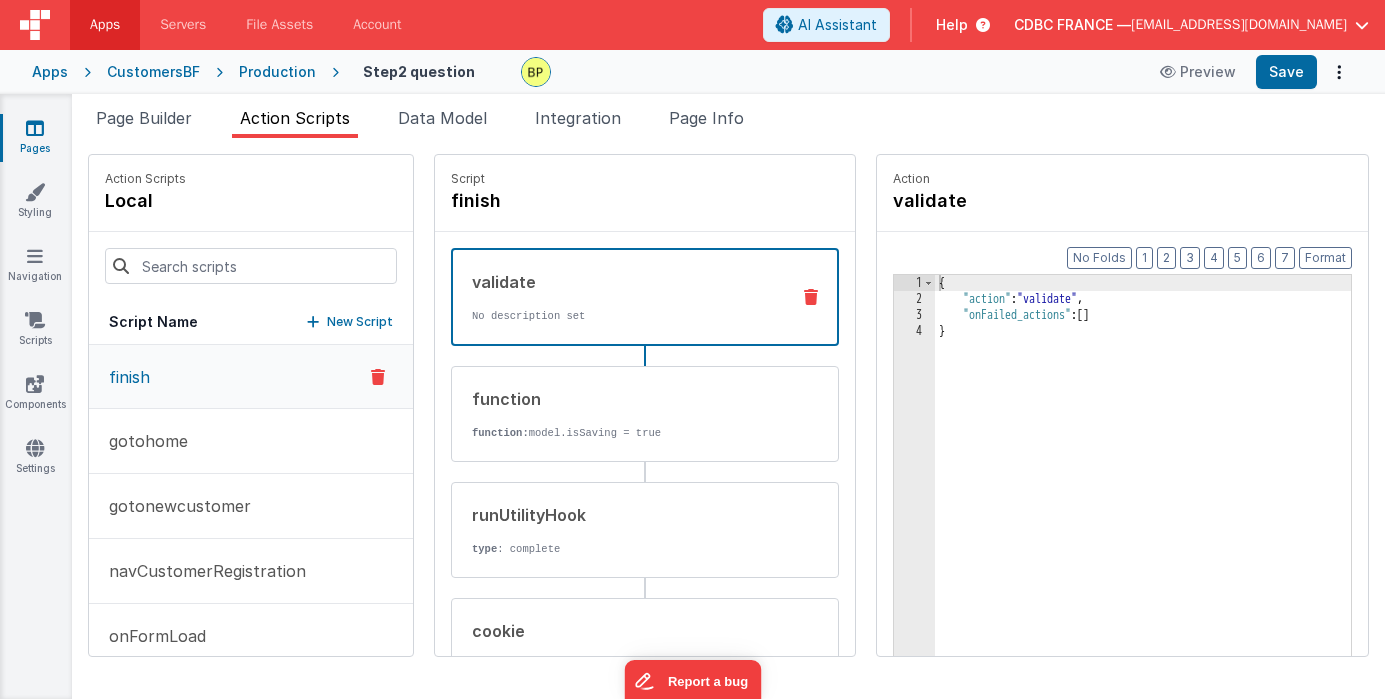 click on "validate   No description set" at bounding box center [613, 297] 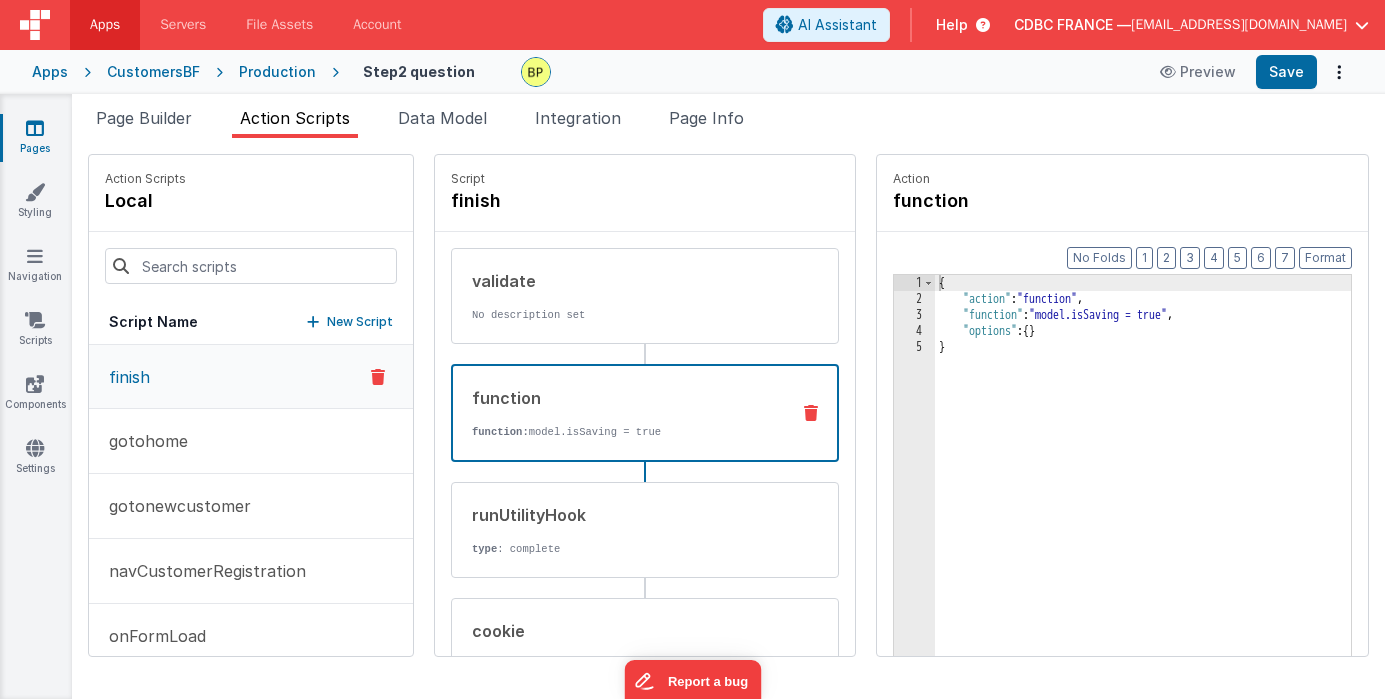 click on "function" at bounding box center (622, 398) 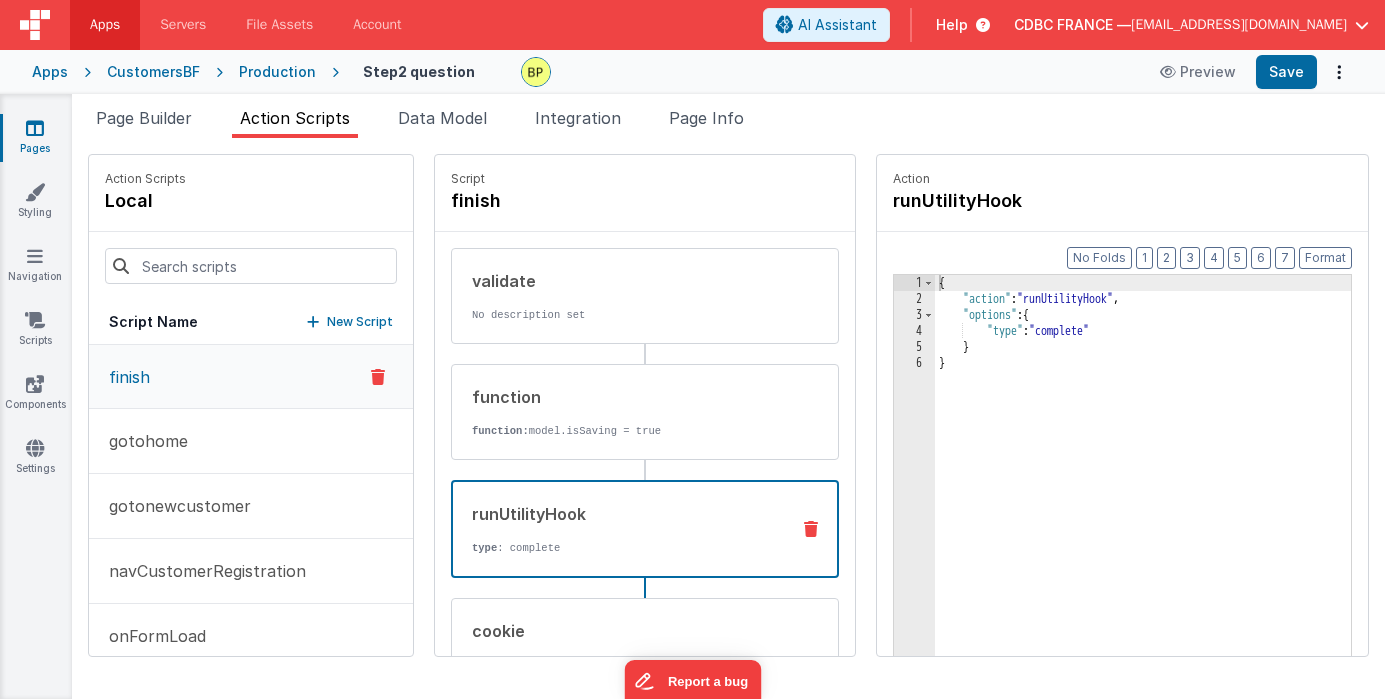 click on "runUtilityHook" at bounding box center (622, 514) 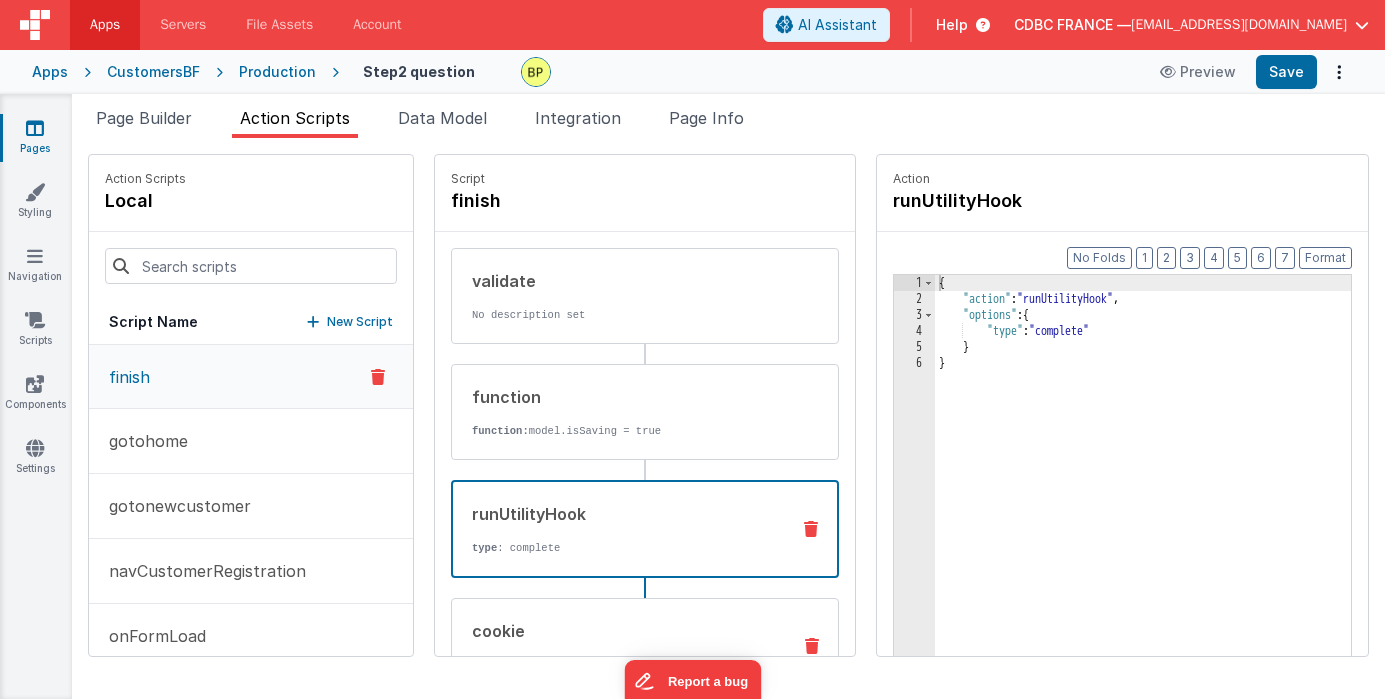 click on "cookie" at bounding box center [623, 631] 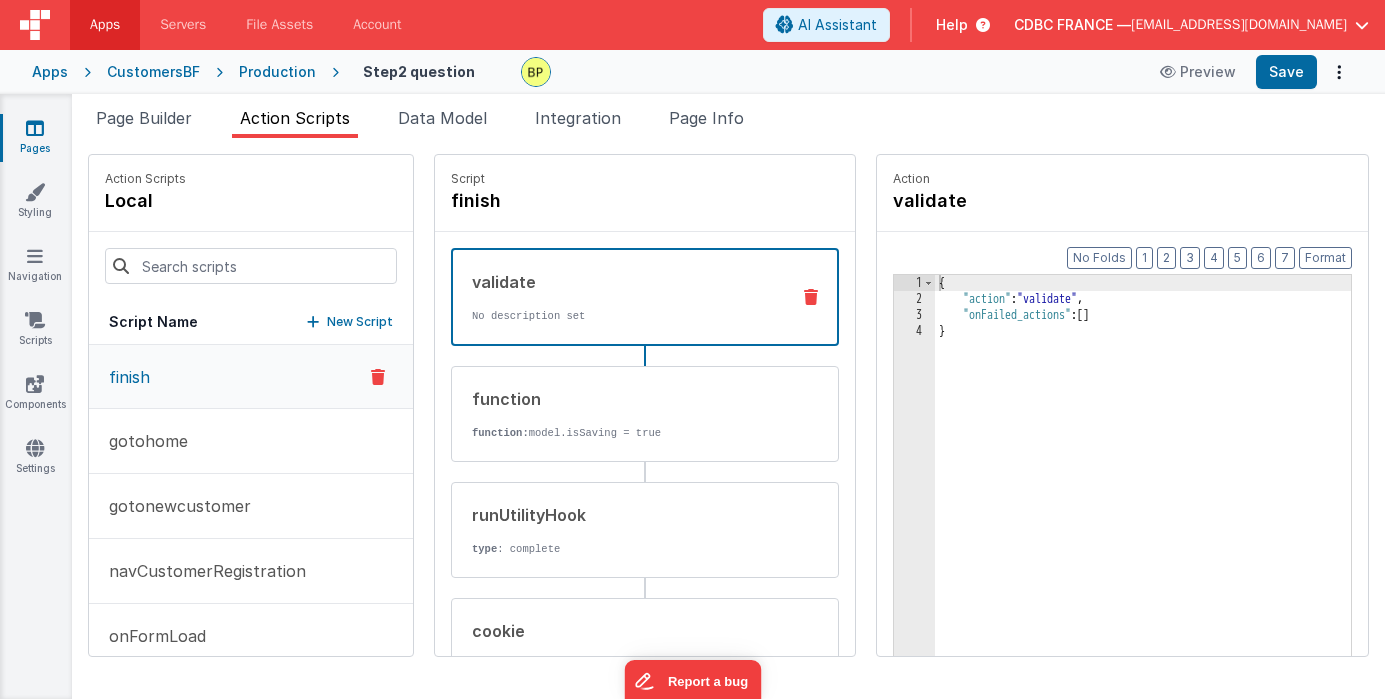 click on "validate   No description set" at bounding box center [613, 297] 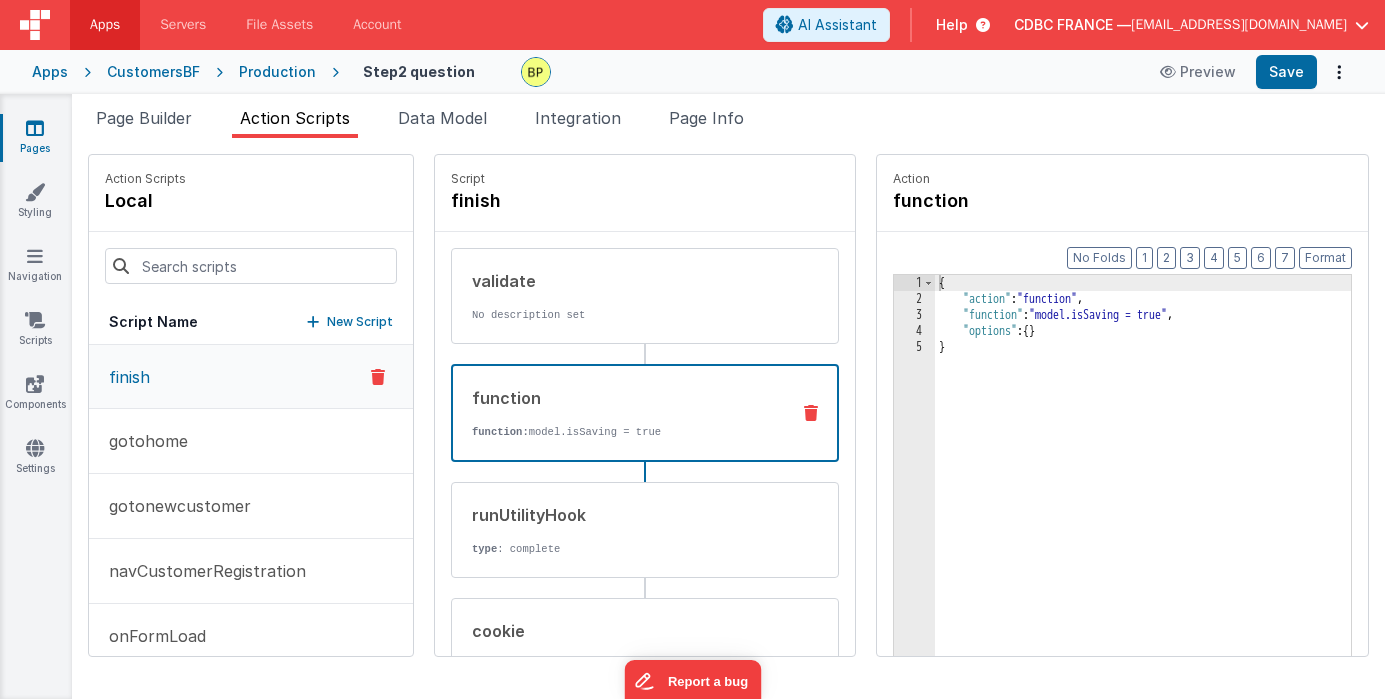 click on "function   function:  model.isSaving = true" at bounding box center (613, 413) 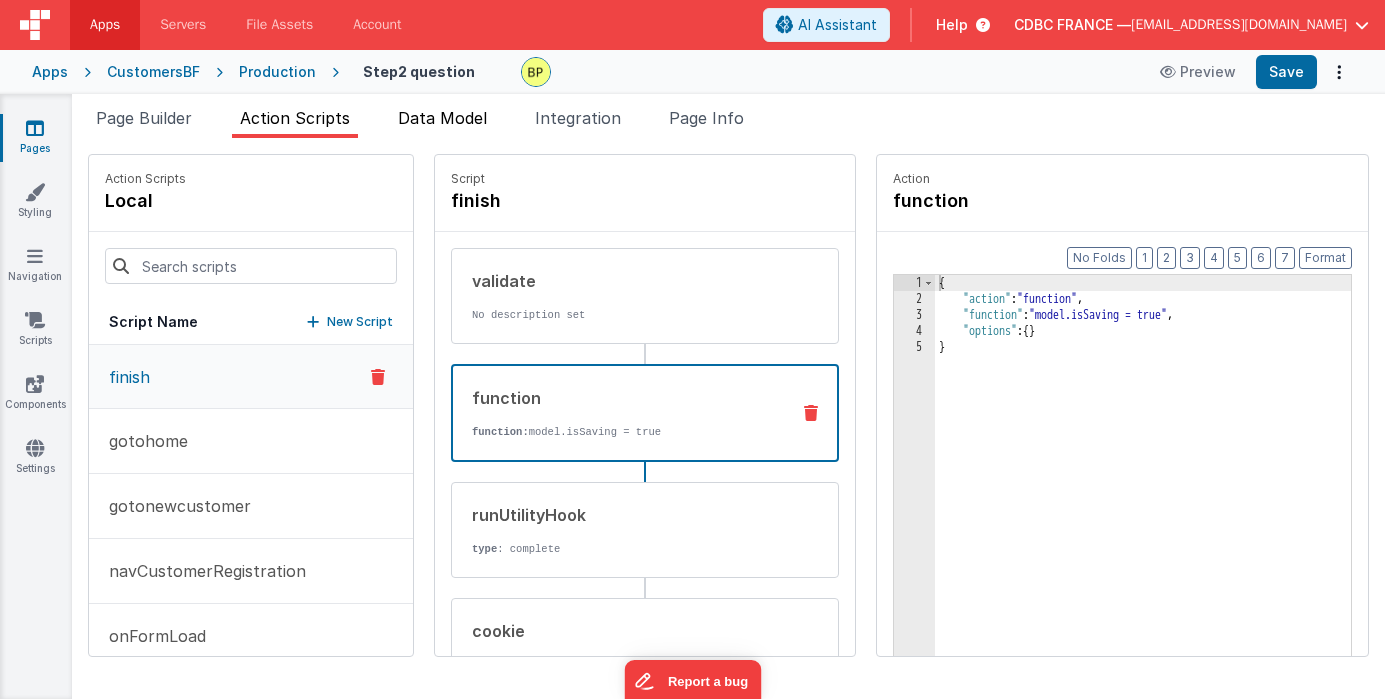 click on "Data Model" at bounding box center (442, 118) 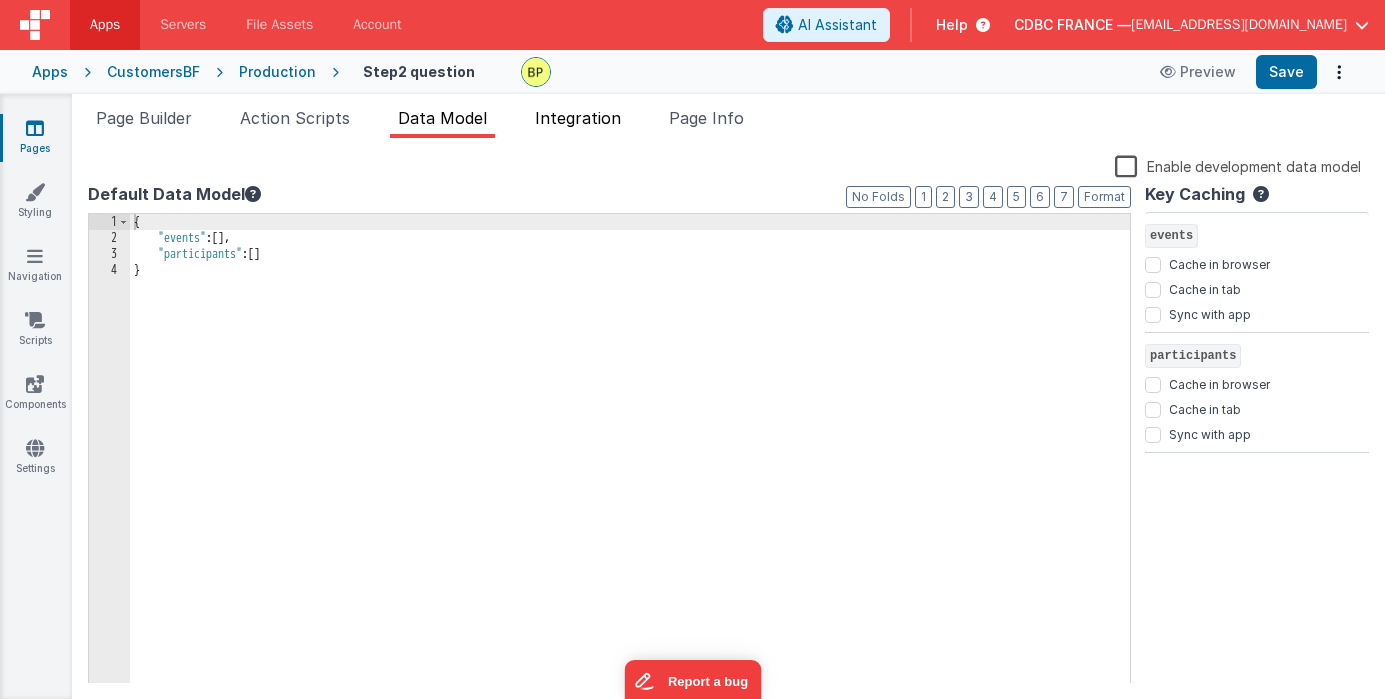 click on "Integration" at bounding box center (578, 118) 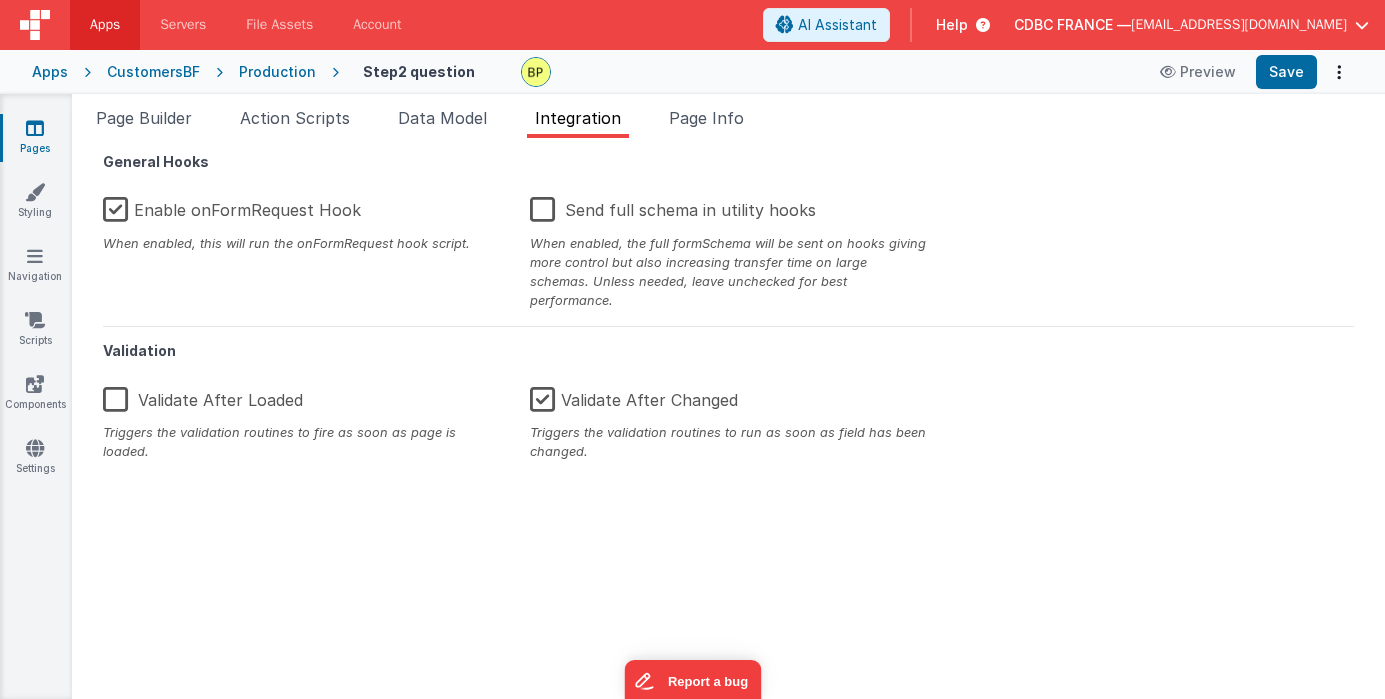 drag, startPoint x: 711, startPoint y: 125, endPoint x: 569, endPoint y: 139, distance: 142.68848 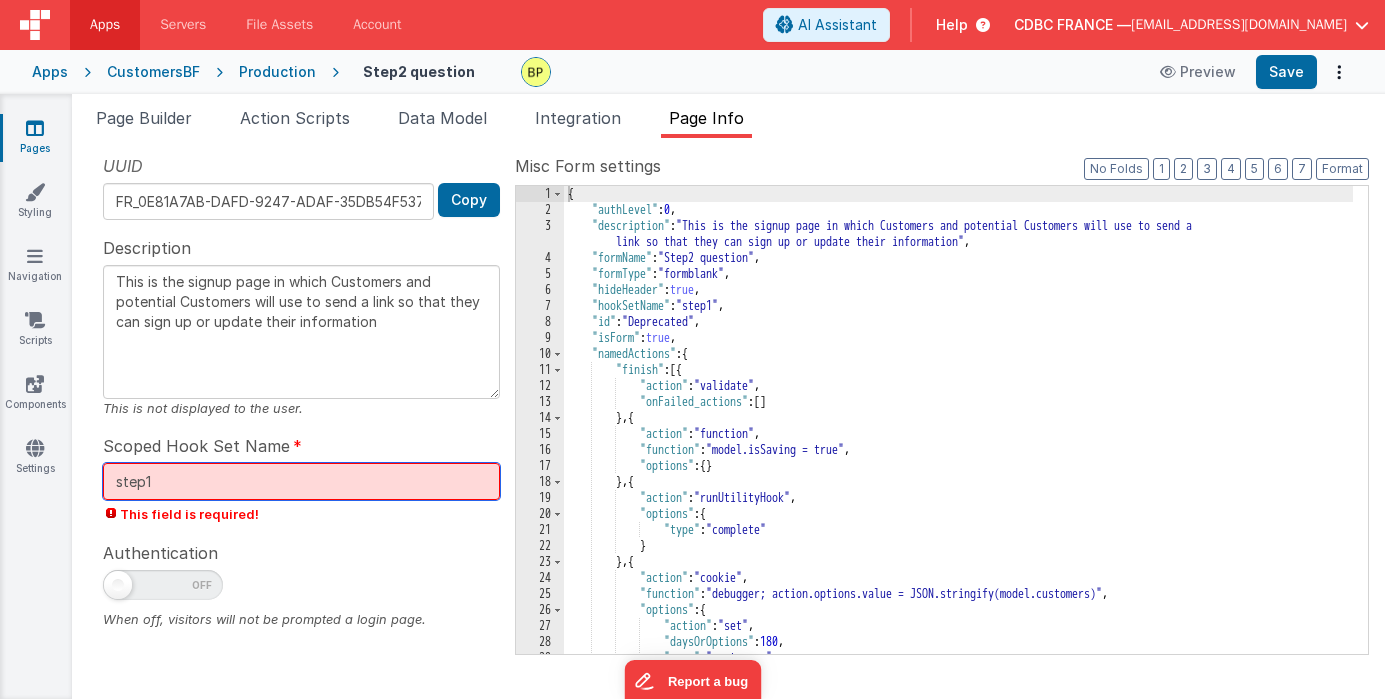 click on "step1" at bounding box center (301, 481) 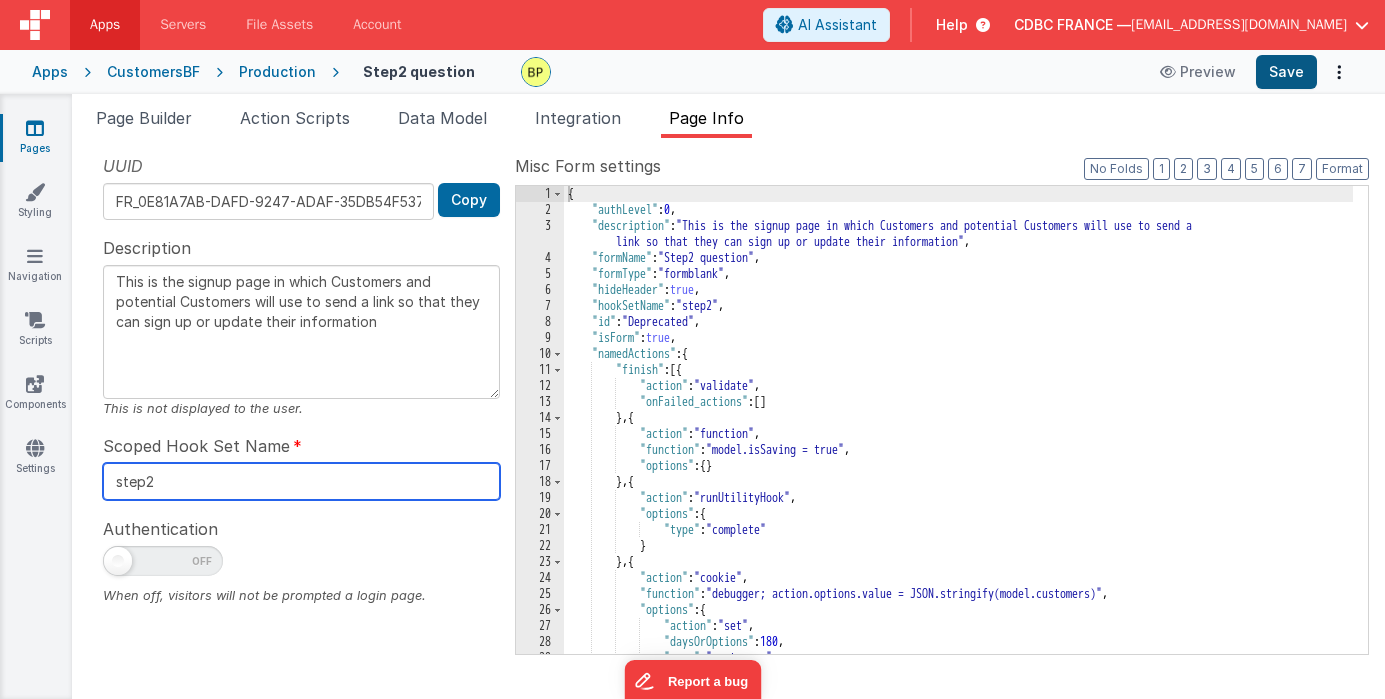 type on "step2" 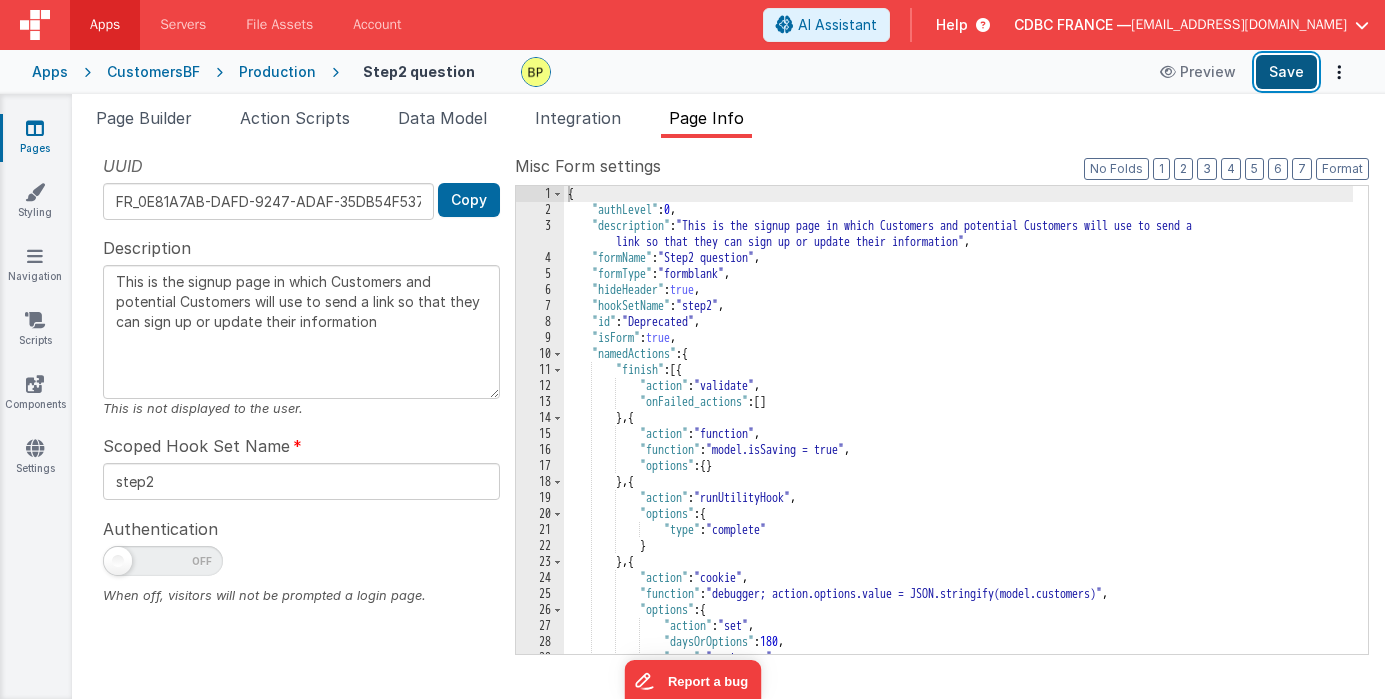 click on "Save" at bounding box center (1286, 72) 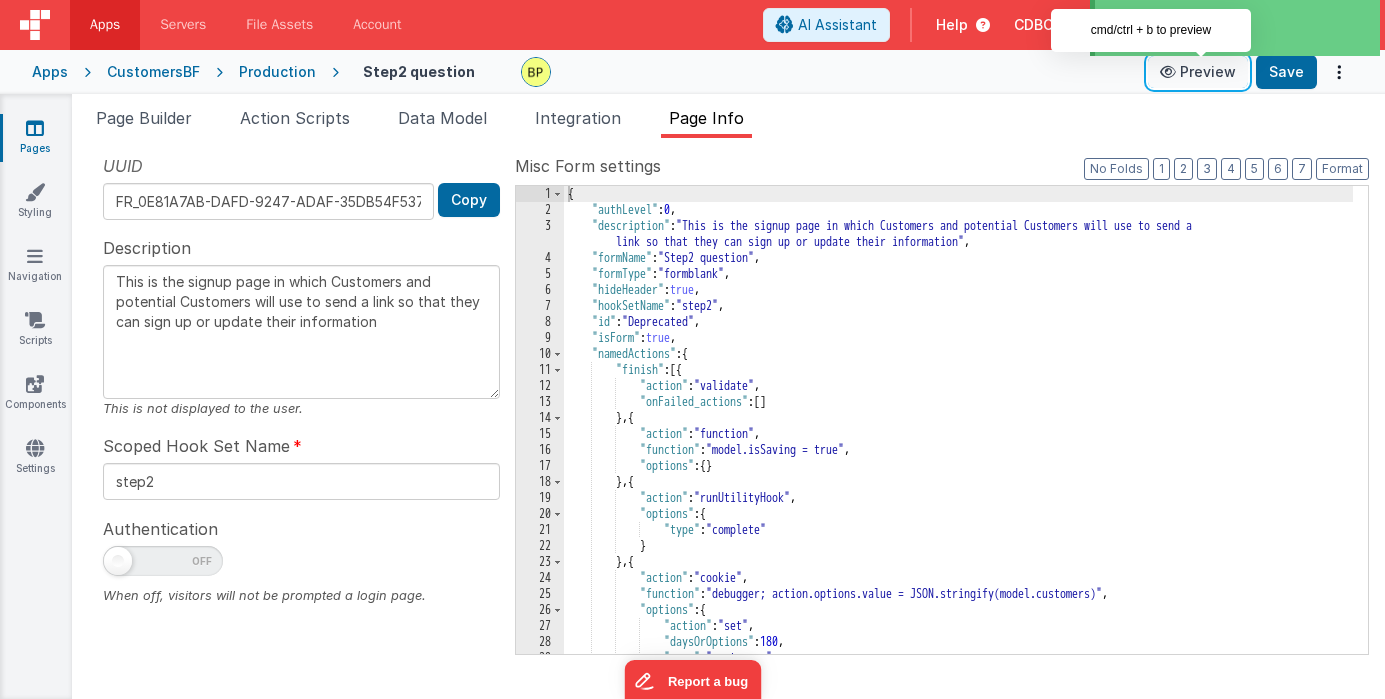 click on "Preview" at bounding box center (1198, 72) 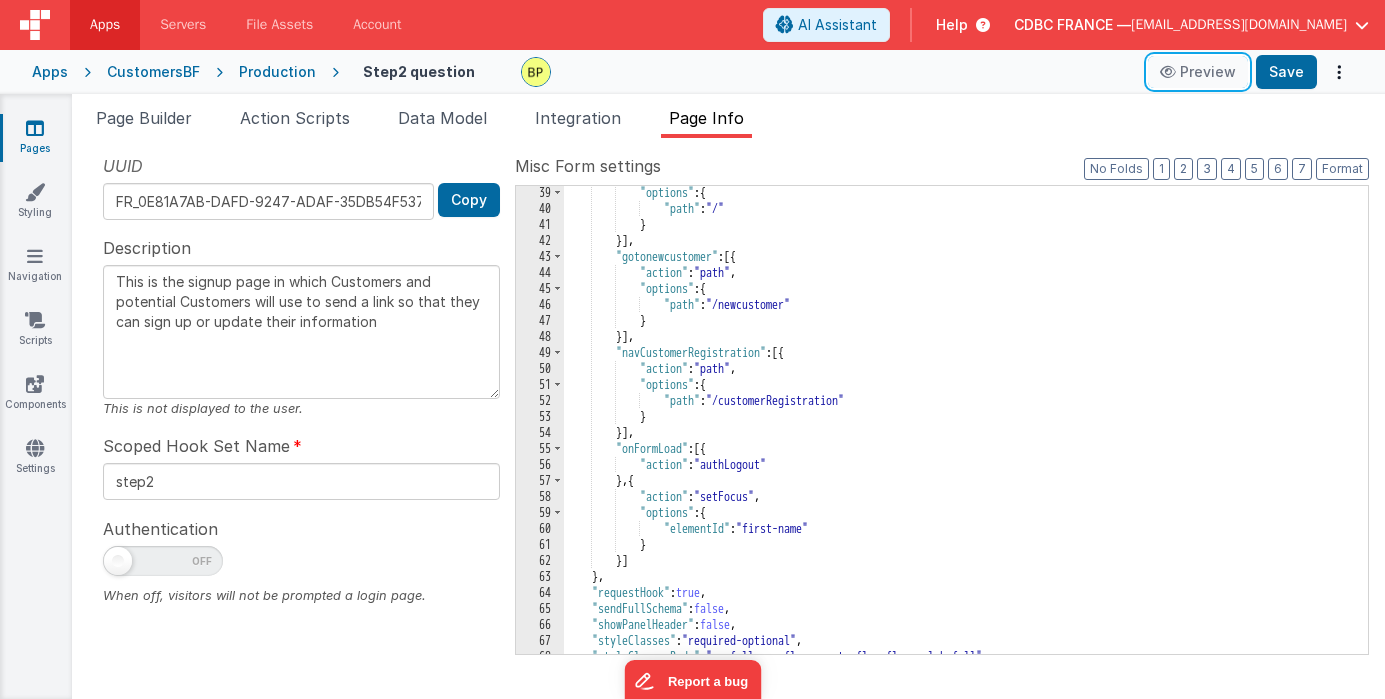 scroll, scrollTop: 653, scrollLeft: 0, axis: vertical 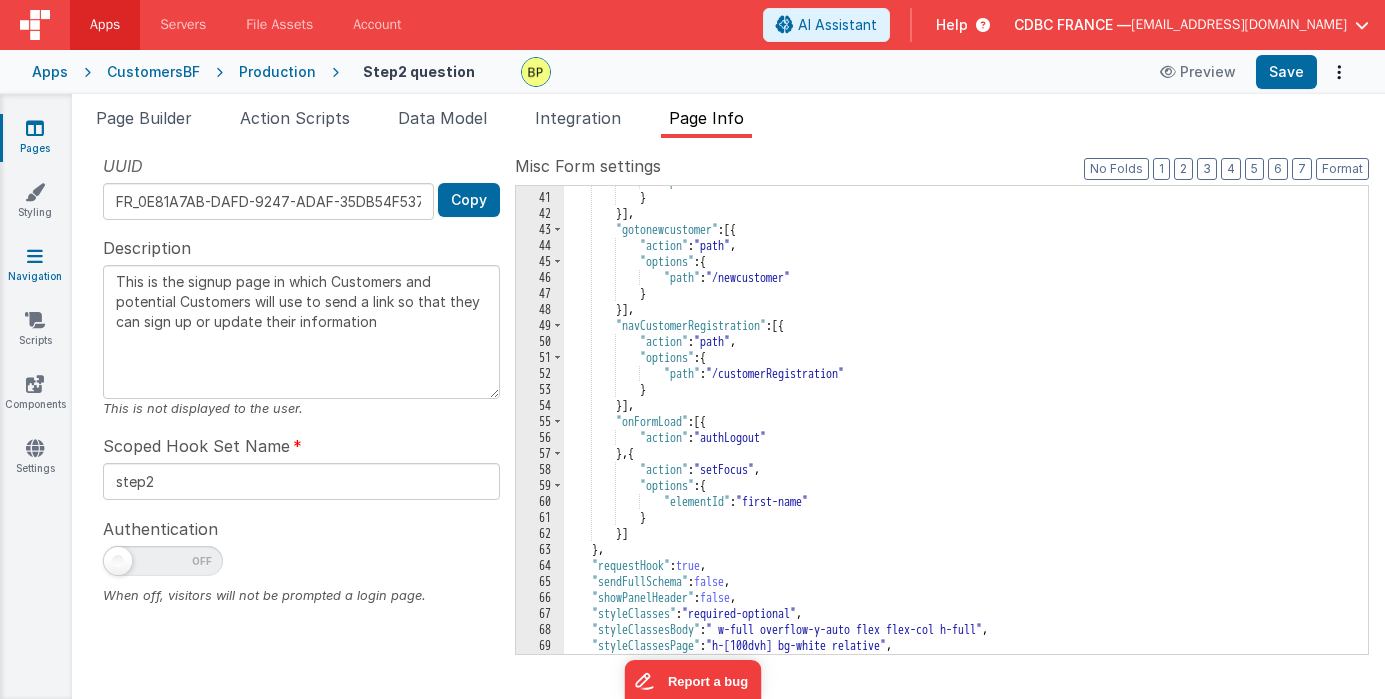 click at bounding box center [35, 256] 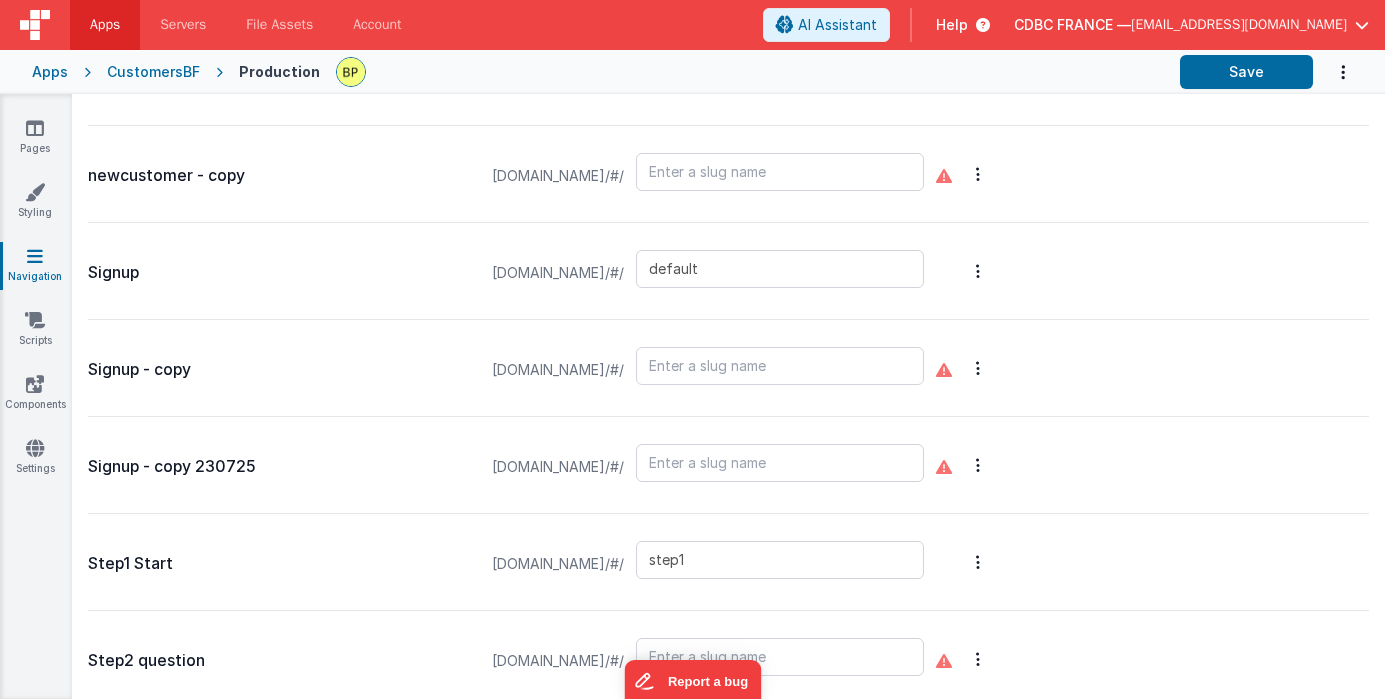 scroll, scrollTop: 746, scrollLeft: 0, axis: vertical 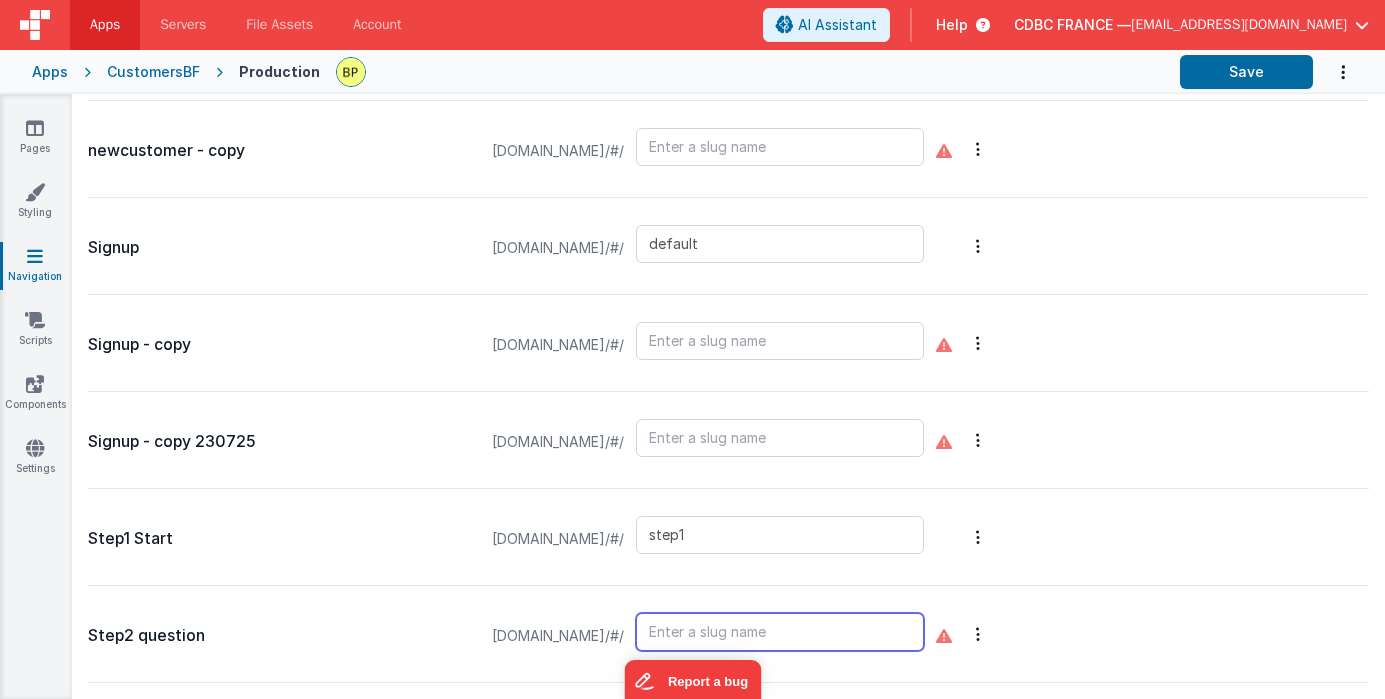 click at bounding box center (780, 632) 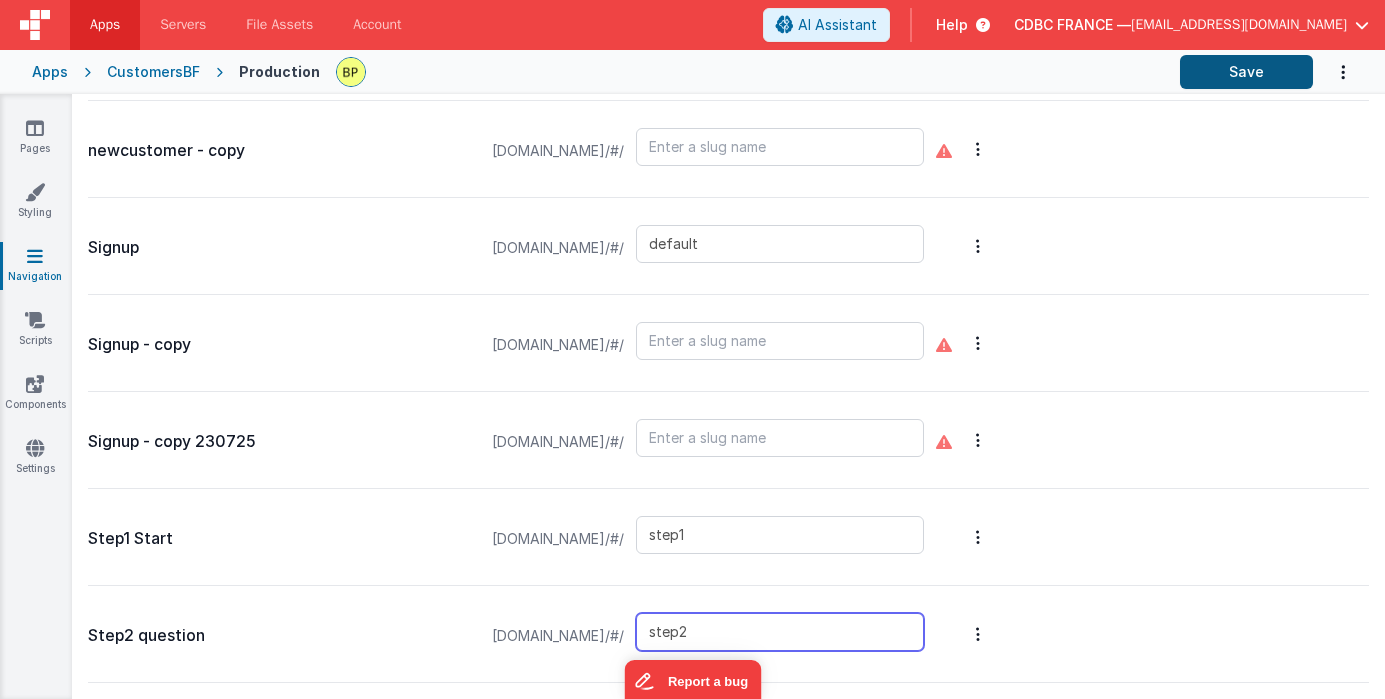 type on "step2" 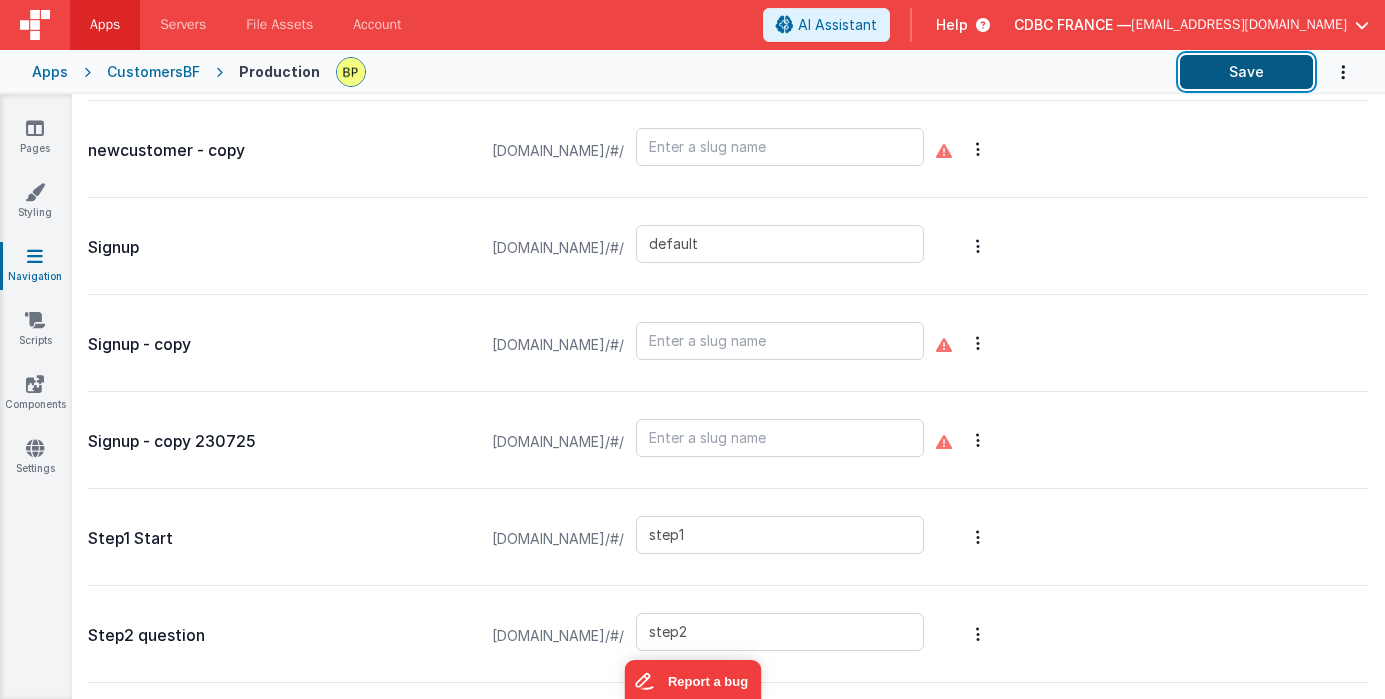 click on "Save" at bounding box center [1246, 72] 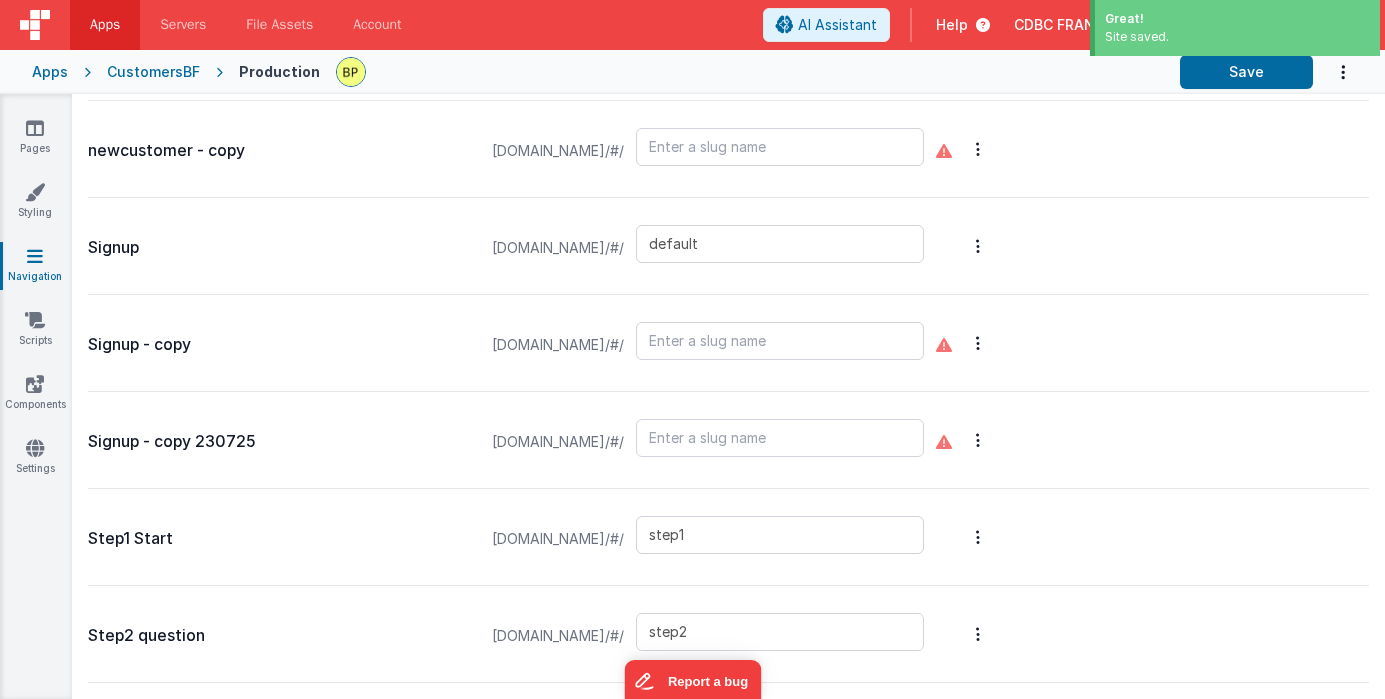 click on "CustomersBF" at bounding box center (153, 72) 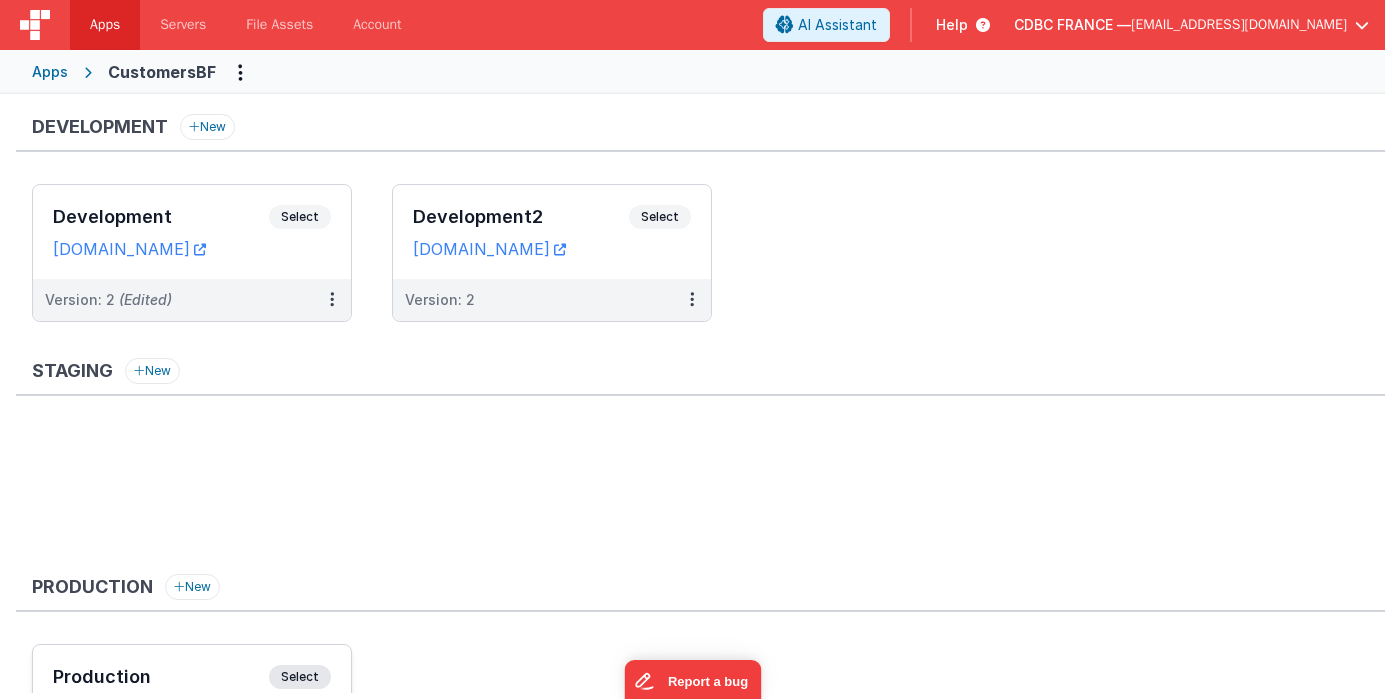 click on "Select" at bounding box center (300, 677) 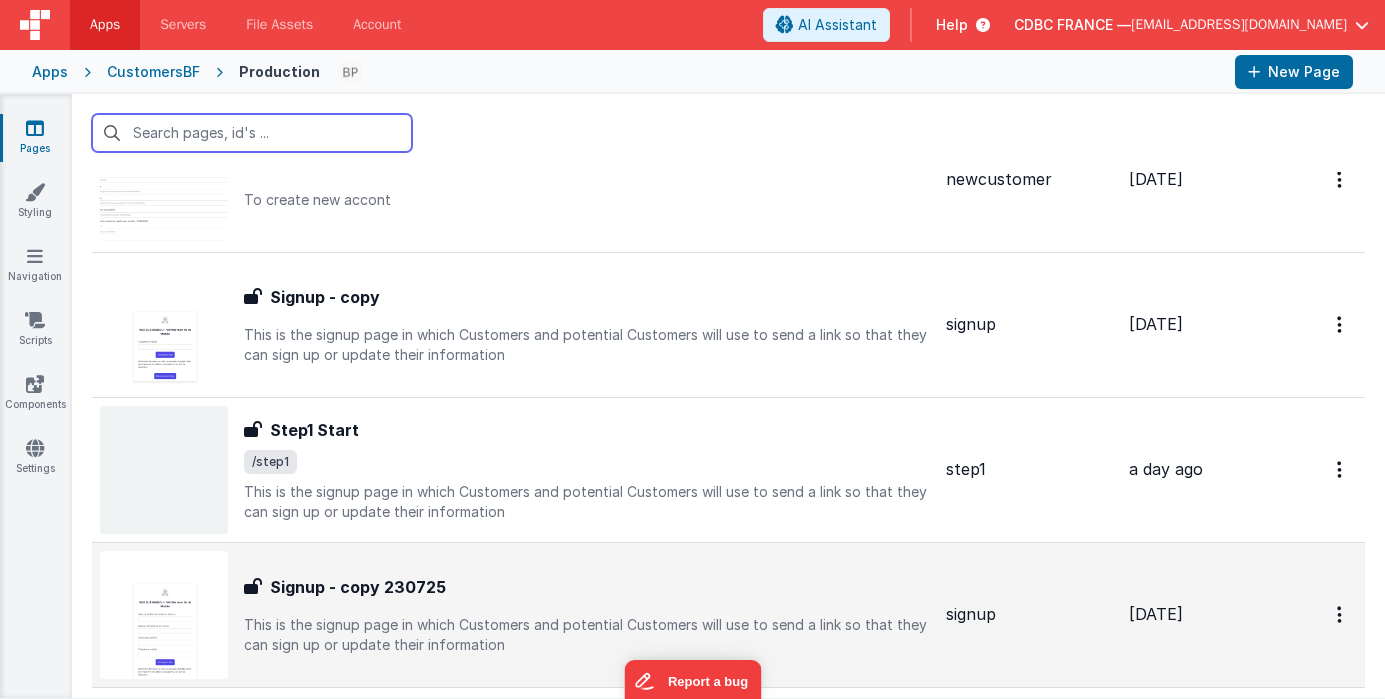 scroll, scrollTop: 1352, scrollLeft: 0, axis: vertical 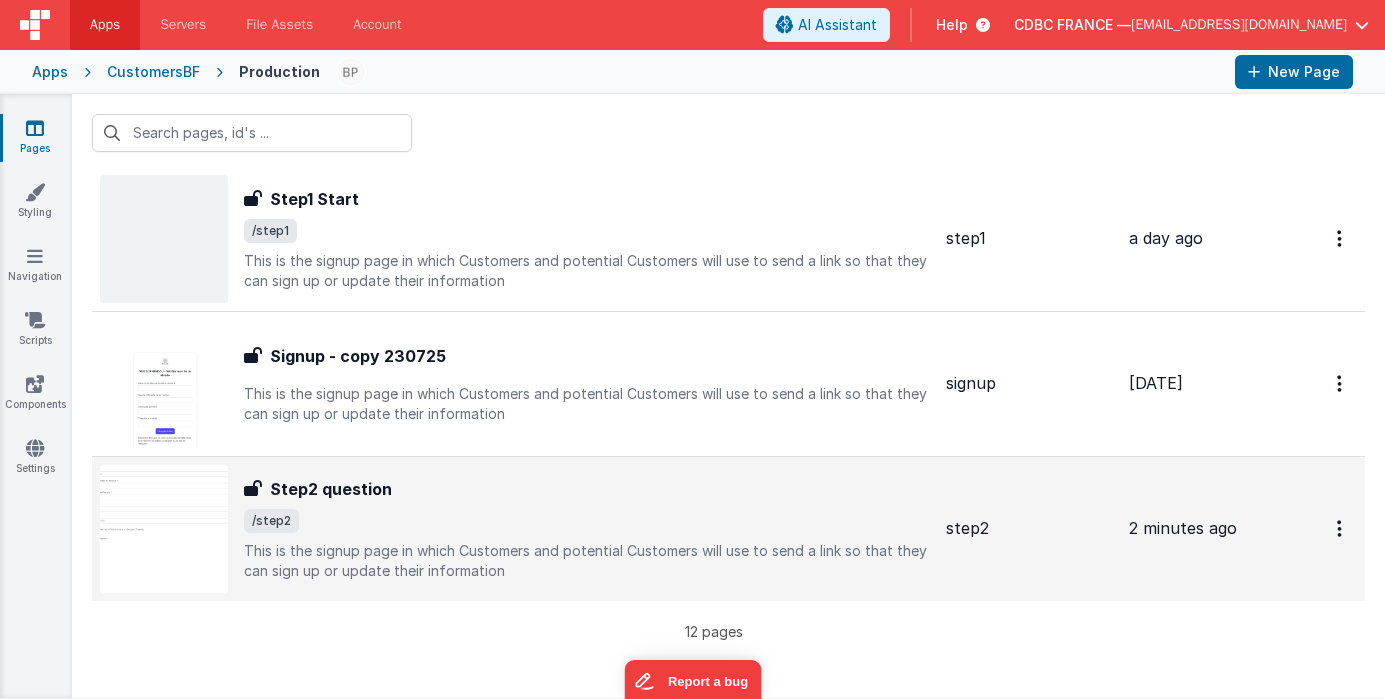 click on "Step2 question" at bounding box center (331, 489) 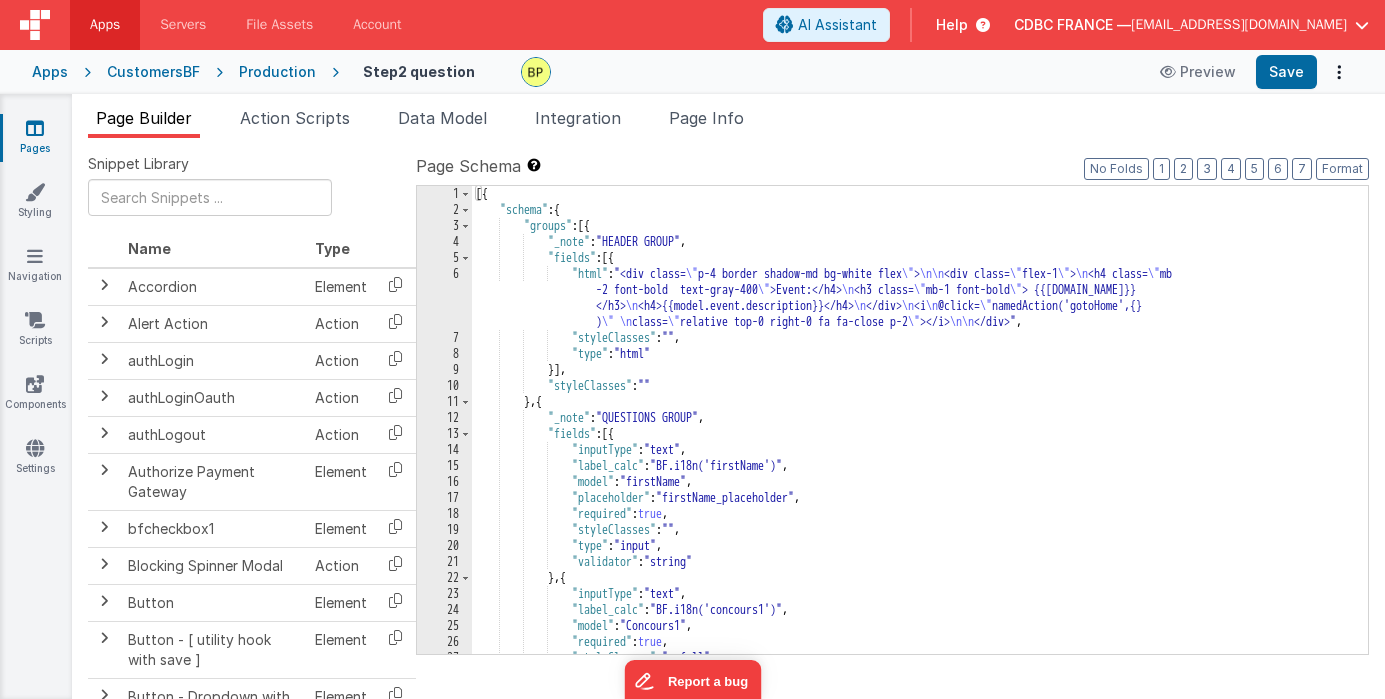 click on "Production" at bounding box center [277, 72] 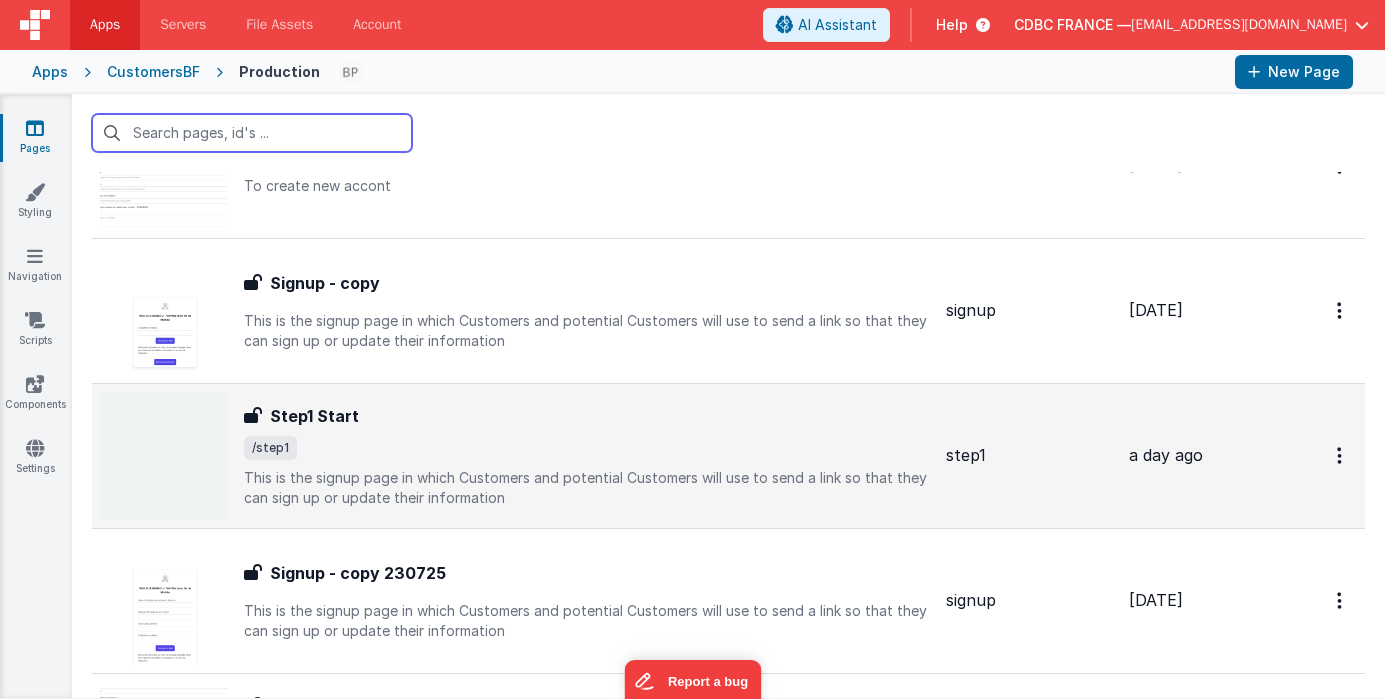 scroll, scrollTop: 1244, scrollLeft: 0, axis: vertical 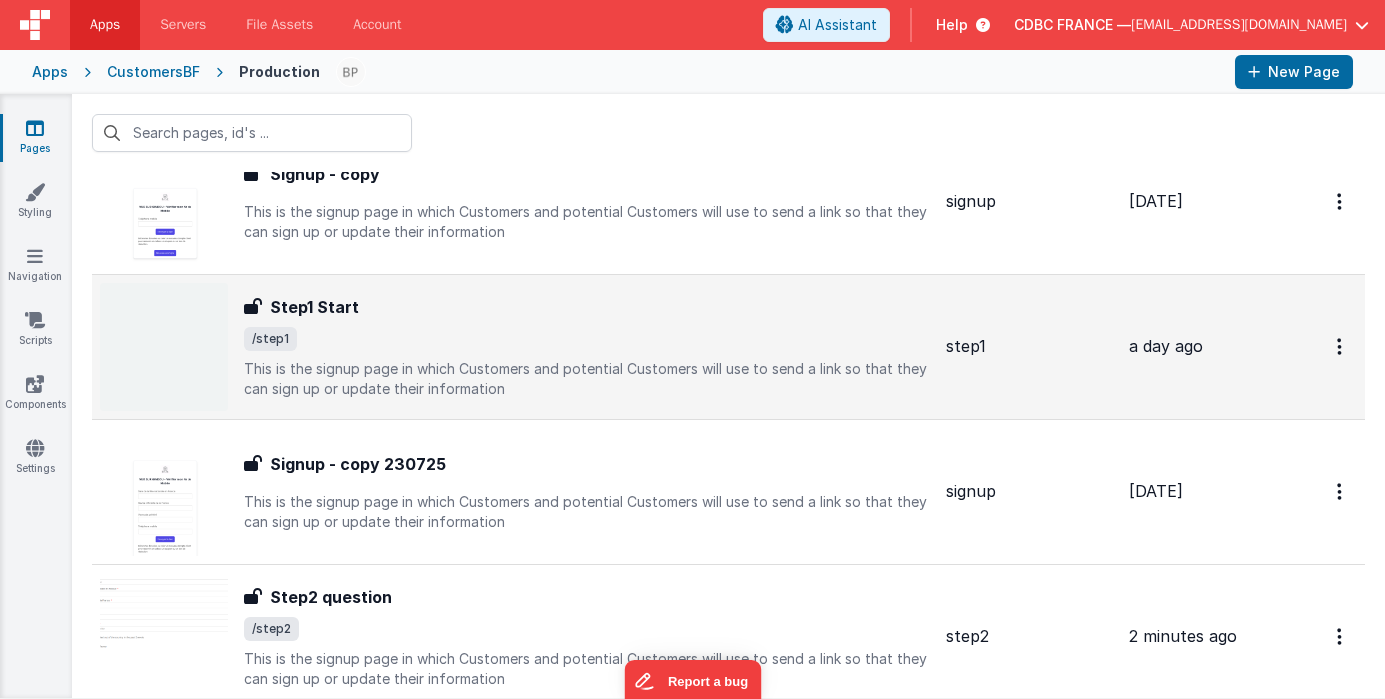 click on "Step1 Start" at bounding box center [587, 307] 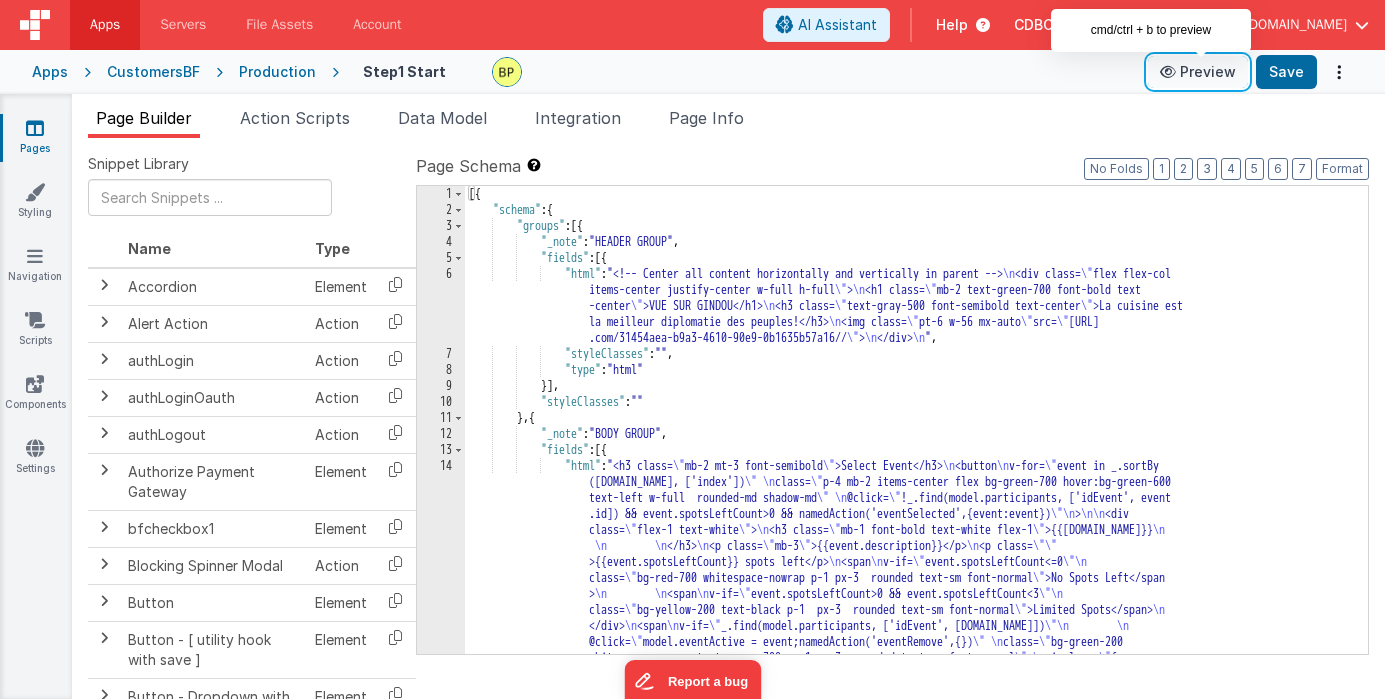 click on "Preview" at bounding box center [1198, 72] 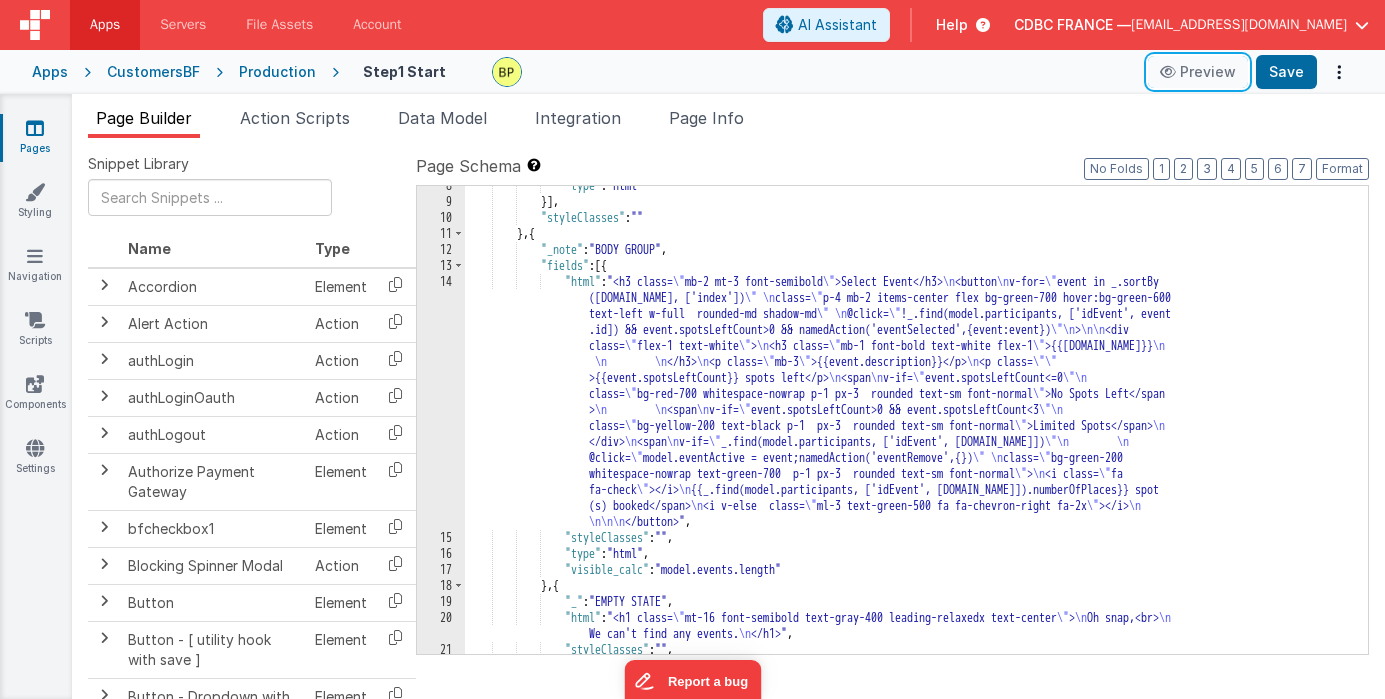 scroll, scrollTop: 300, scrollLeft: 0, axis: vertical 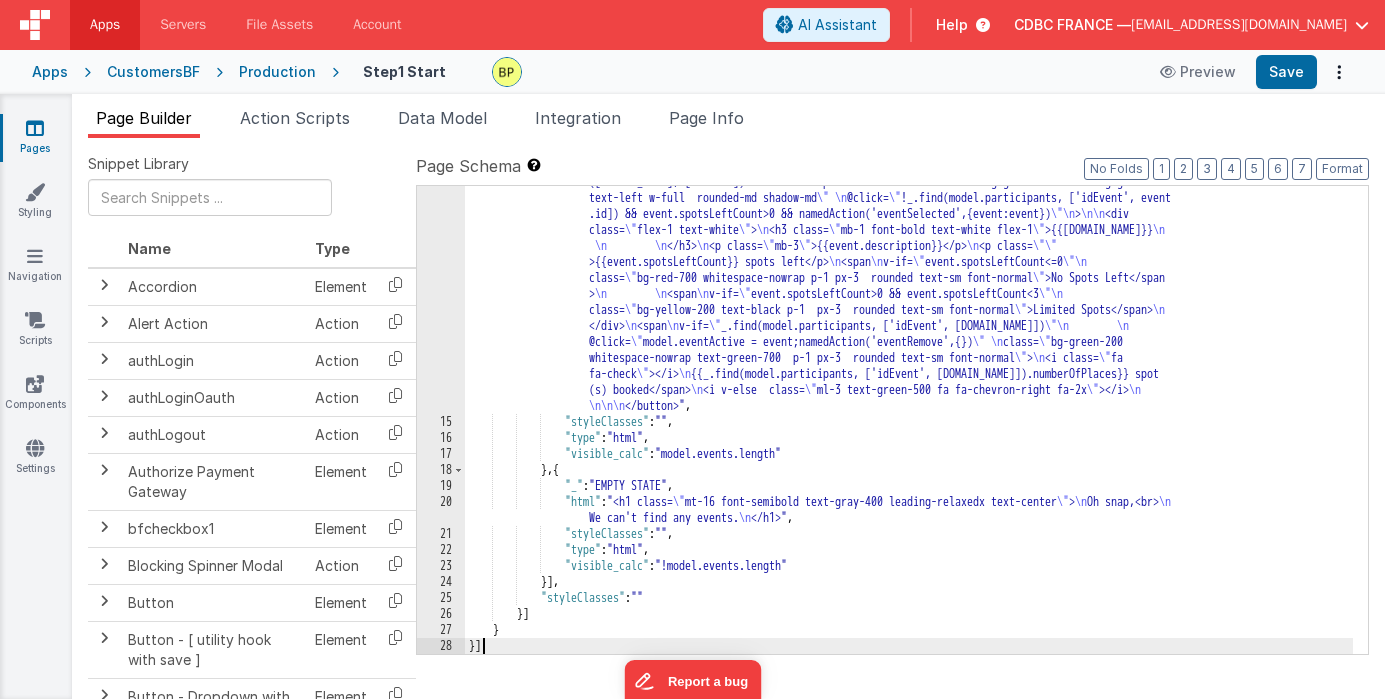 click on "18" at bounding box center (441, 470) 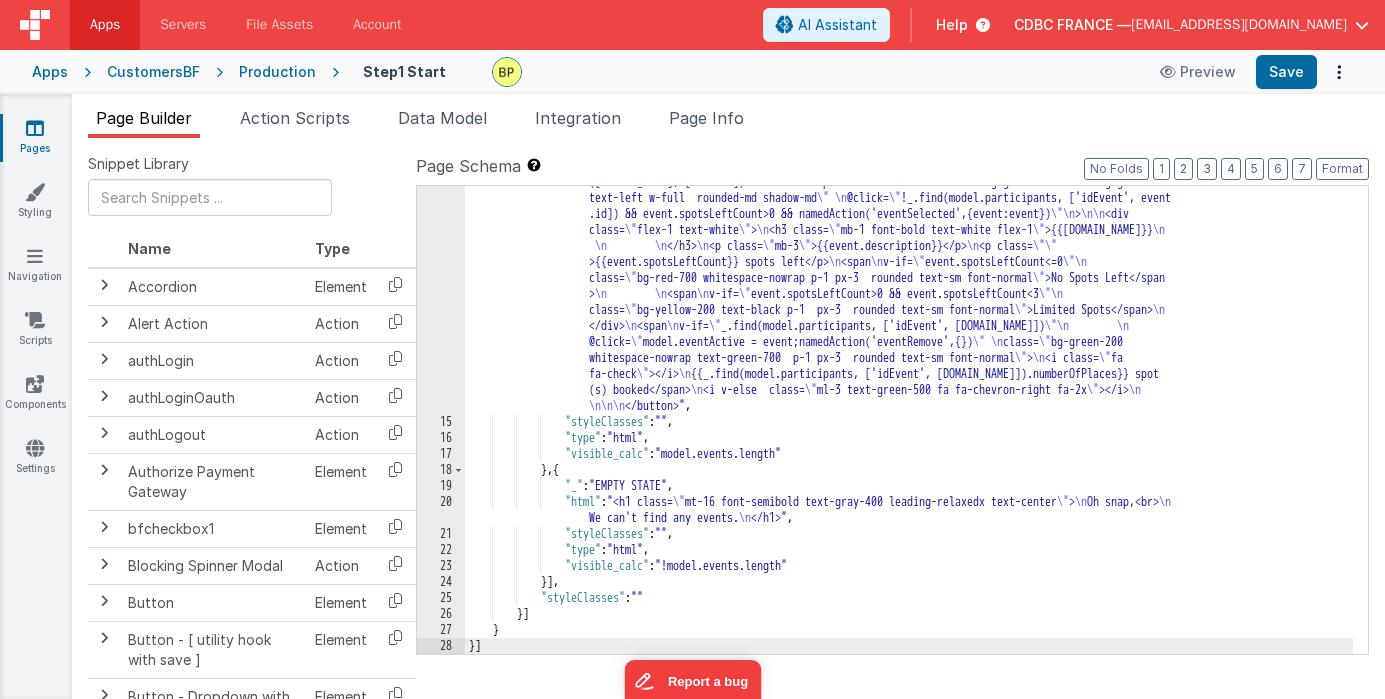 click on "18" at bounding box center (441, 470) 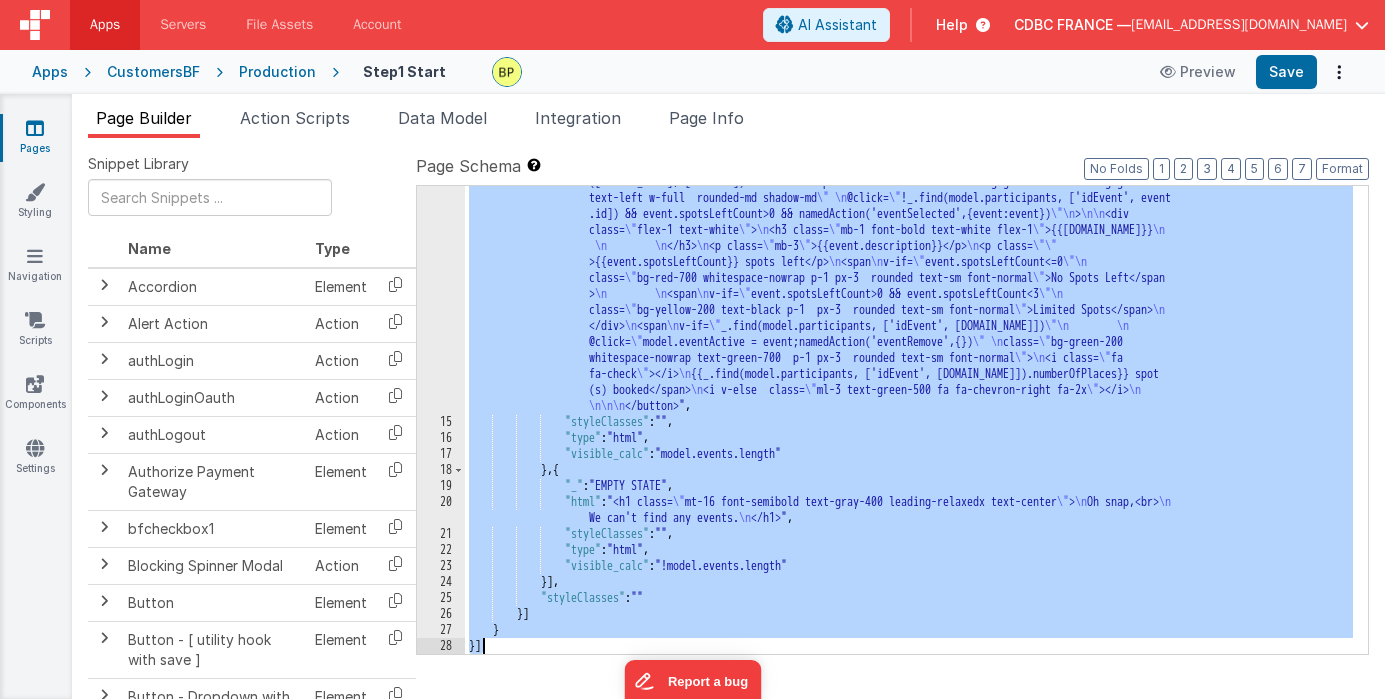 click on "18" at bounding box center [441, 470] 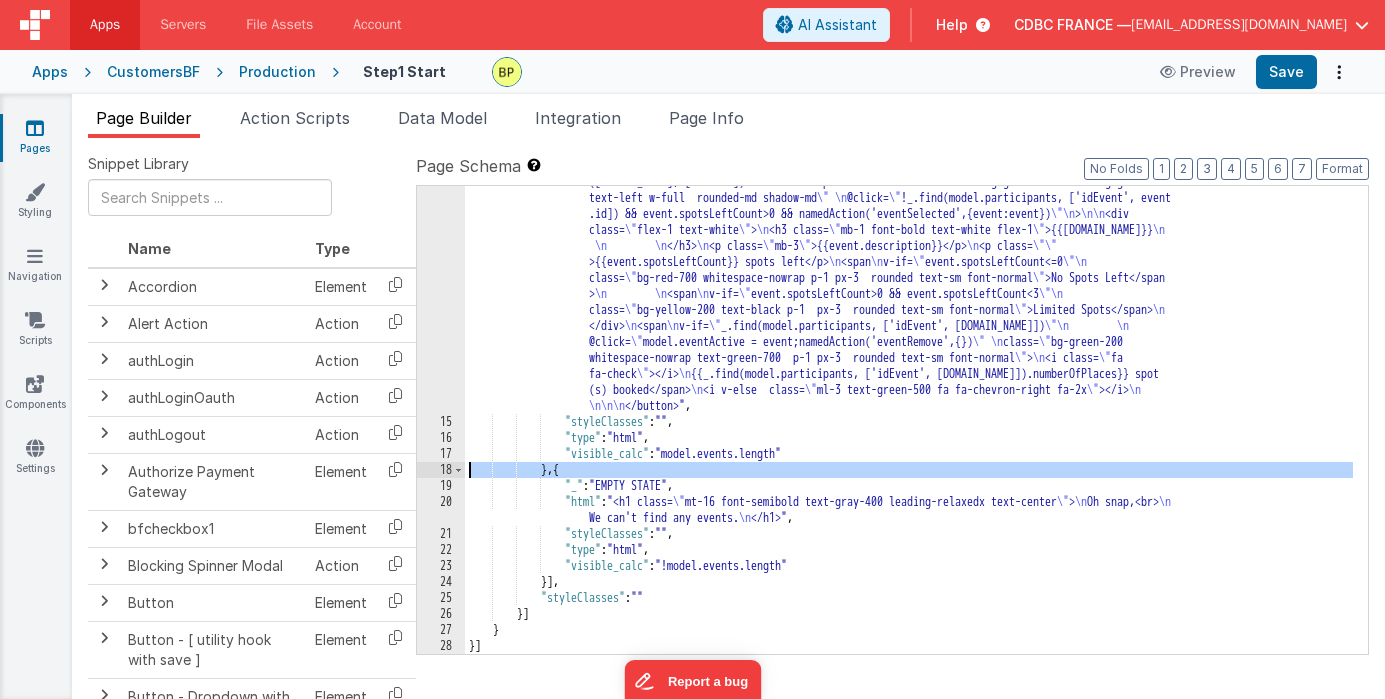 click on "18" at bounding box center [441, 470] 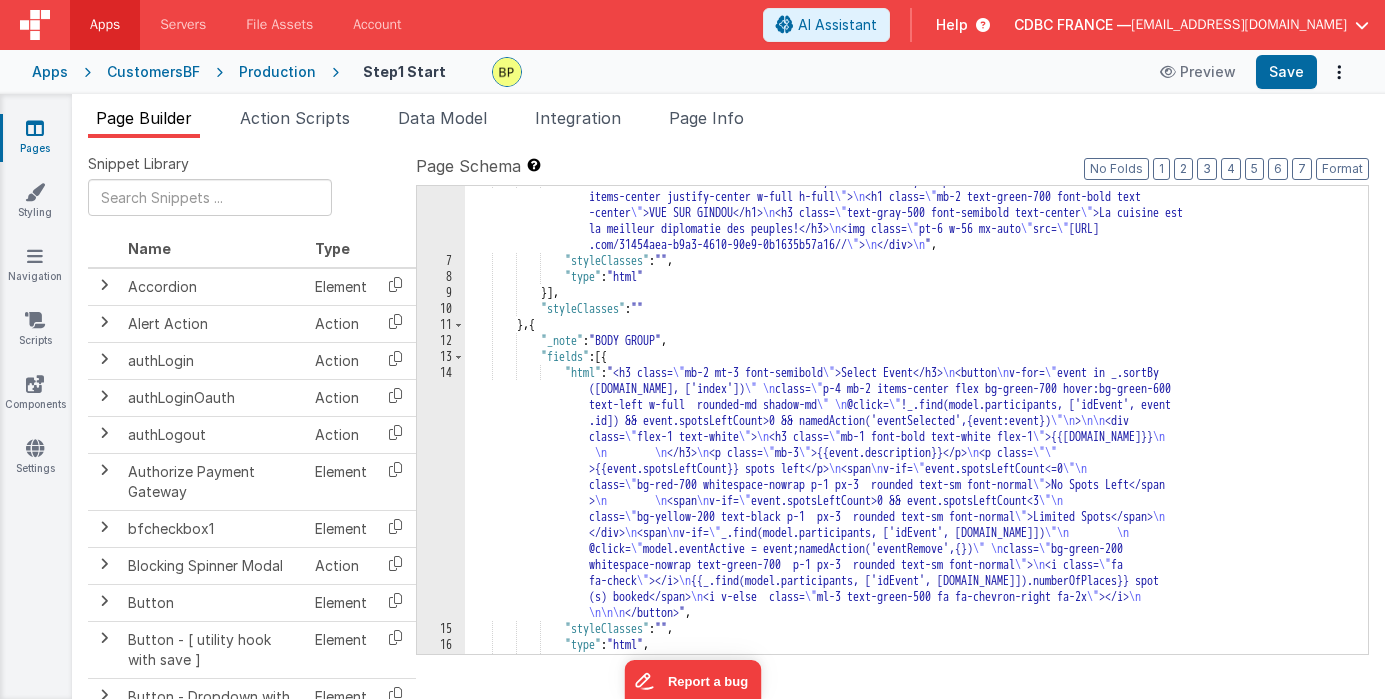 scroll, scrollTop: 93, scrollLeft: 0, axis: vertical 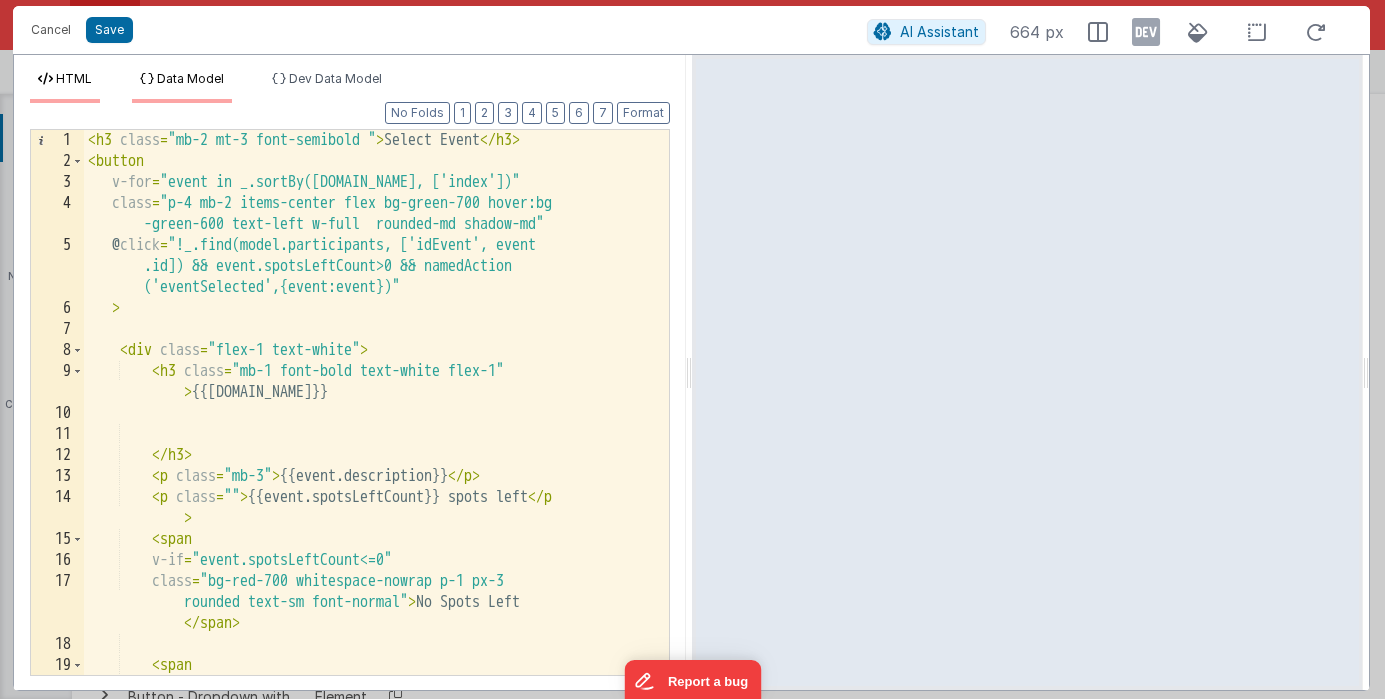 click on "Data Model" at bounding box center [190, 78] 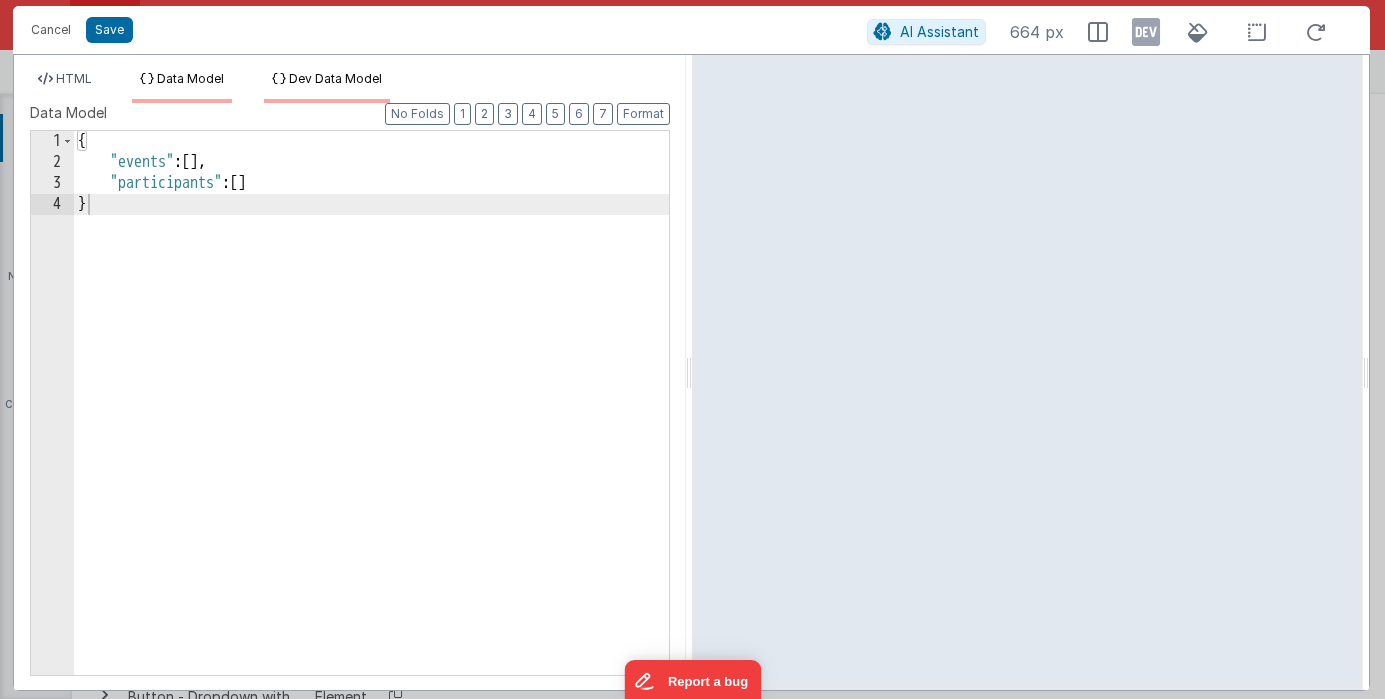 click on "Dev Data Model" at bounding box center [335, 78] 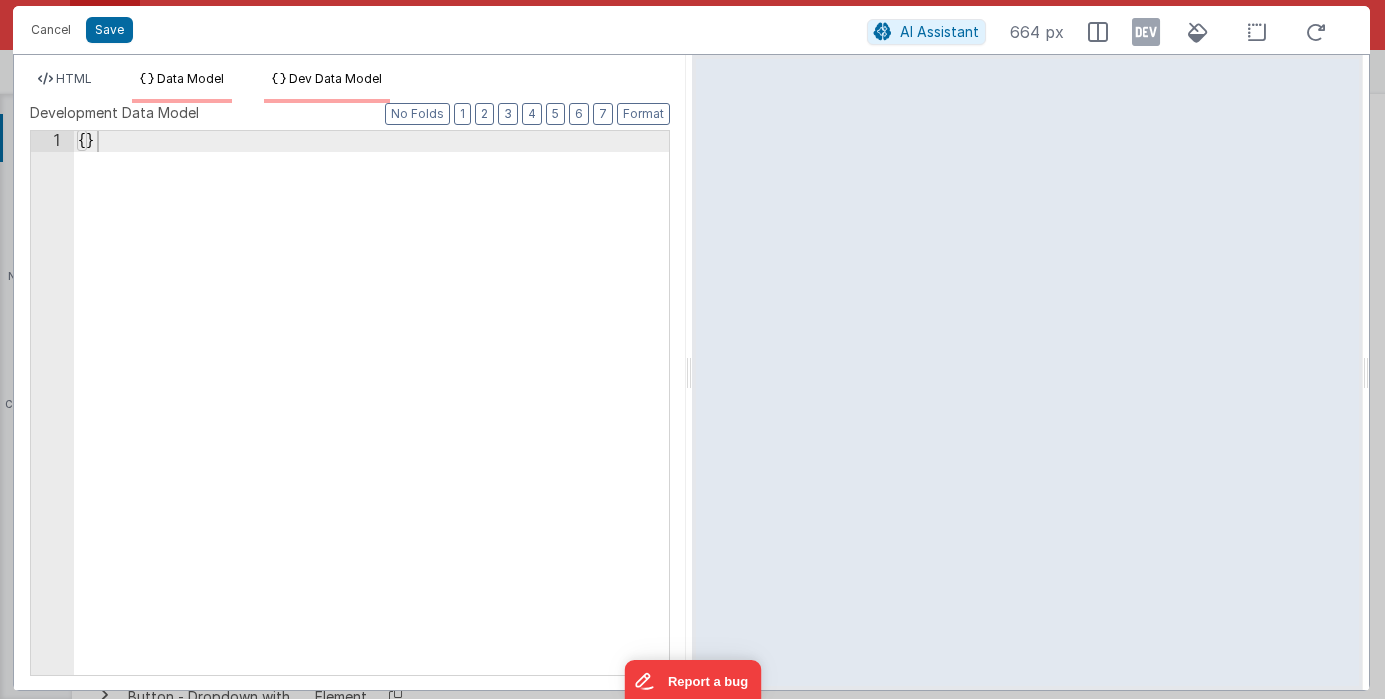 click on "Data Model" at bounding box center (190, 78) 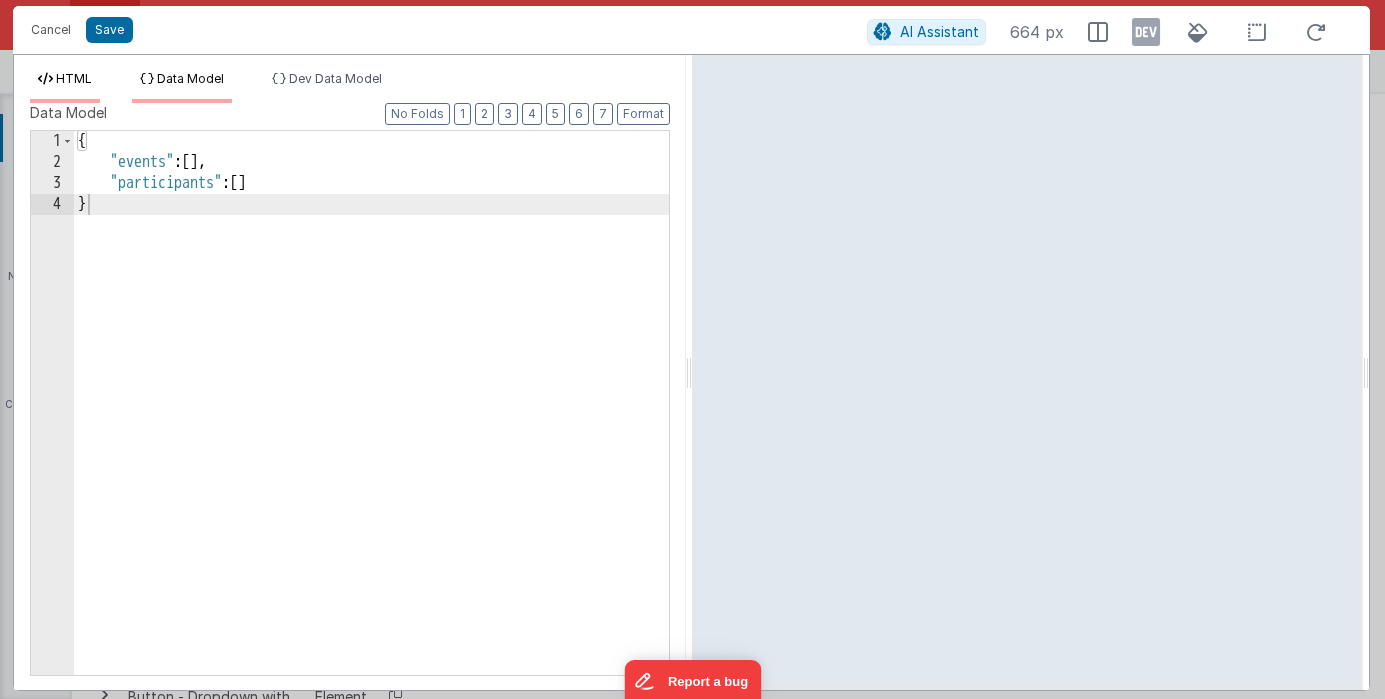 click on "HTML" at bounding box center [65, 87] 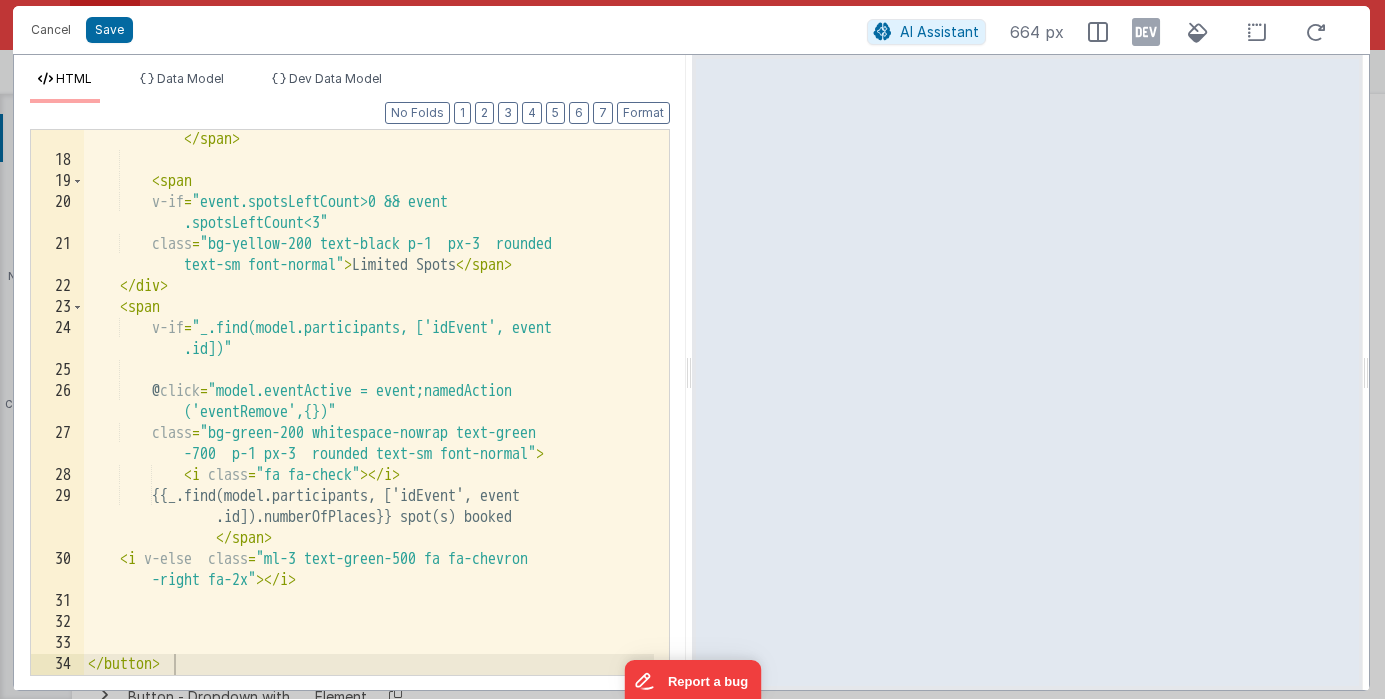 scroll, scrollTop: 484, scrollLeft: 0, axis: vertical 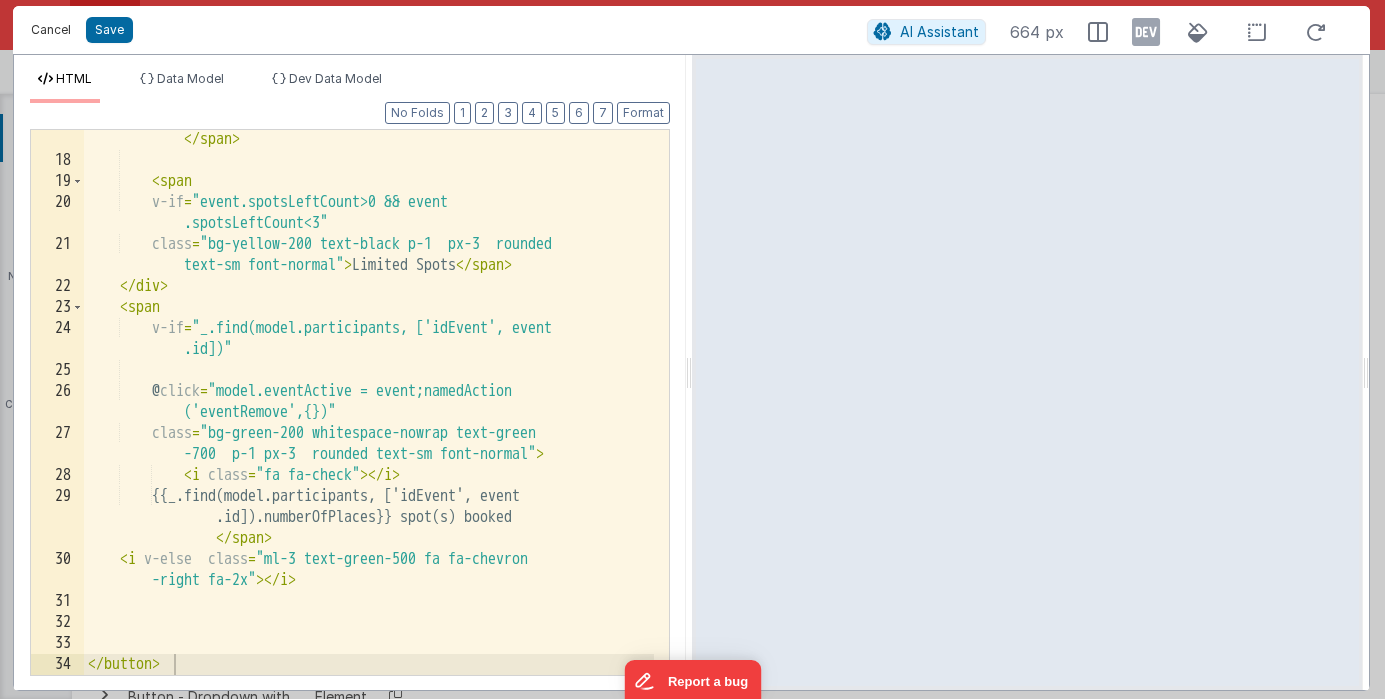click on "Cancel" at bounding box center (51, 30) 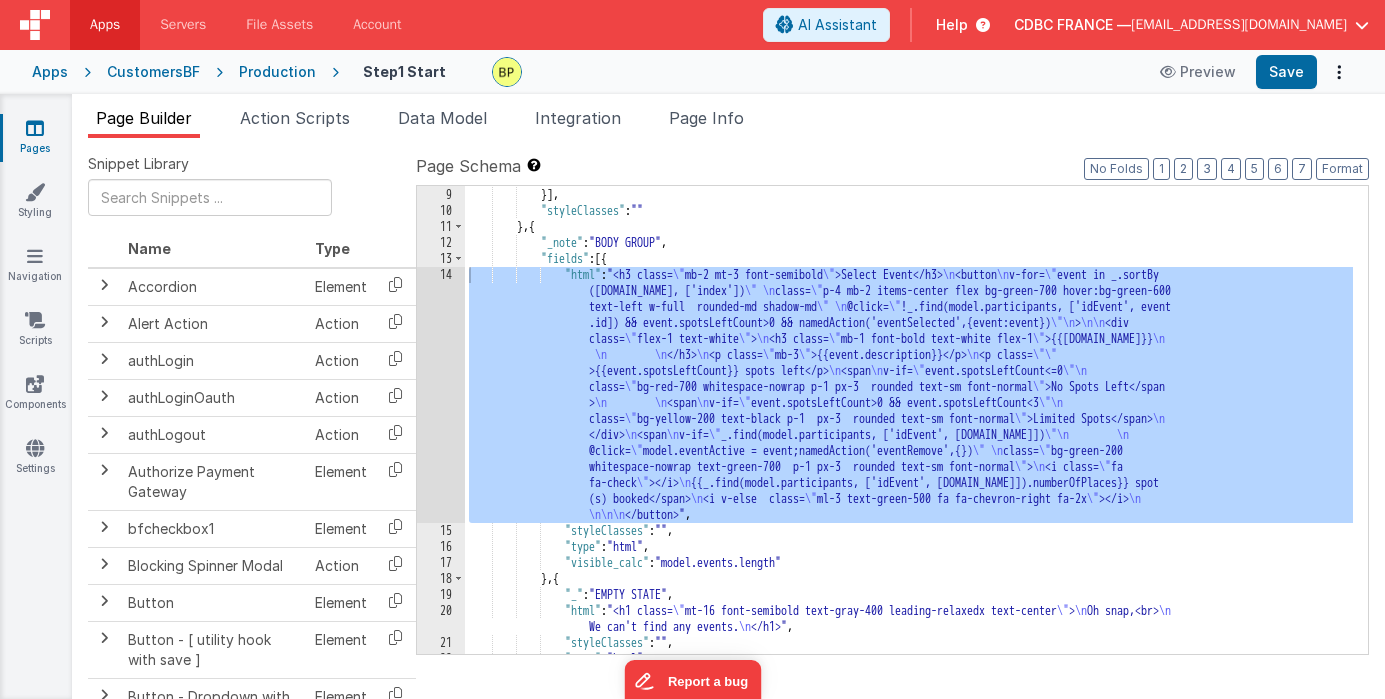 scroll, scrollTop: 192, scrollLeft: 0, axis: vertical 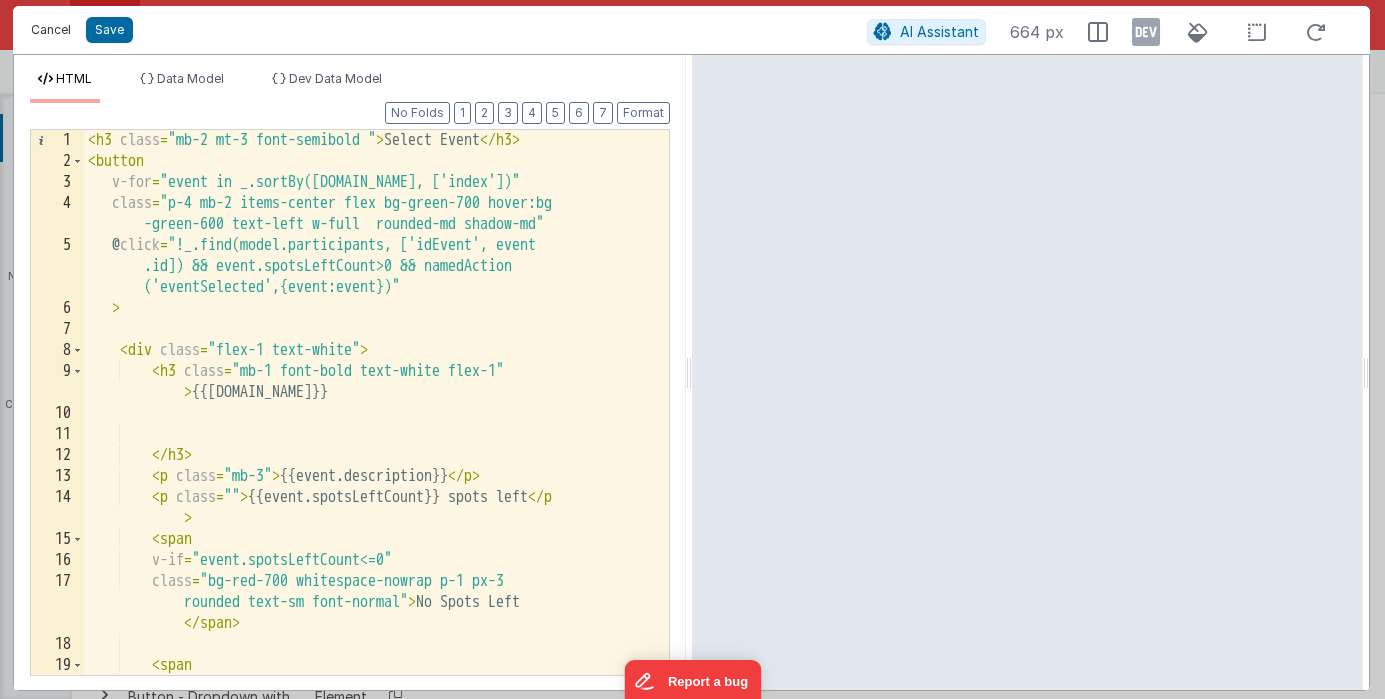 click on "Cancel" at bounding box center (51, 30) 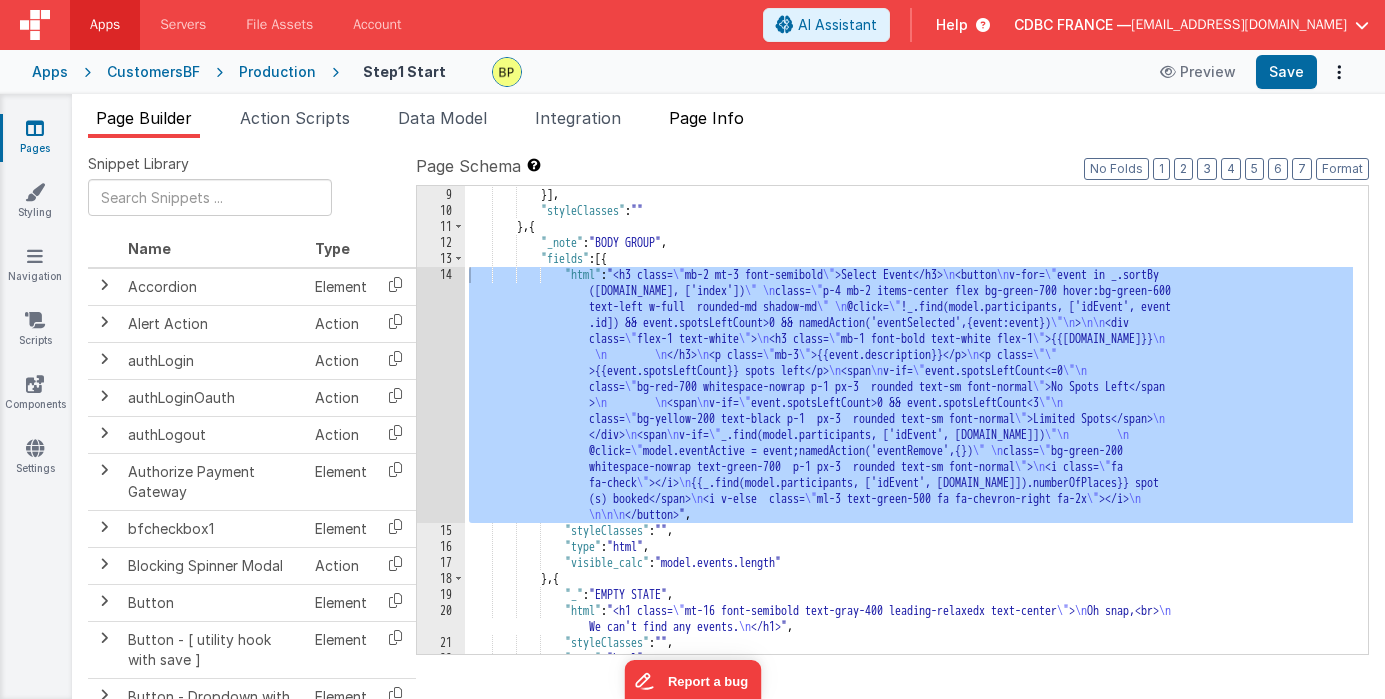 click on "Page Info" at bounding box center [706, 118] 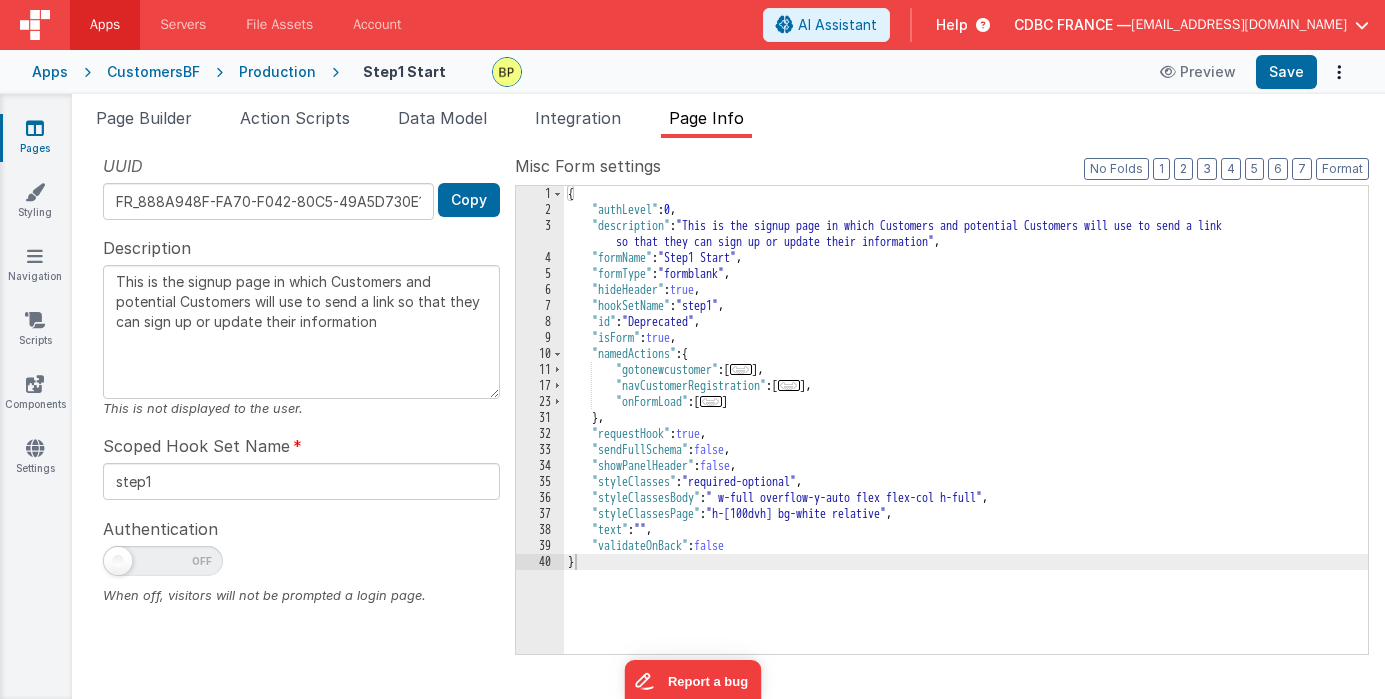 click on "This is the signup page in which Customers and potential Customers will use to send a link so that they can sign up or update their information" at bounding box center [301, 332] 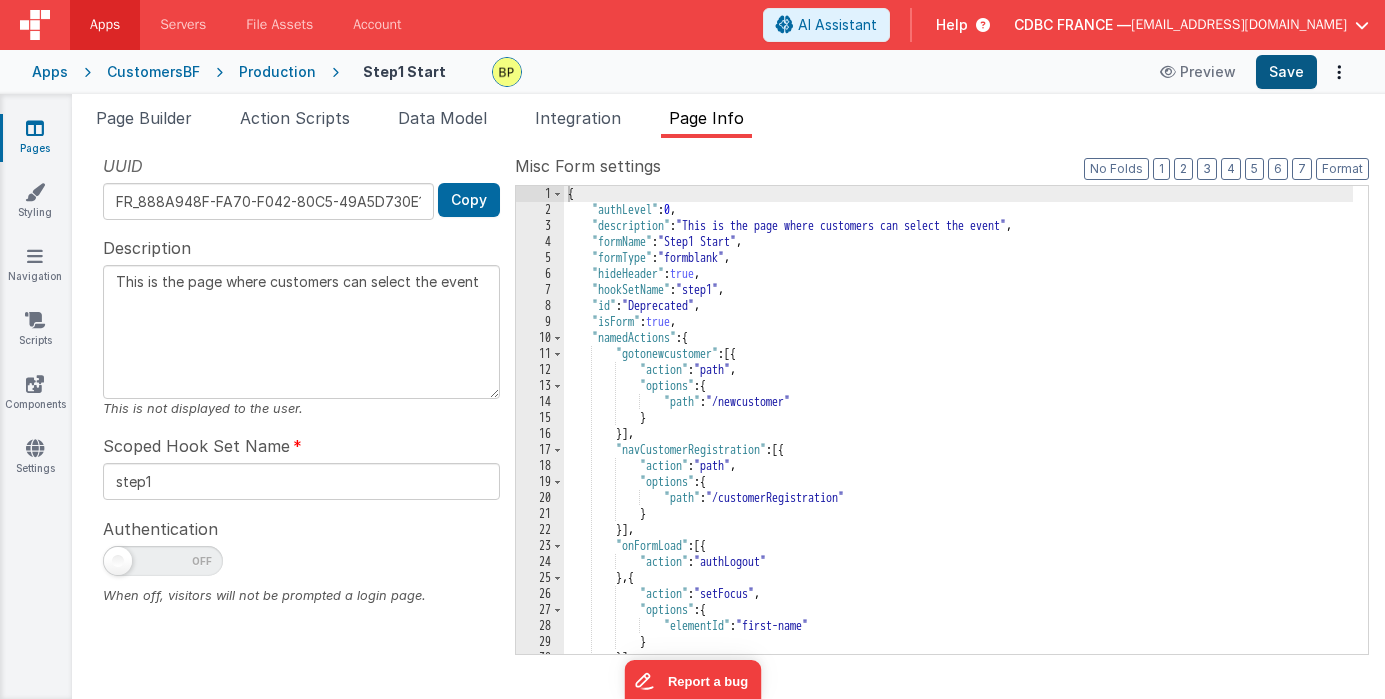 type on "This is the page where customers can select the event" 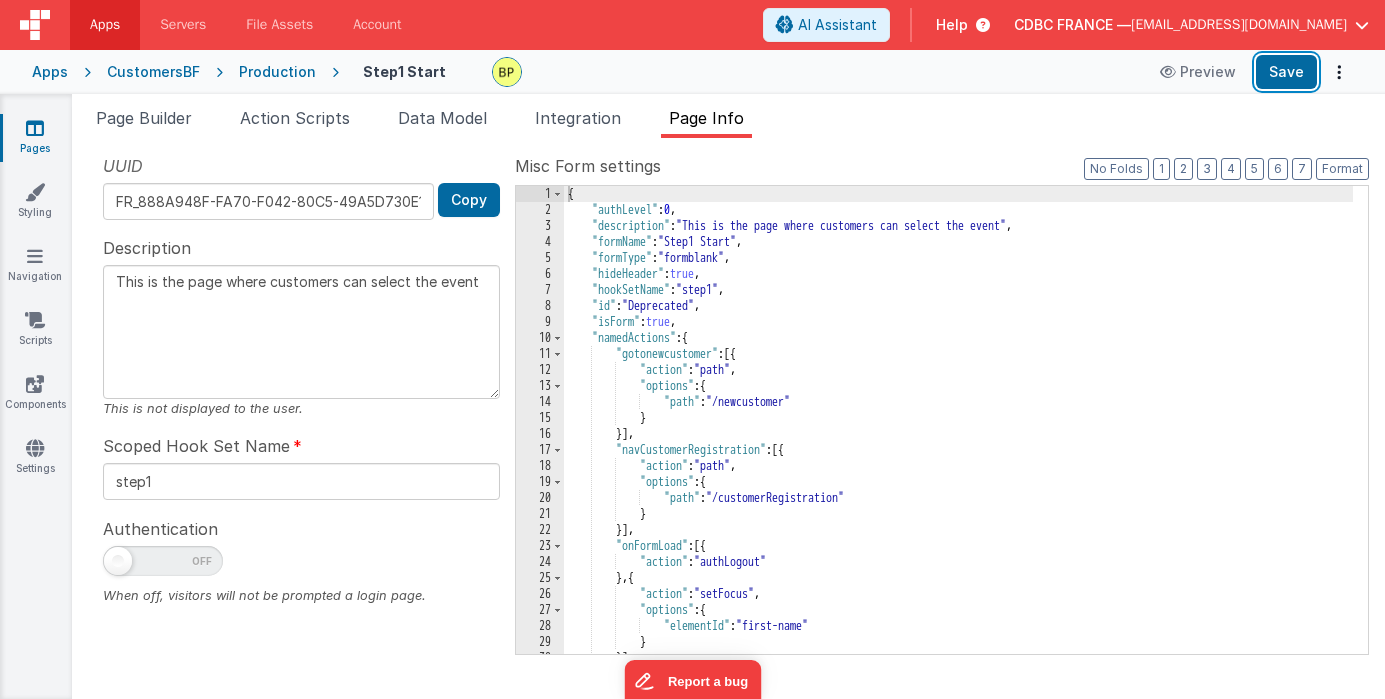 drag, startPoint x: 1299, startPoint y: 70, endPoint x: 861, endPoint y: 211, distance: 460.13586 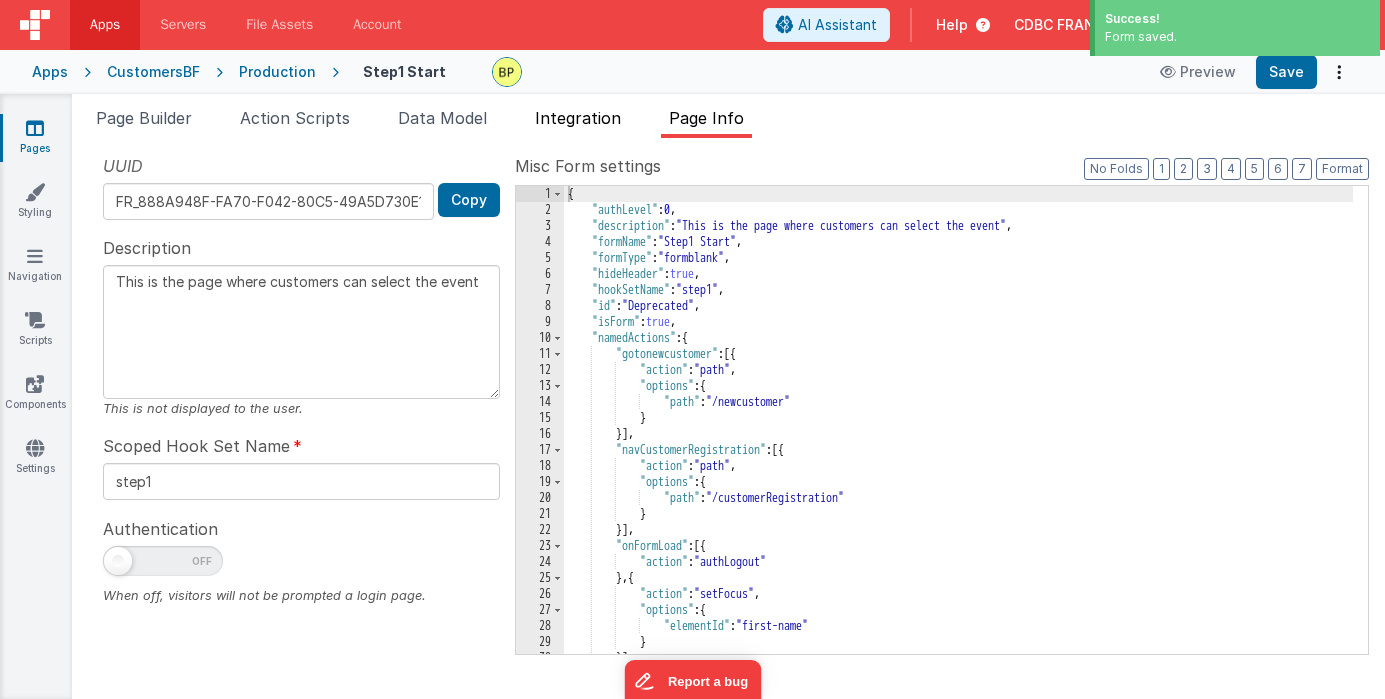 click on "Integration" at bounding box center (578, 118) 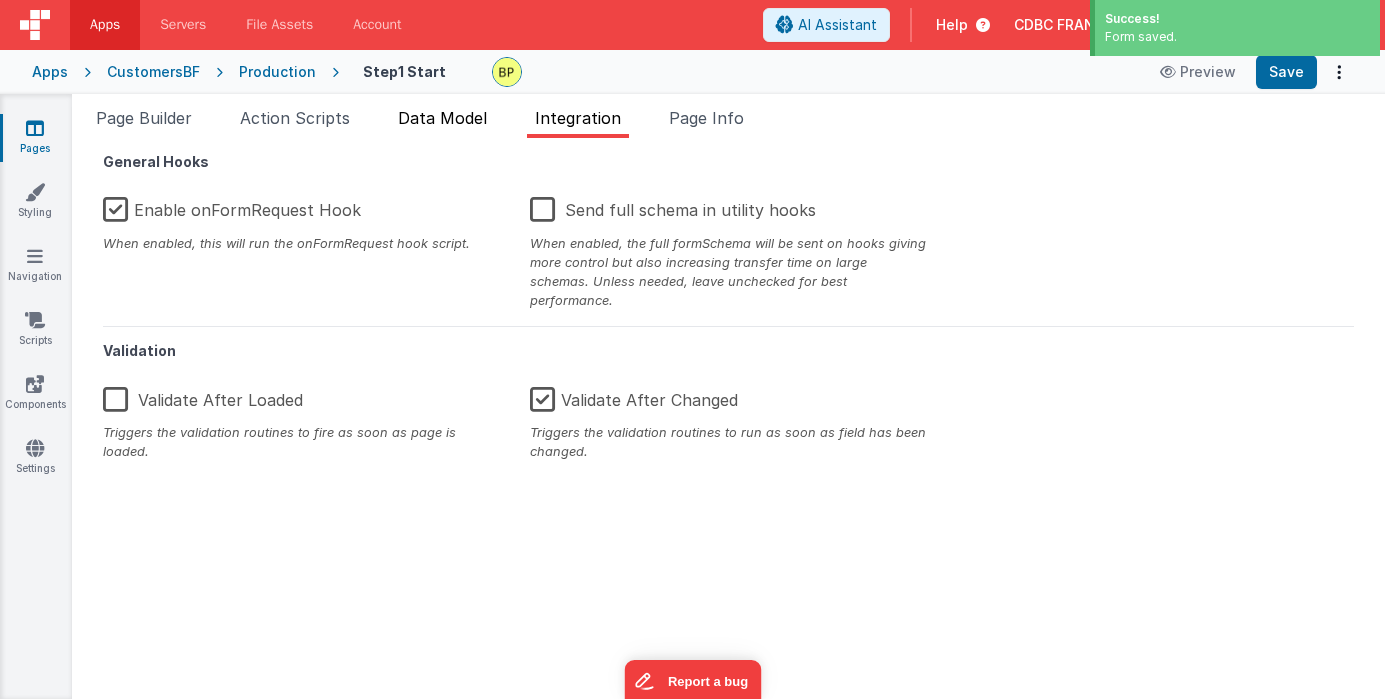 click on "Data Model" at bounding box center [442, 118] 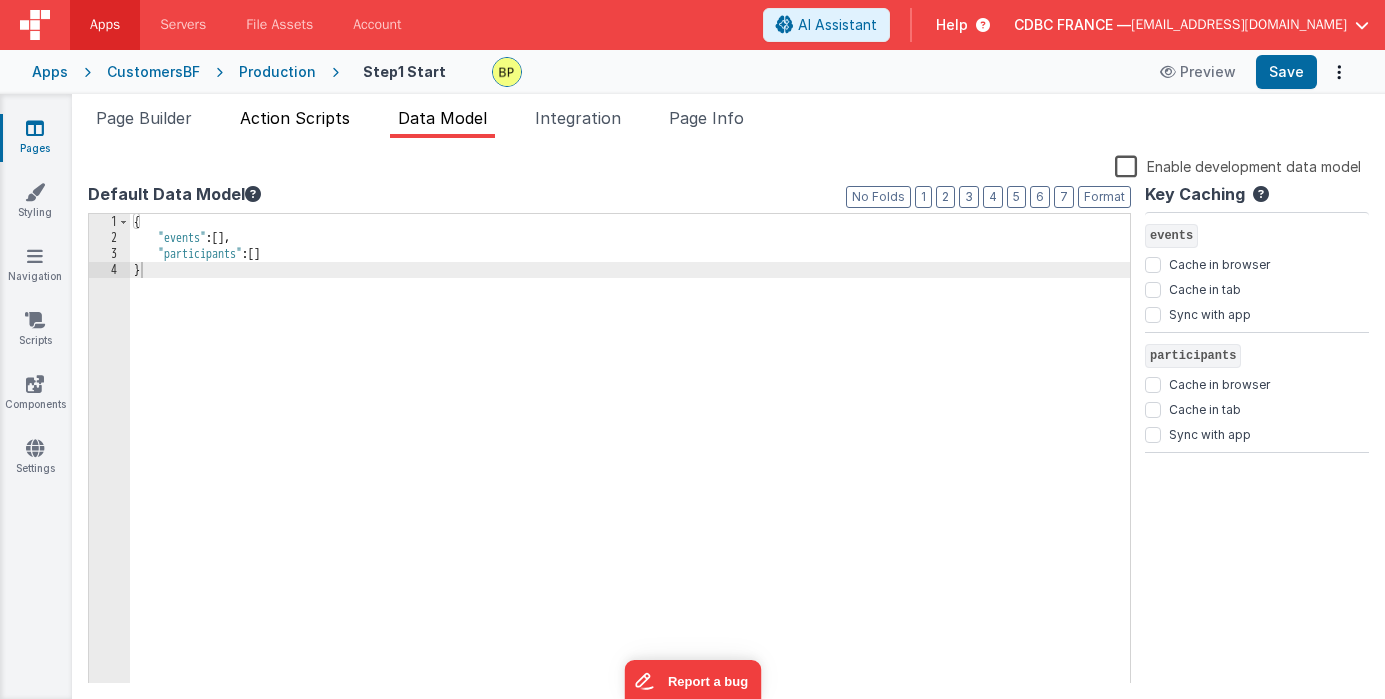 click on "Action Scripts" at bounding box center [295, 118] 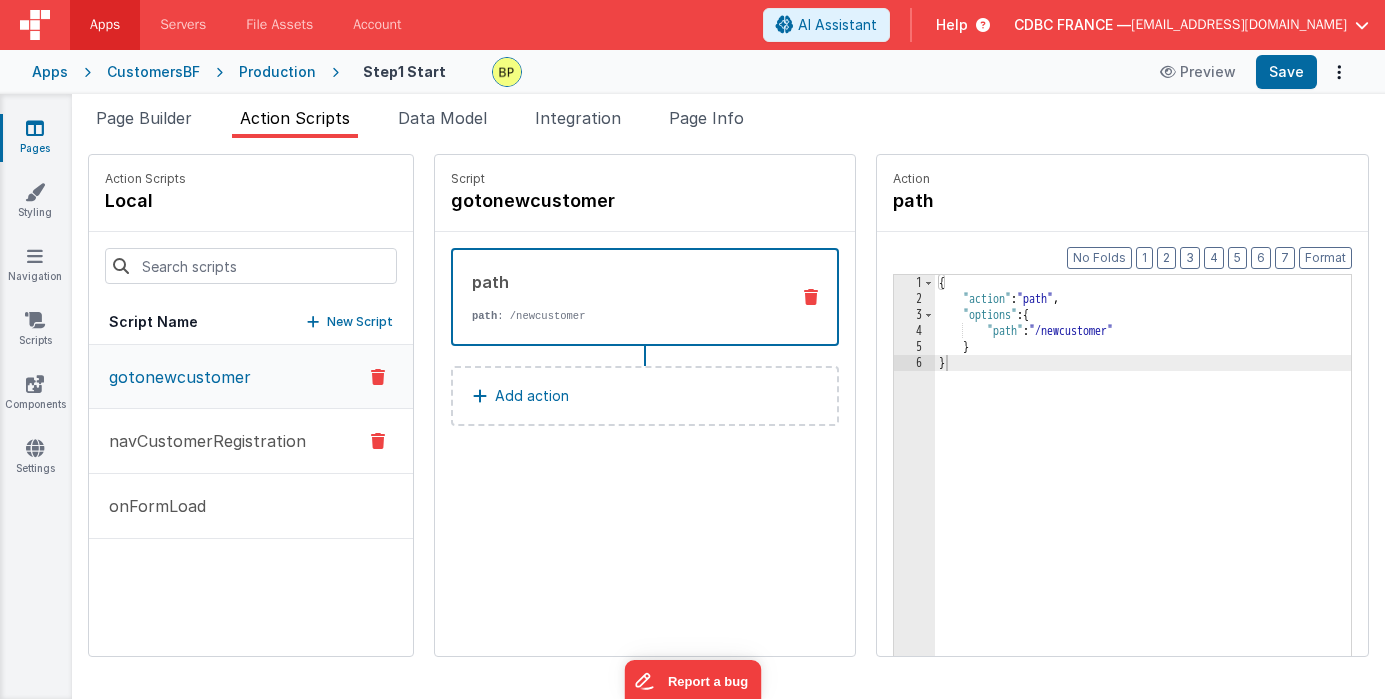 click on "navCustomerRegistration" at bounding box center [201, 441] 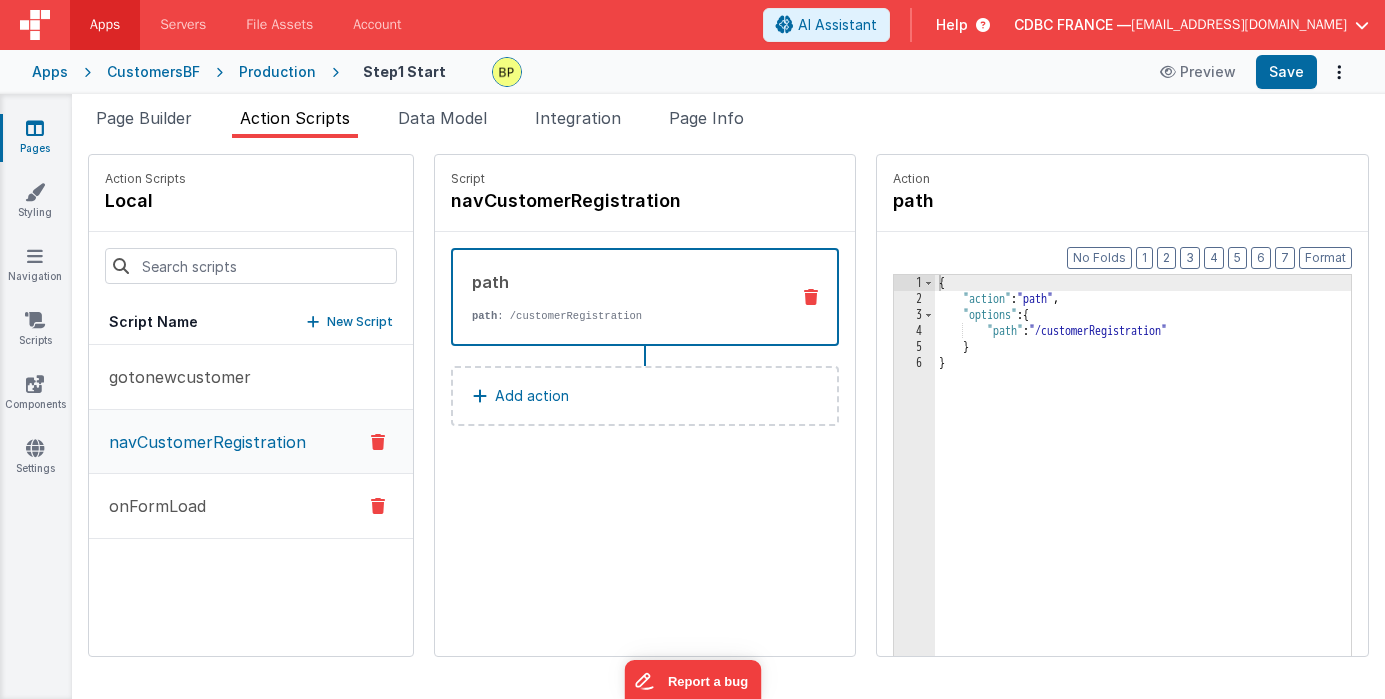 click on "onFormLoad" at bounding box center (151, 506) 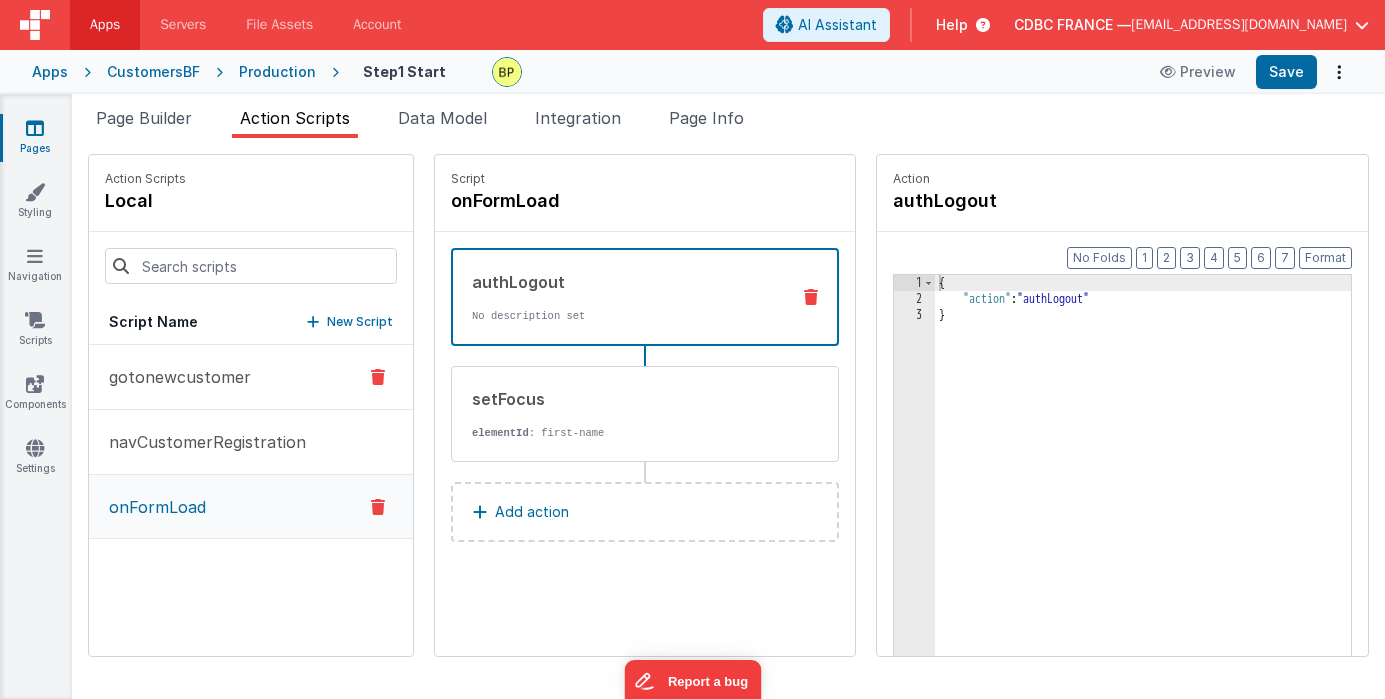 click on "gotonewcustomer" at bounding box center (174, 377) 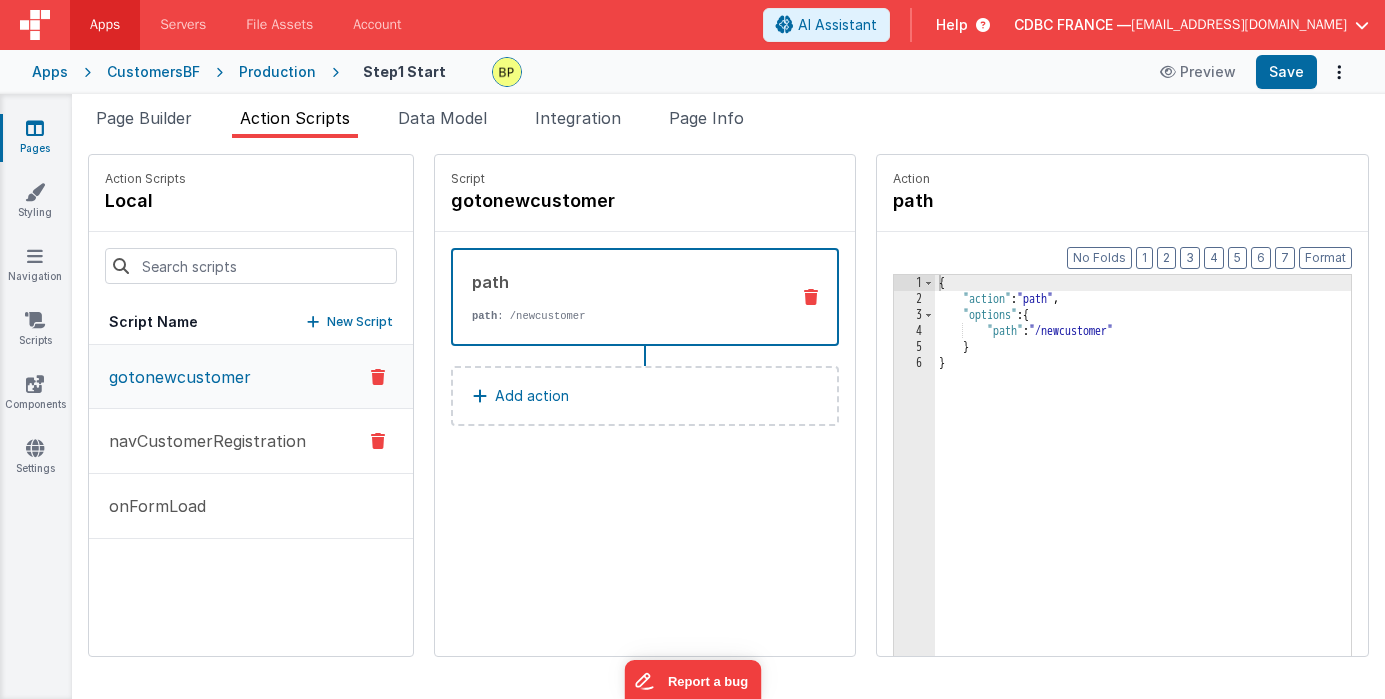 click on "navCustomerRegistration" at bounding box center (201, 441) 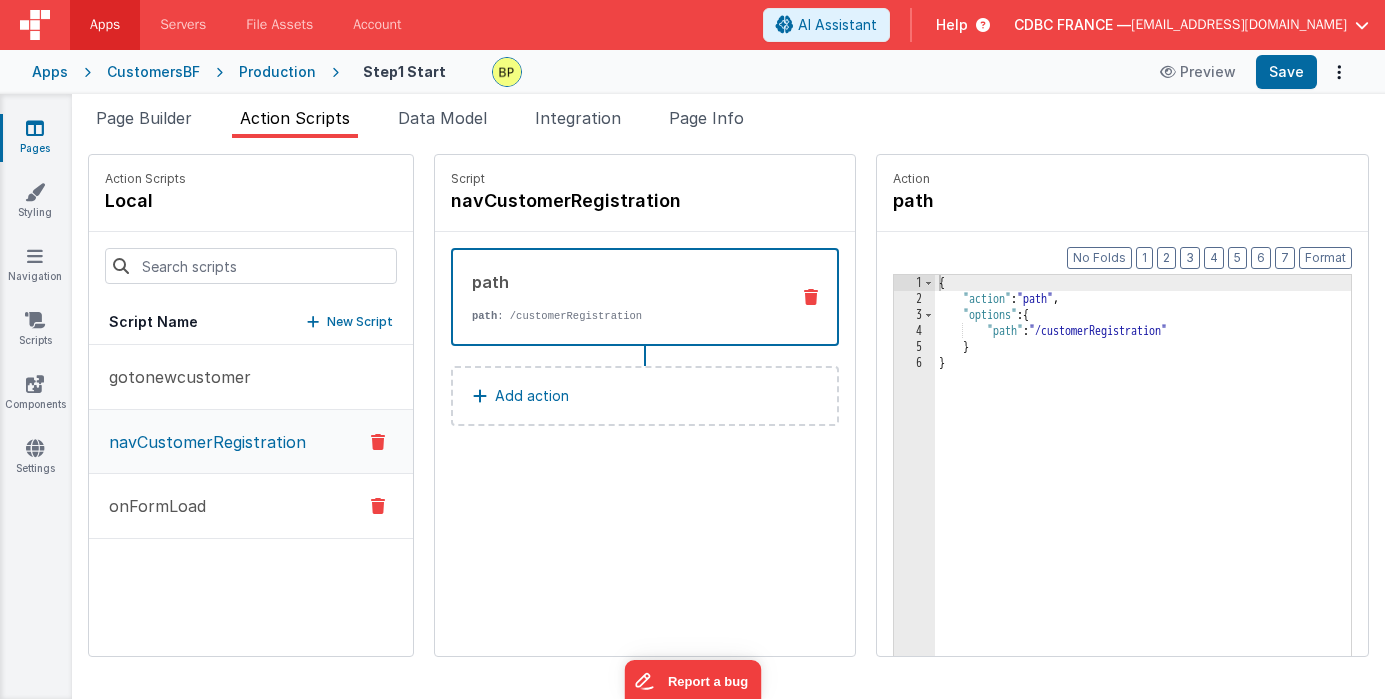 click on "onFormLoad" at bounding box center (151, 506) 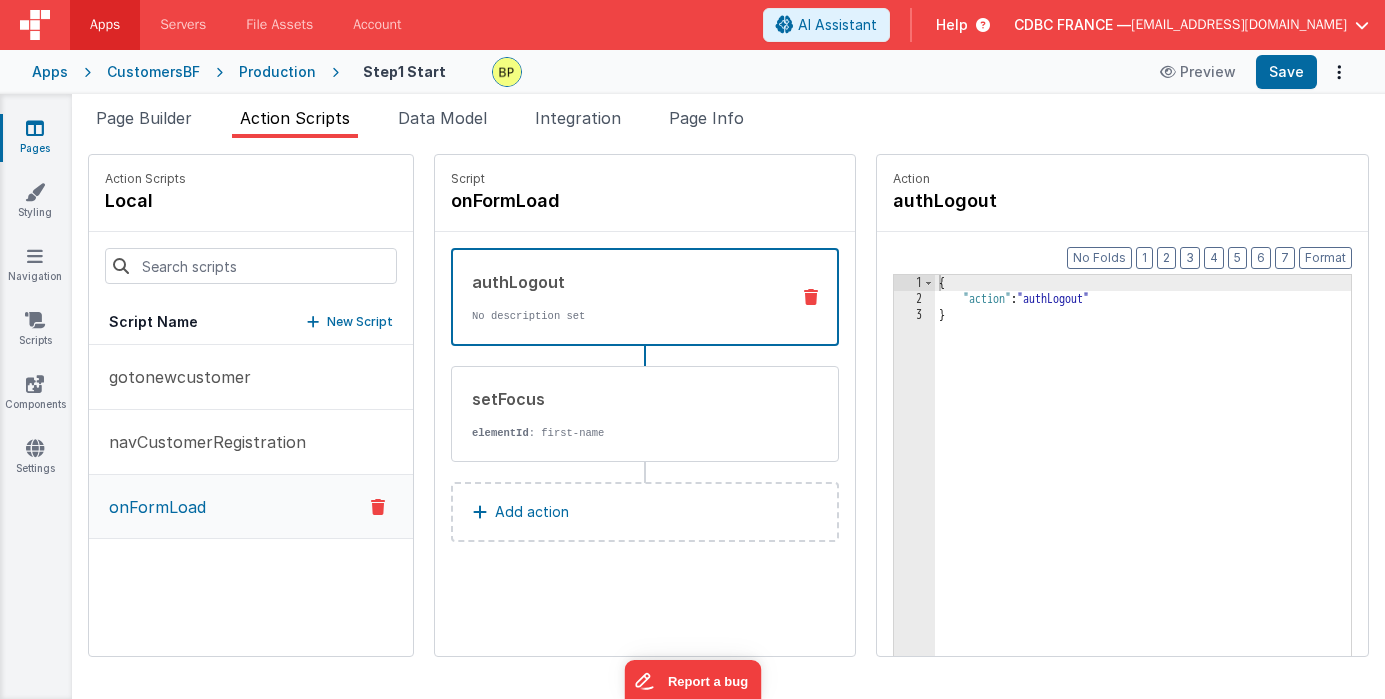 click on "New Script" at bounding box center [360, 322] 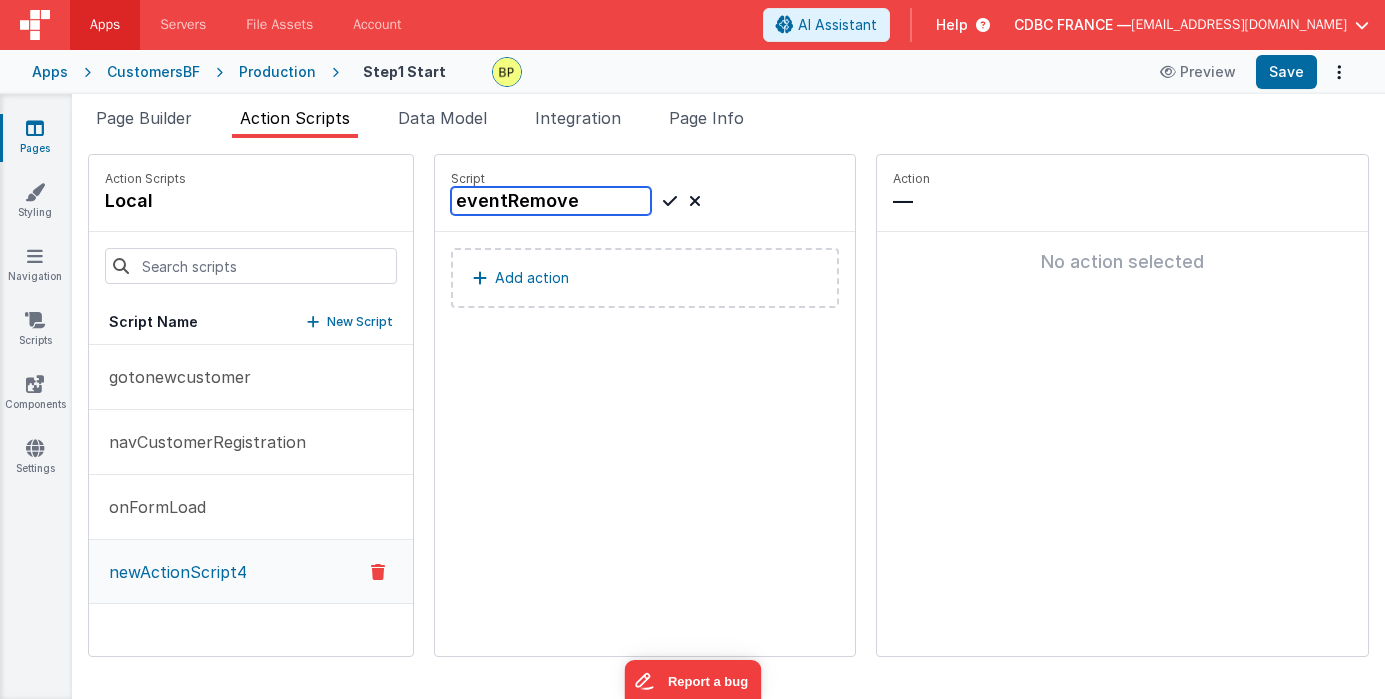 type on "eventRemove" 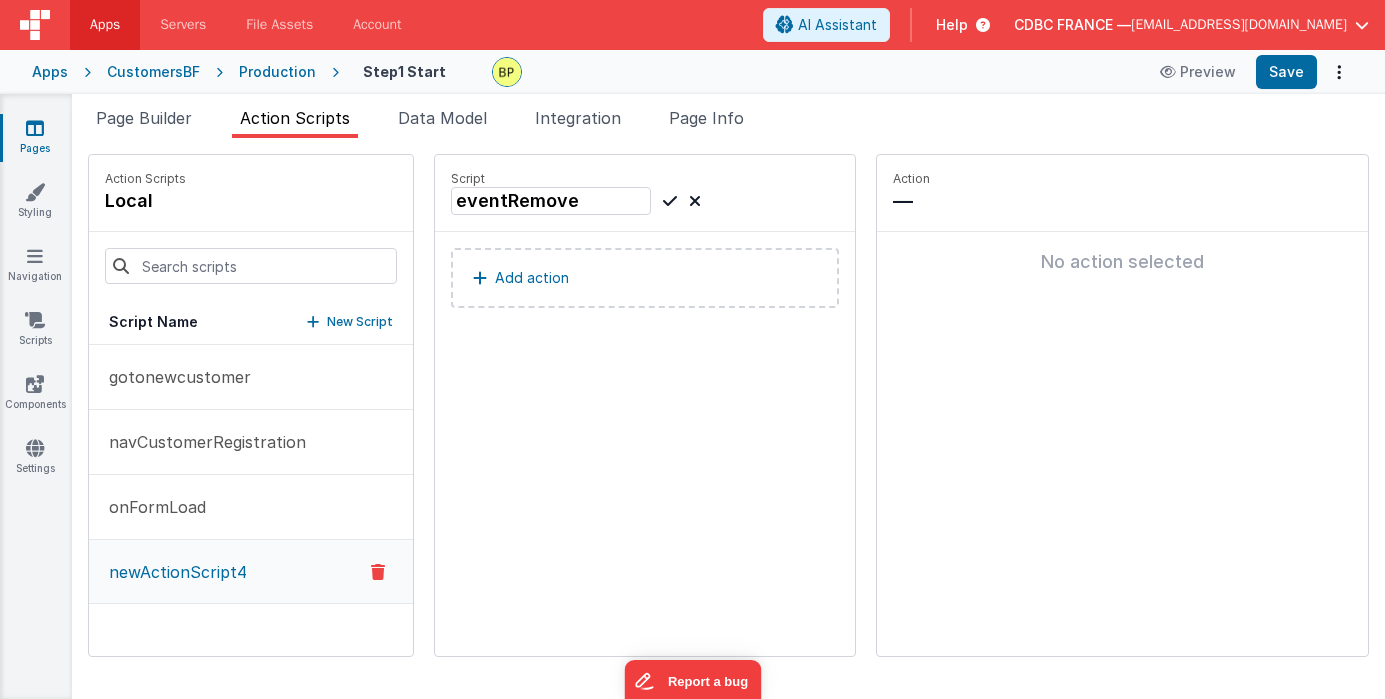 click on "Add action" at bounding box center (645, 278) 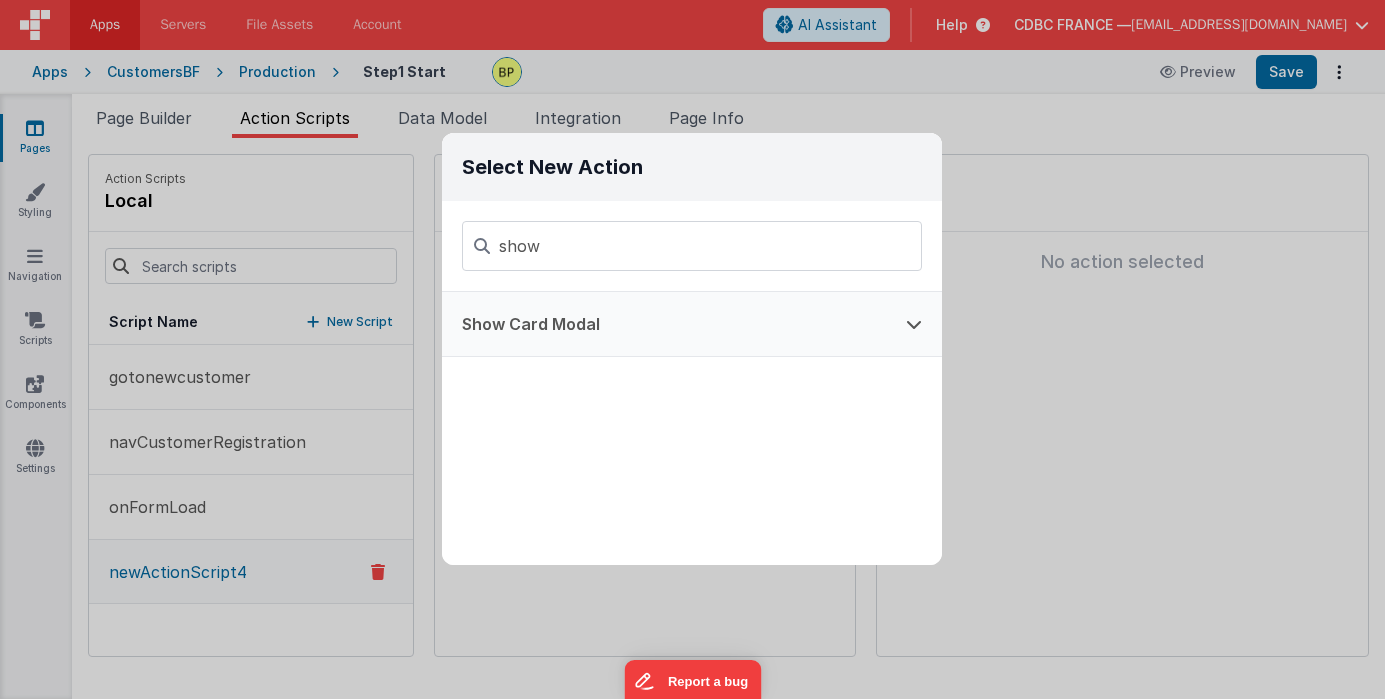 type on "show" 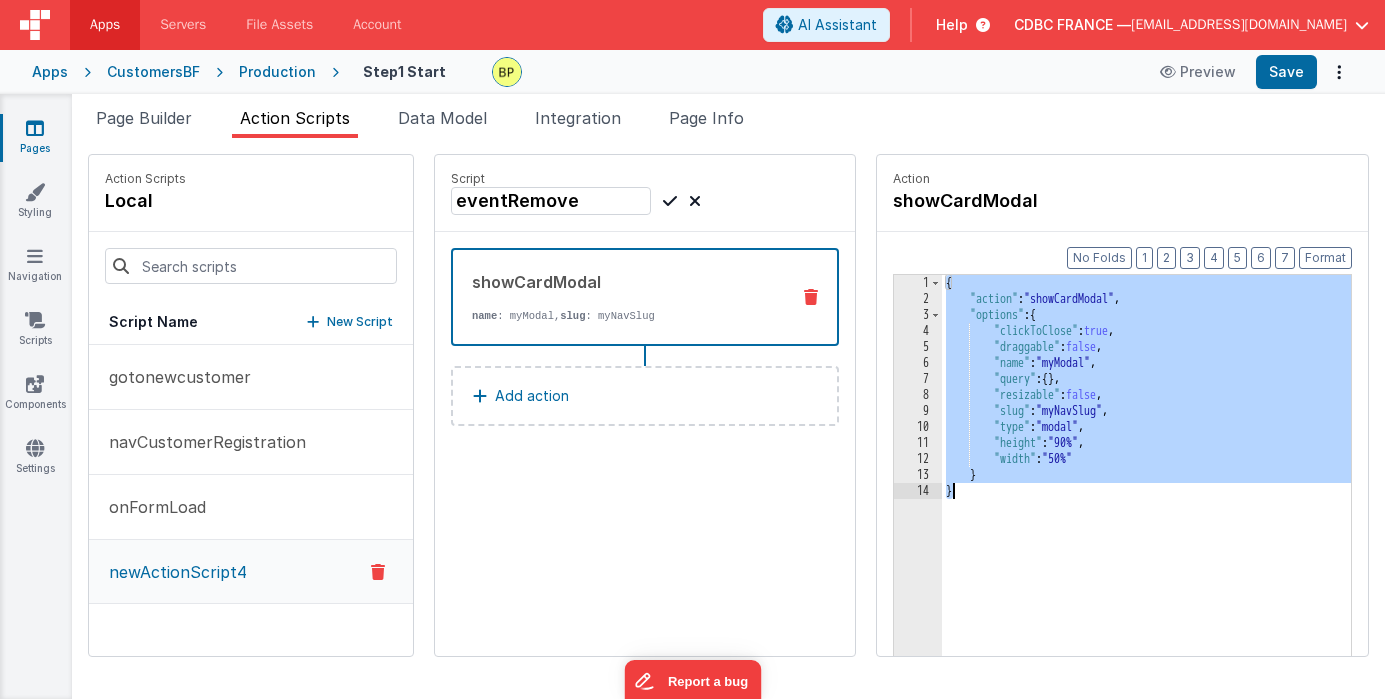 drag, startPoint x: 893, startPoint y: 281, endPoint x: 932, endPoint y: 553, distance: 274.78174 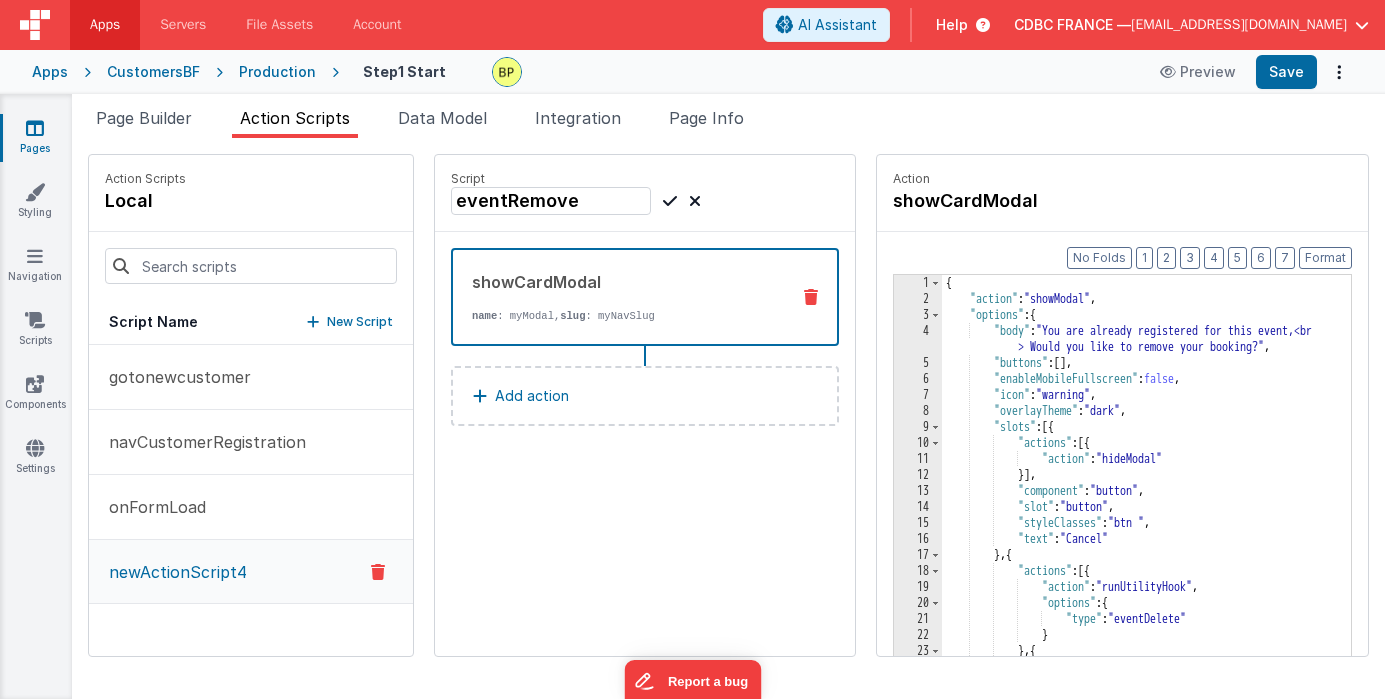 click on "newActionScript4" at bounding box center [172, 572] 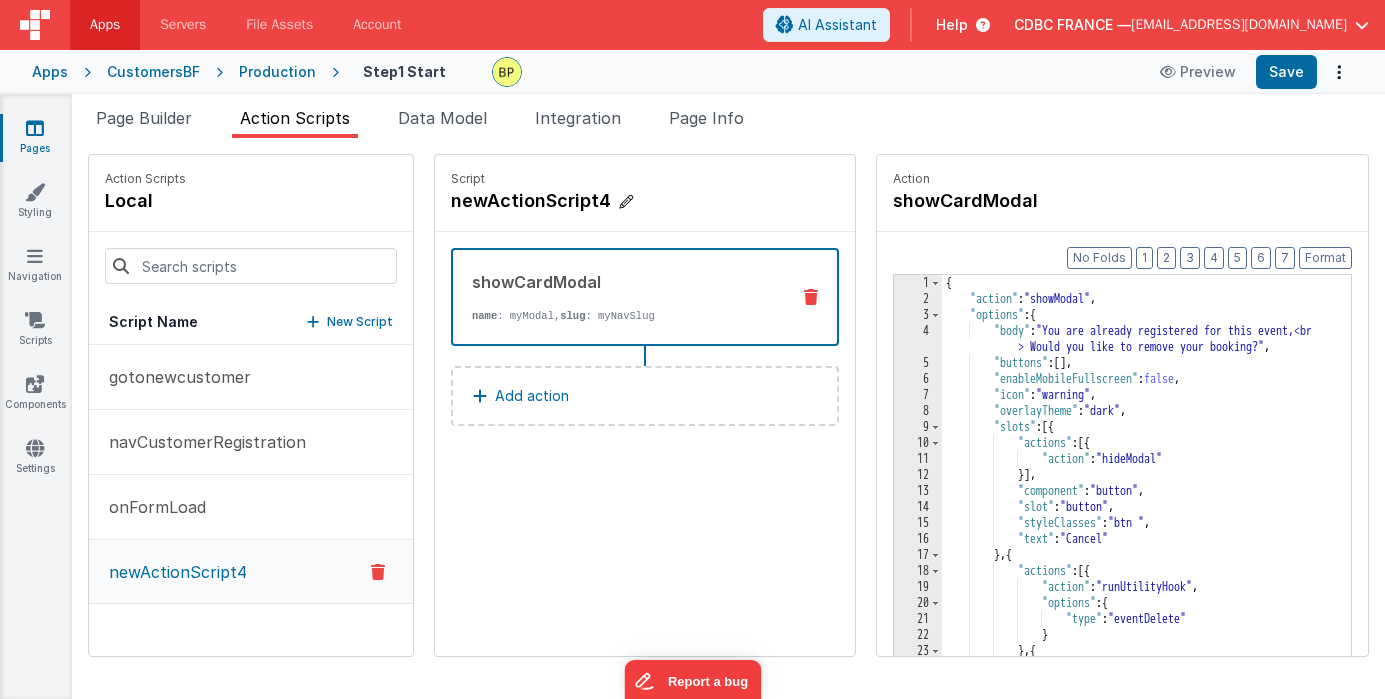 click on "newActionScript4" at bounding box center [601, 201] 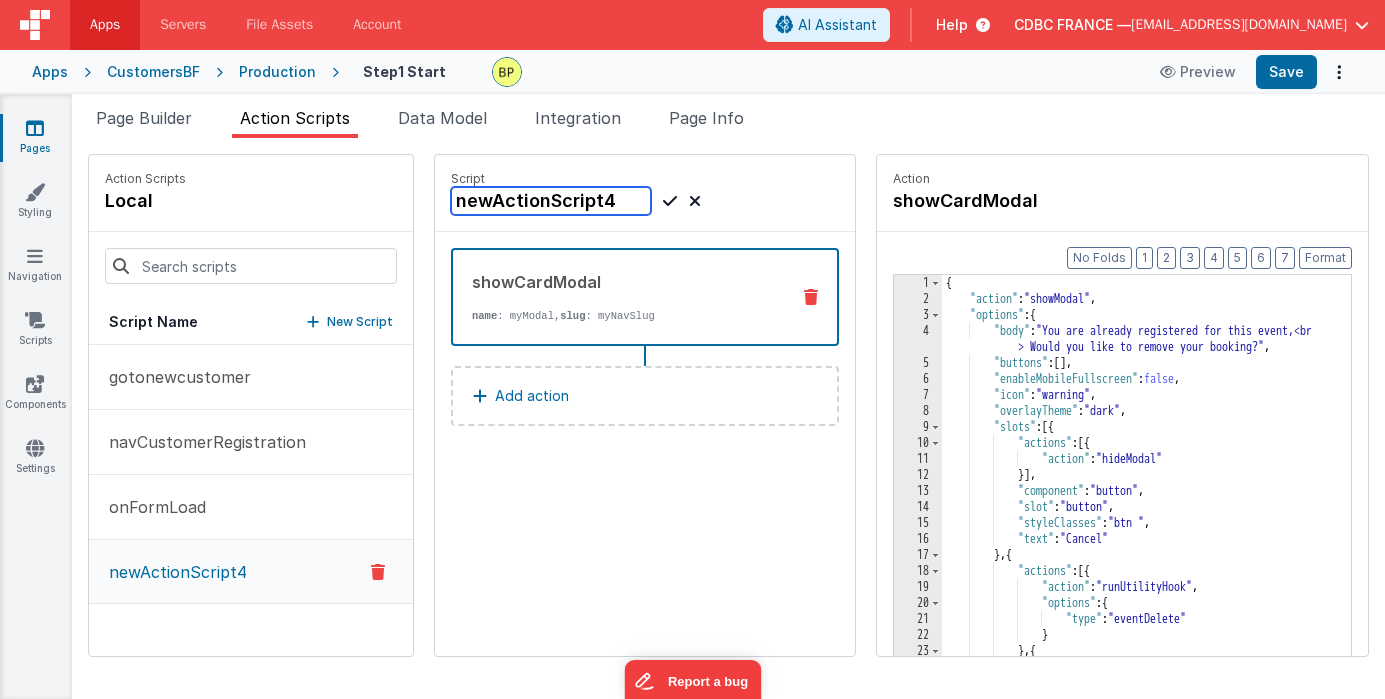 drag, startPoint x: 567, startPoint y: 200, endPoint x: 434, endPoint y: 195, distance: 133.09395 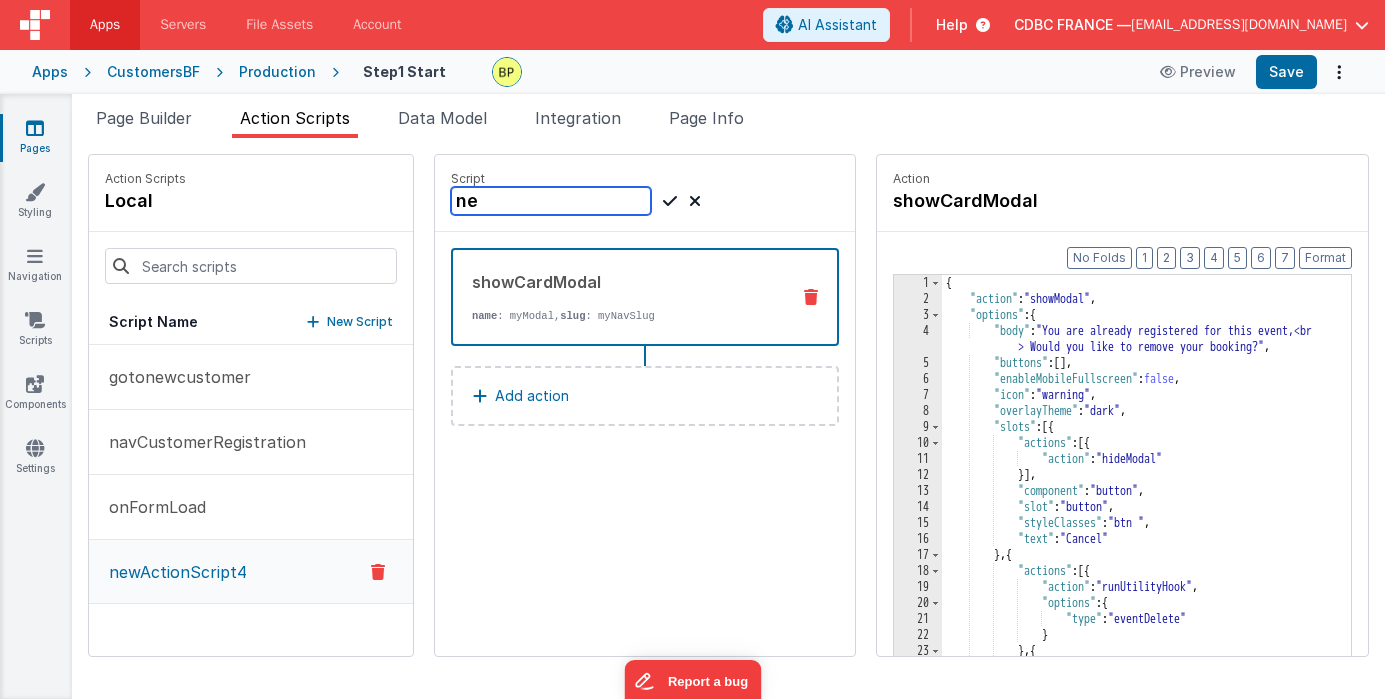 type on "n" 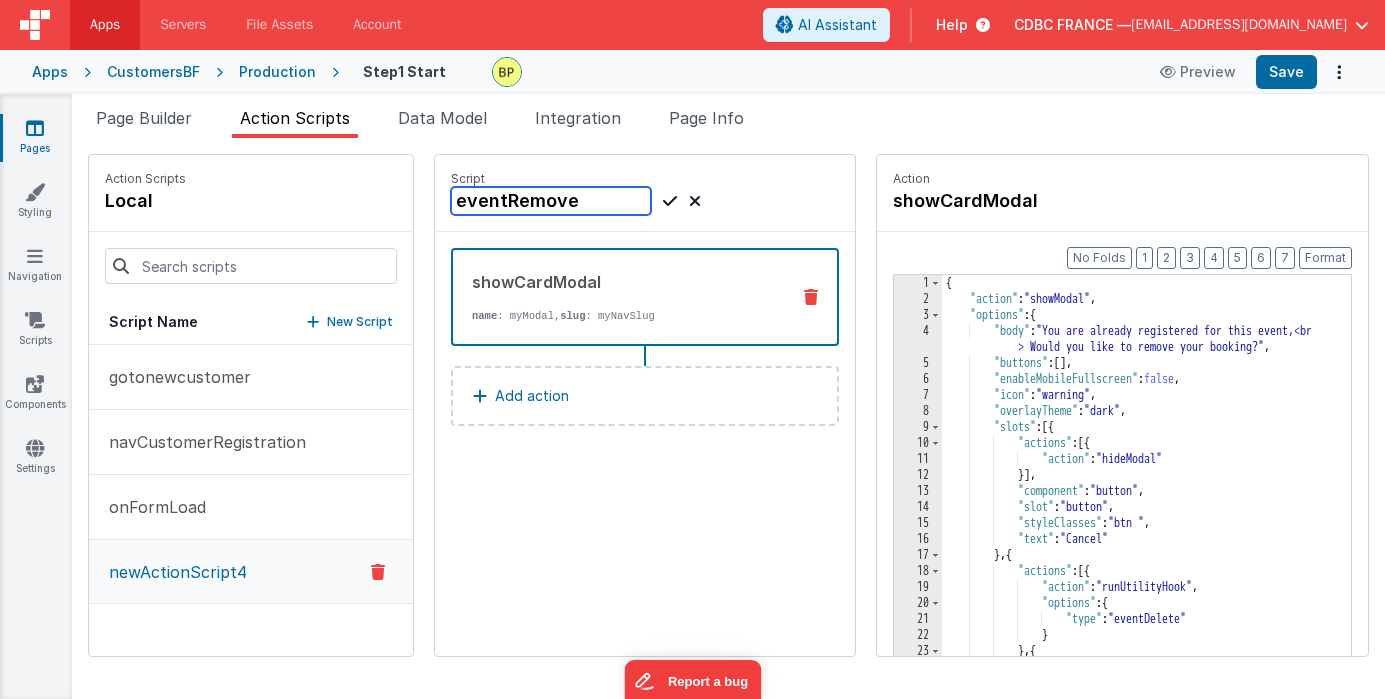 type on "eventRemove" 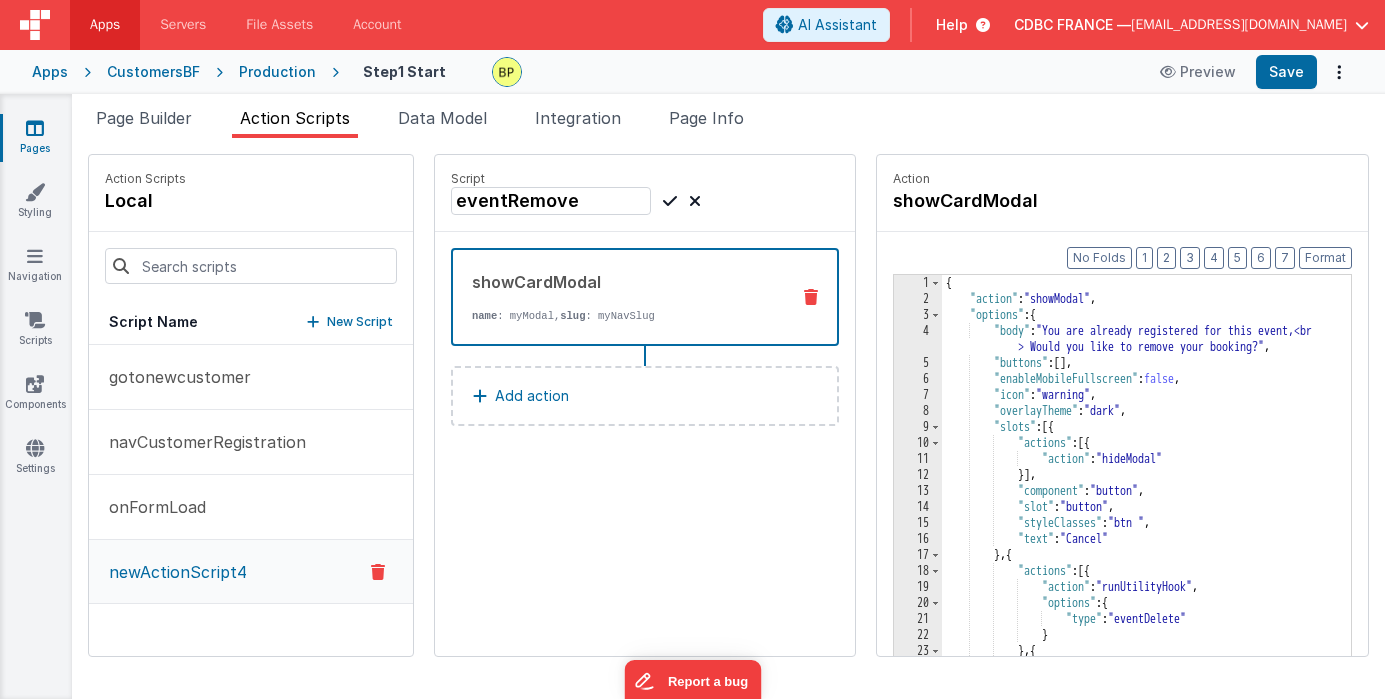 click at bounding box center (670, 201) 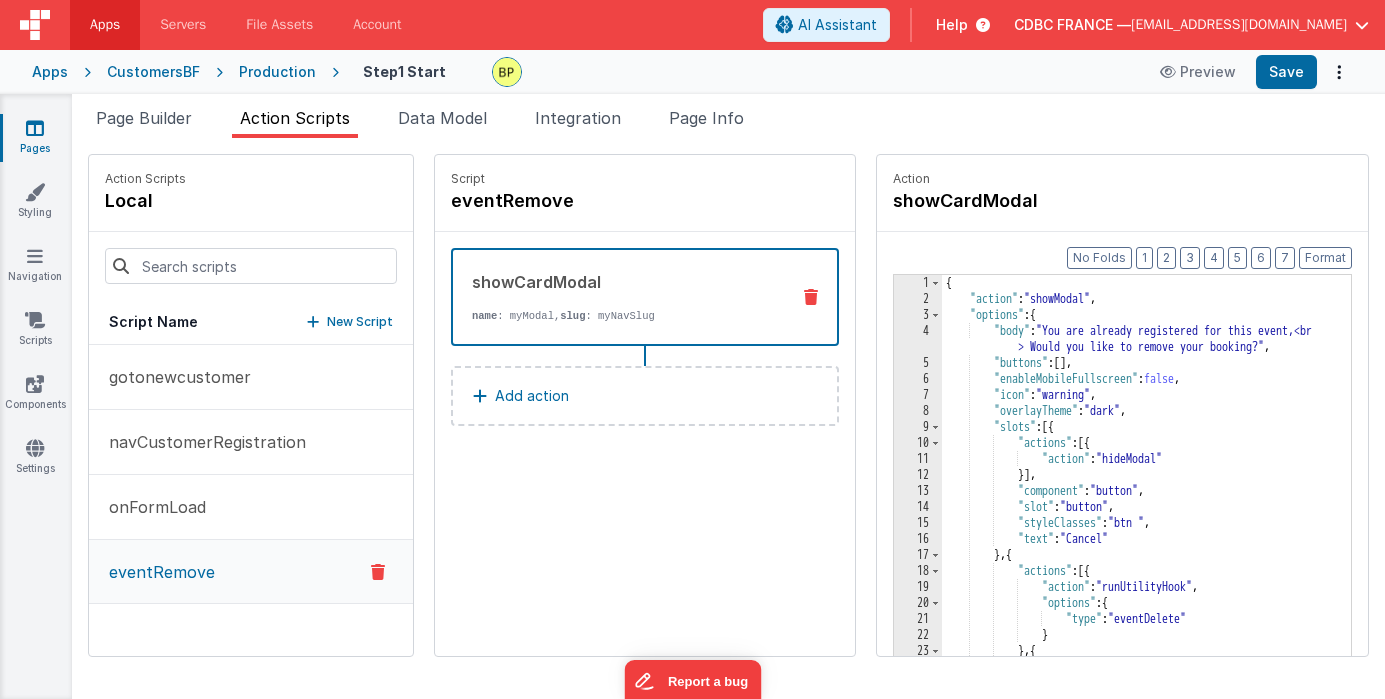 click on "Add action" at bounding box center [532, 396] 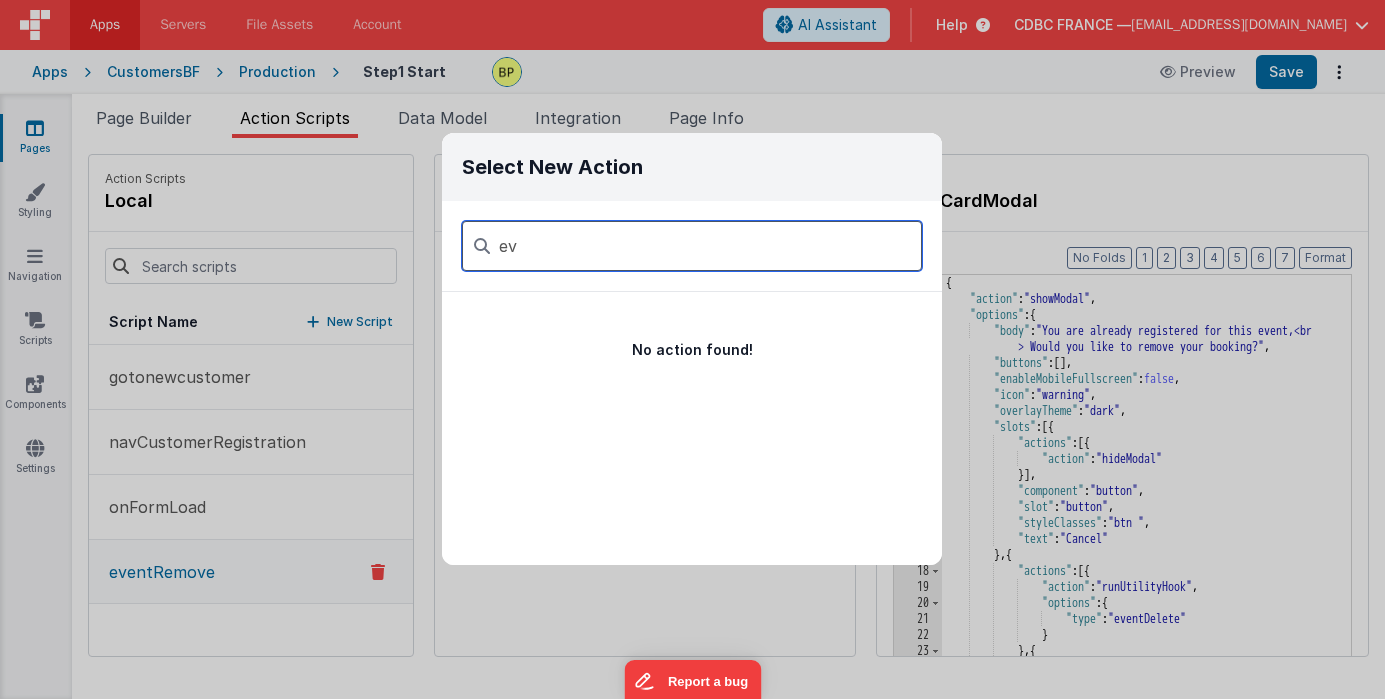 type on "e" 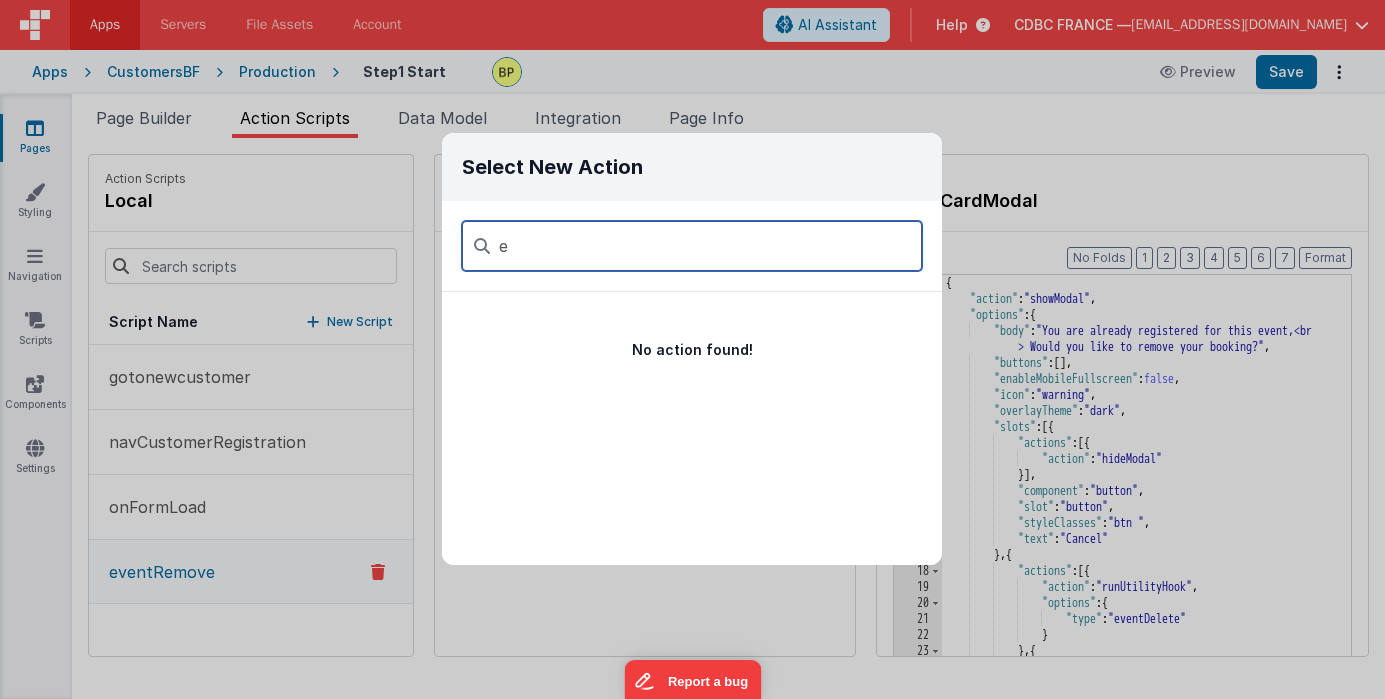 type 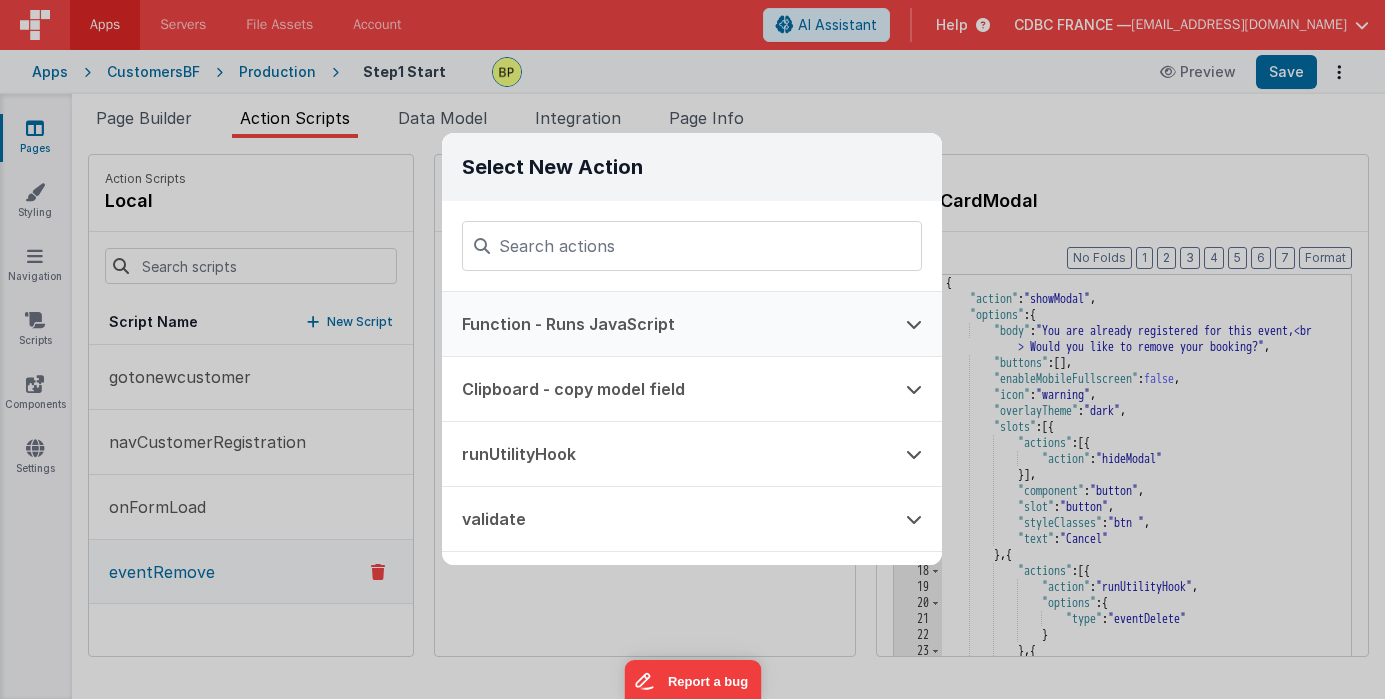 click on "Function - Runs JavaScript" at bounding box center [664, 324] 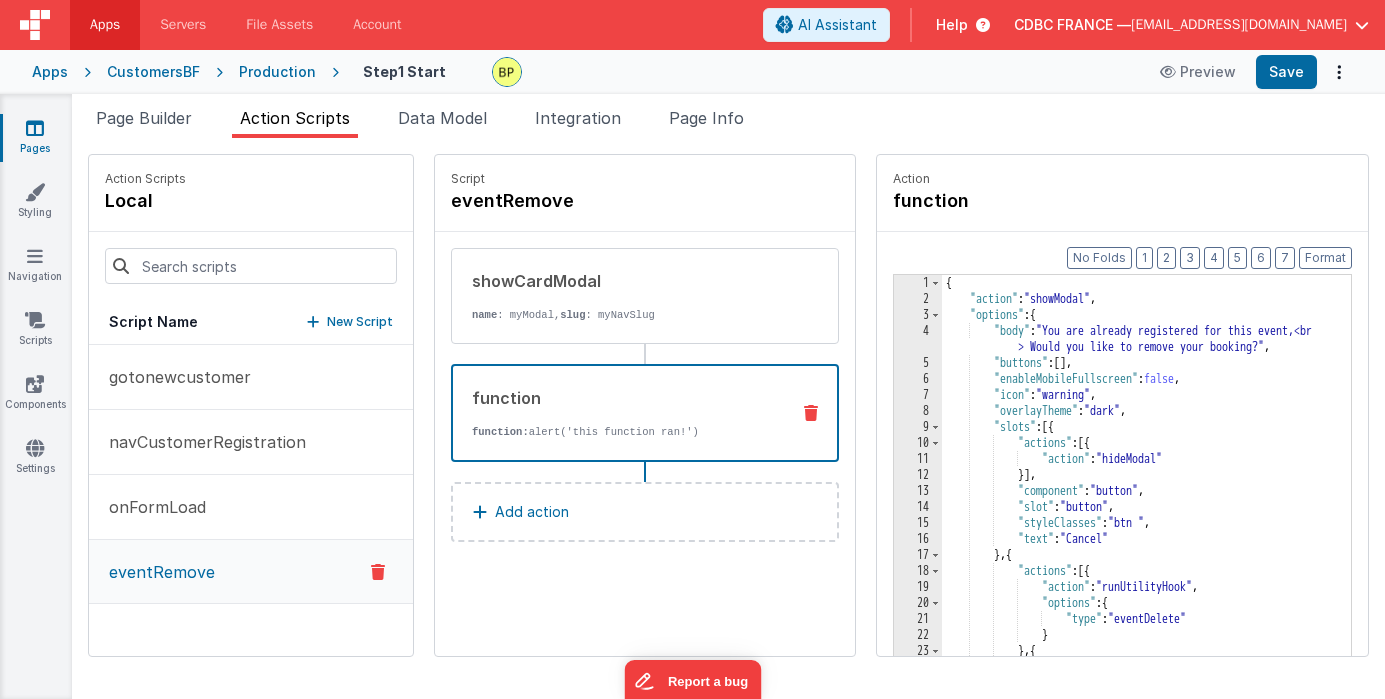 click at bounding box center (811, 413) 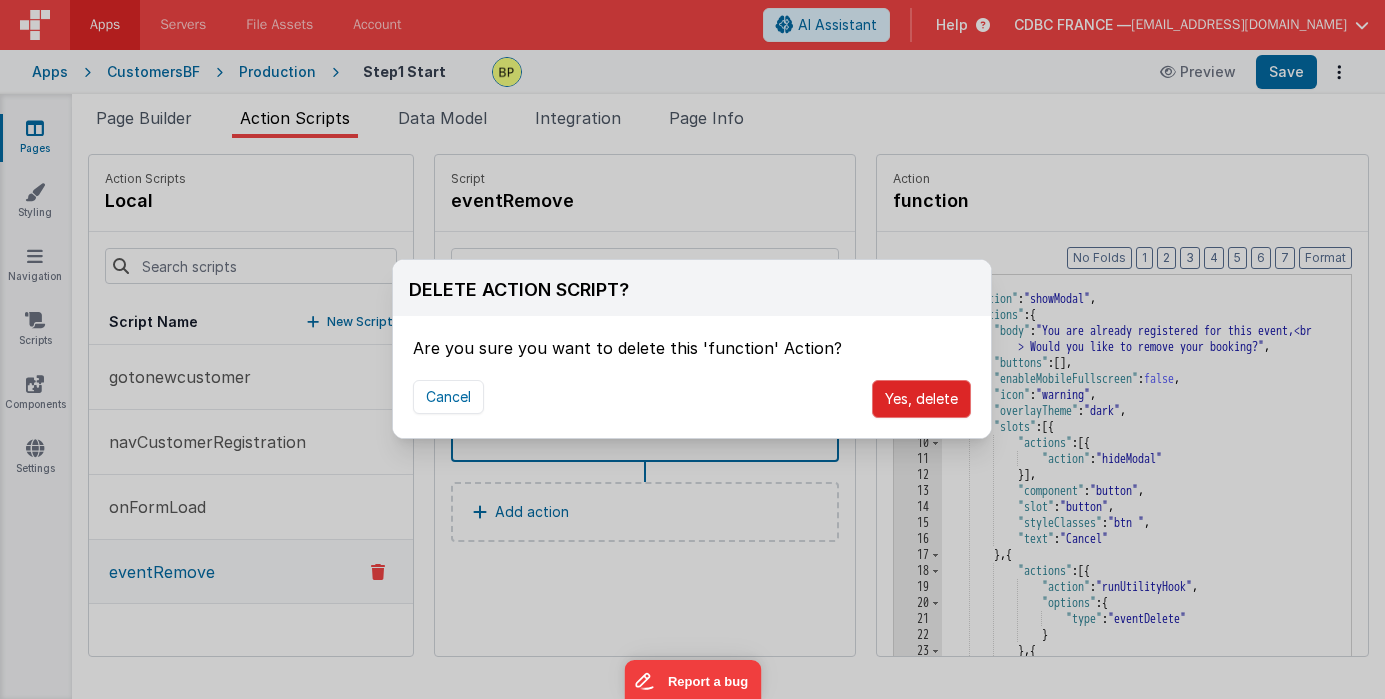 click on "Yes, delete" at bounding box center [921, 399] 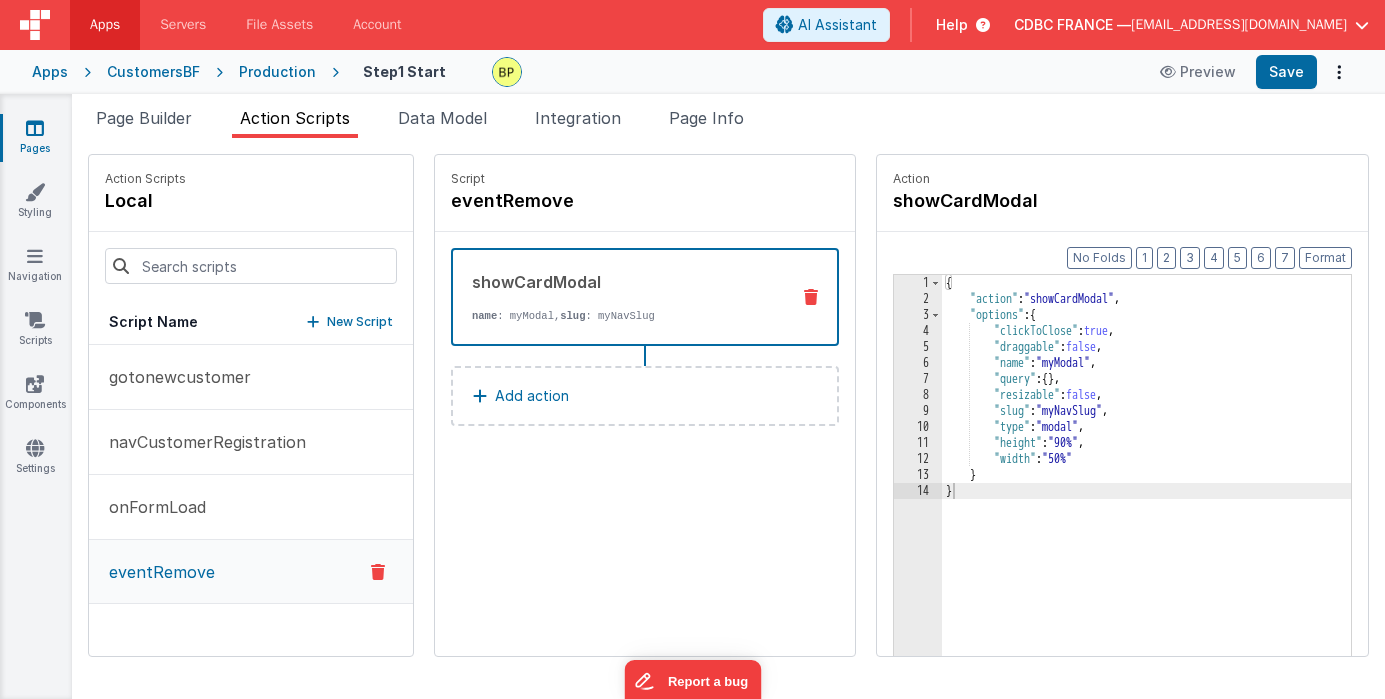 click on "New Script" at bounding box center [360, 322] 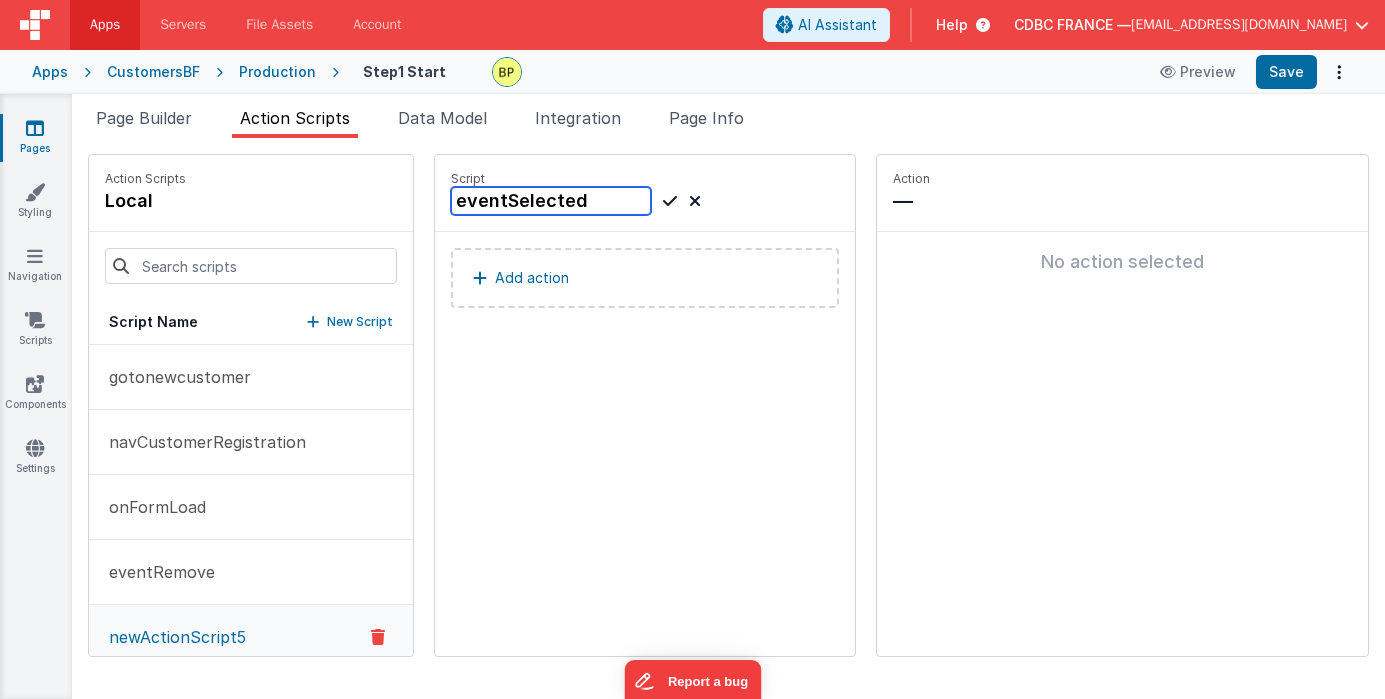 type on "eventSelected" 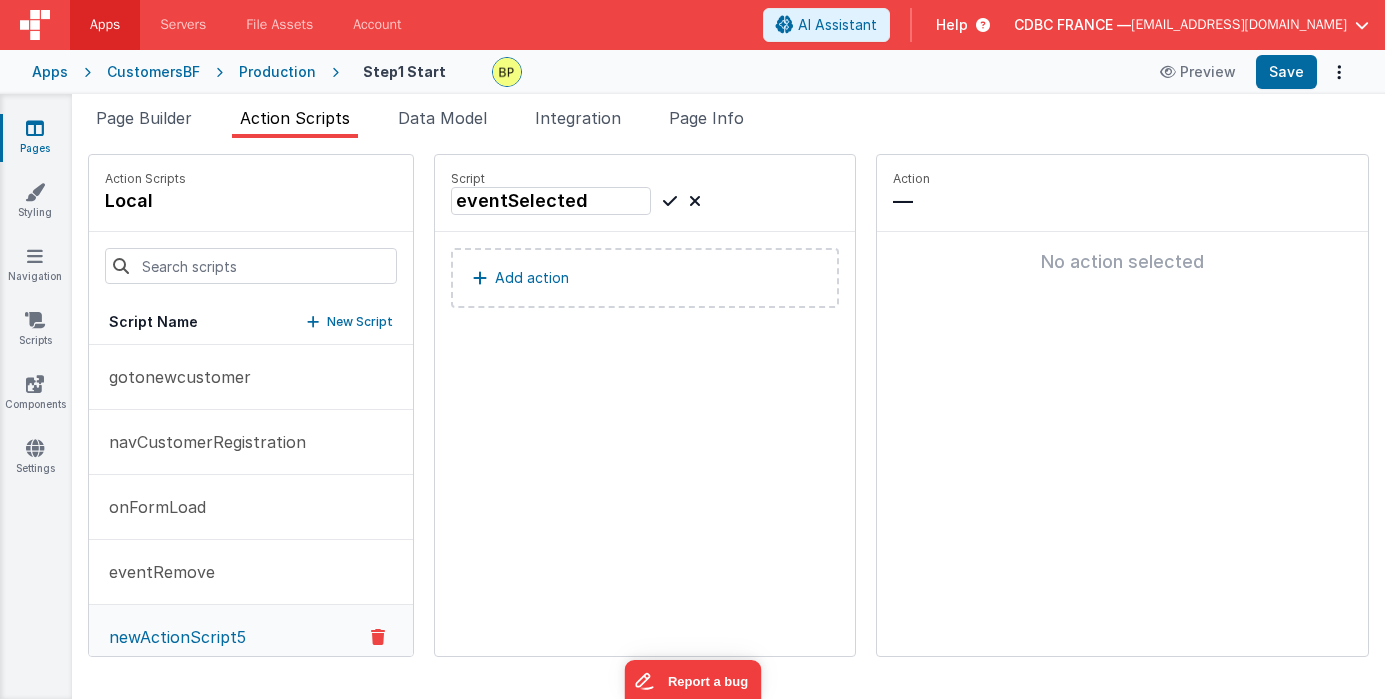 click at bounding box center (670, 201) 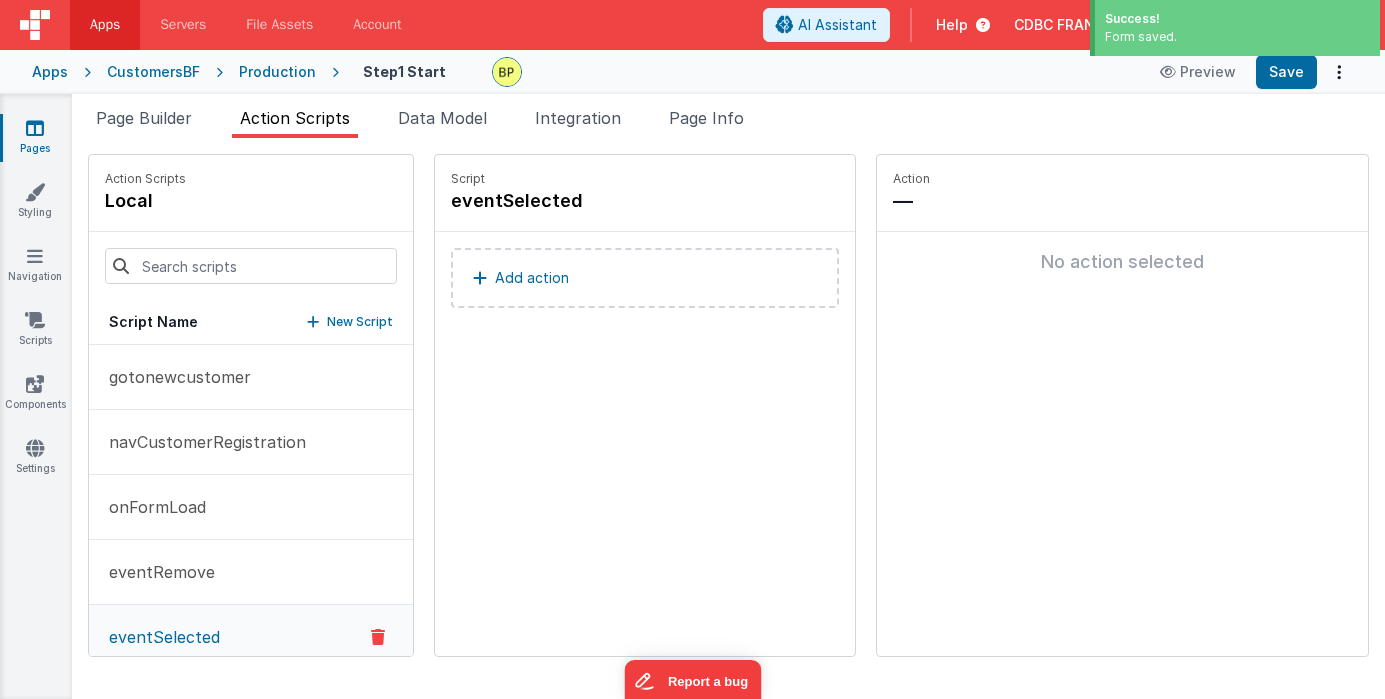 click on "Add action" at bounding box center [532, 278] 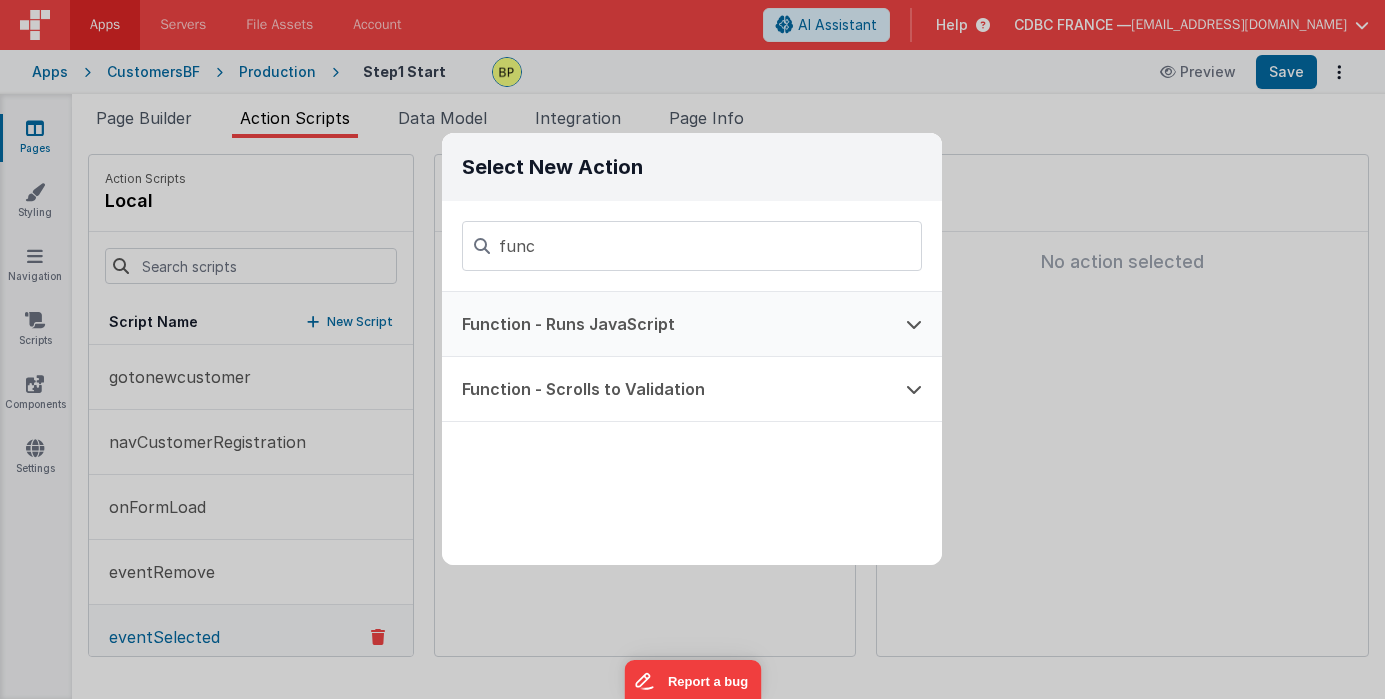 type on "func" 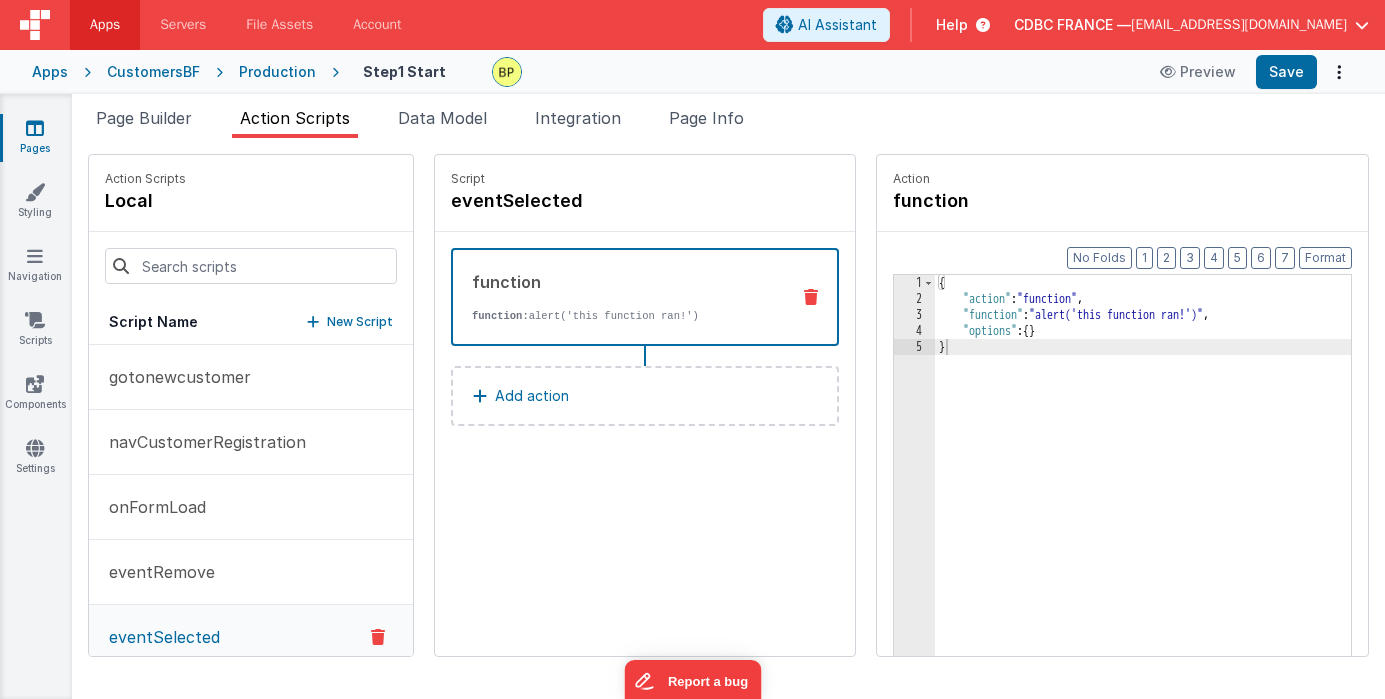 click on "{      "action" :  "function" ,      "function" :  "alert('this function ran!')" ,      "options" :  { } }" at bounding box center (1168, 512) 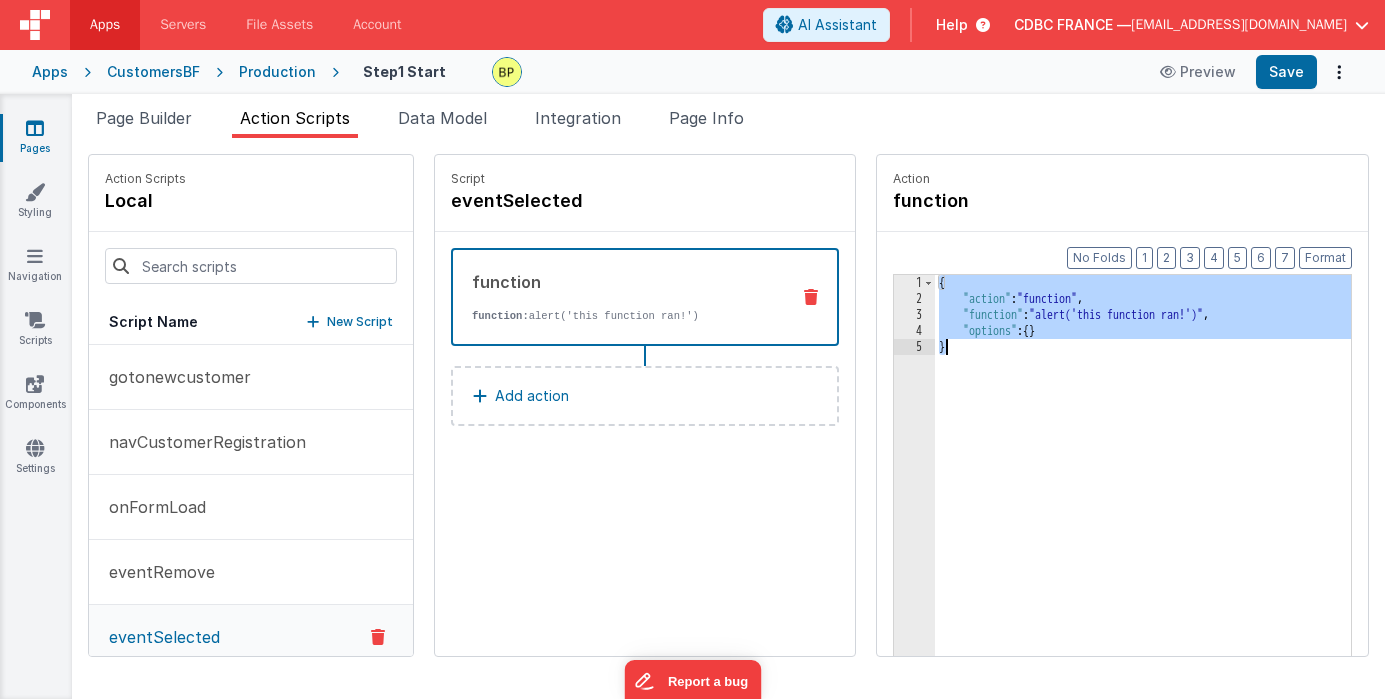 drag, startPoint x: 890, startPoint y: 281, endPoint x: 919, endPoint y: 350, distance: 74.84651 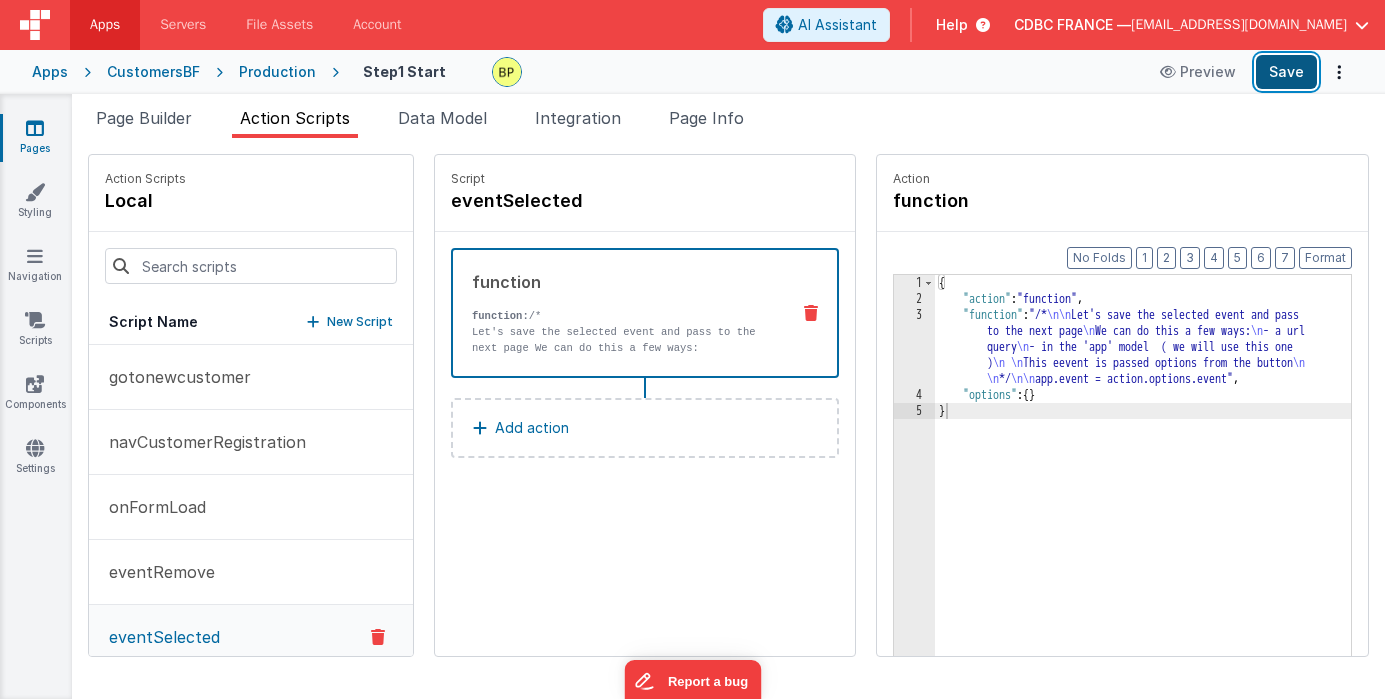 click on "Save" at bounding box center (1286, 72) 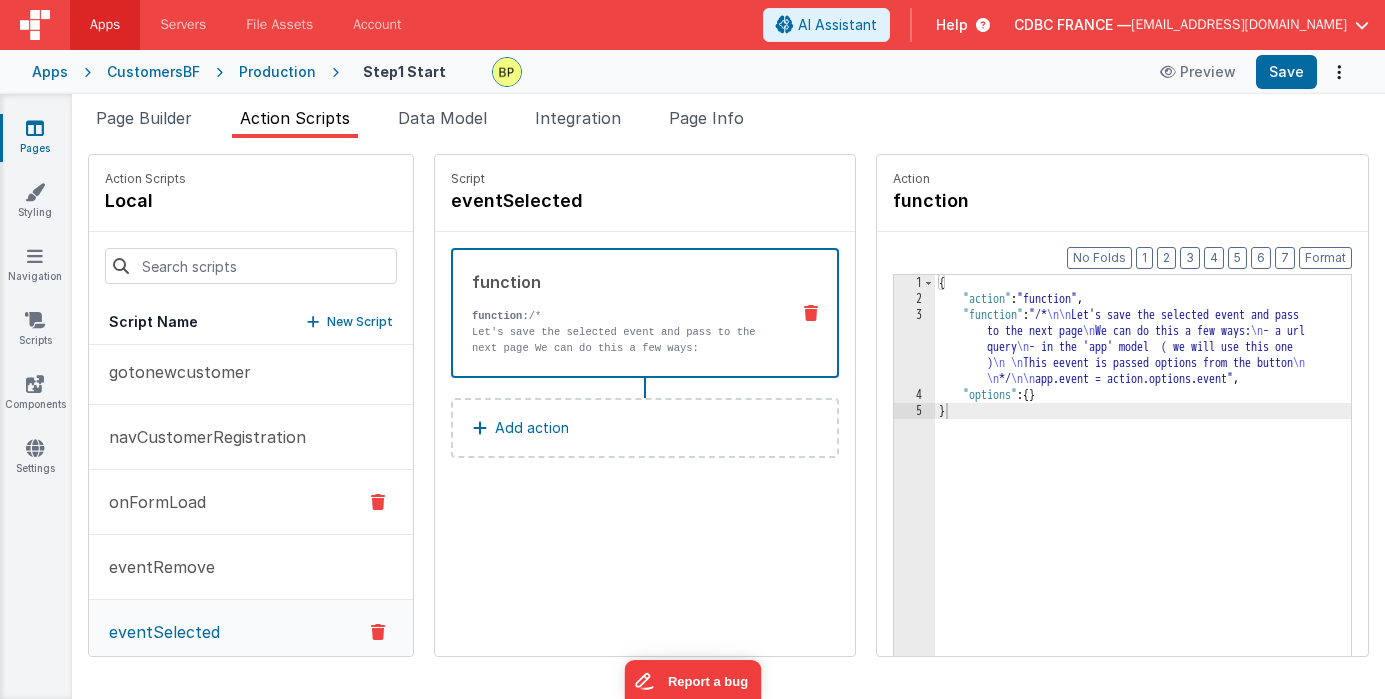 scroll, scrollTop: 6, scrollLeft: 0, axis: vertical 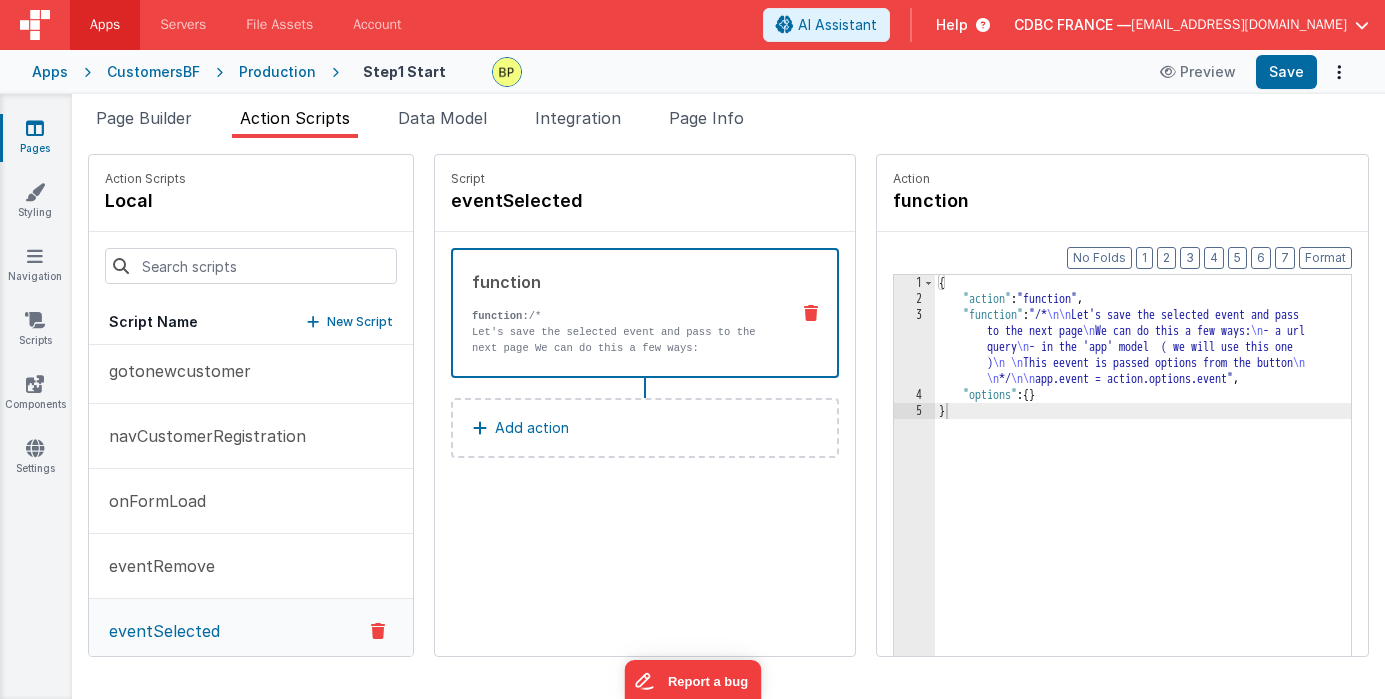 click on "New Script" at bounding box center (360, 322) 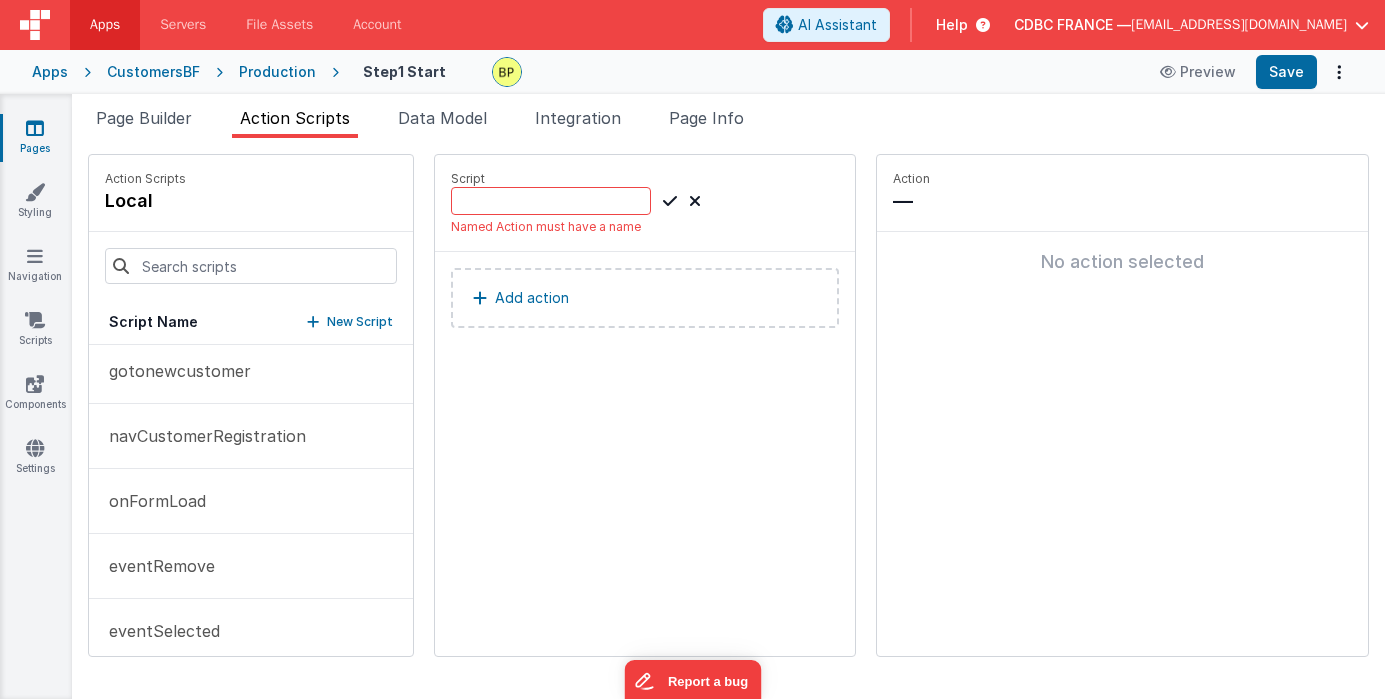 click on "Named Action must have a name" at bounding box center (645, 211) 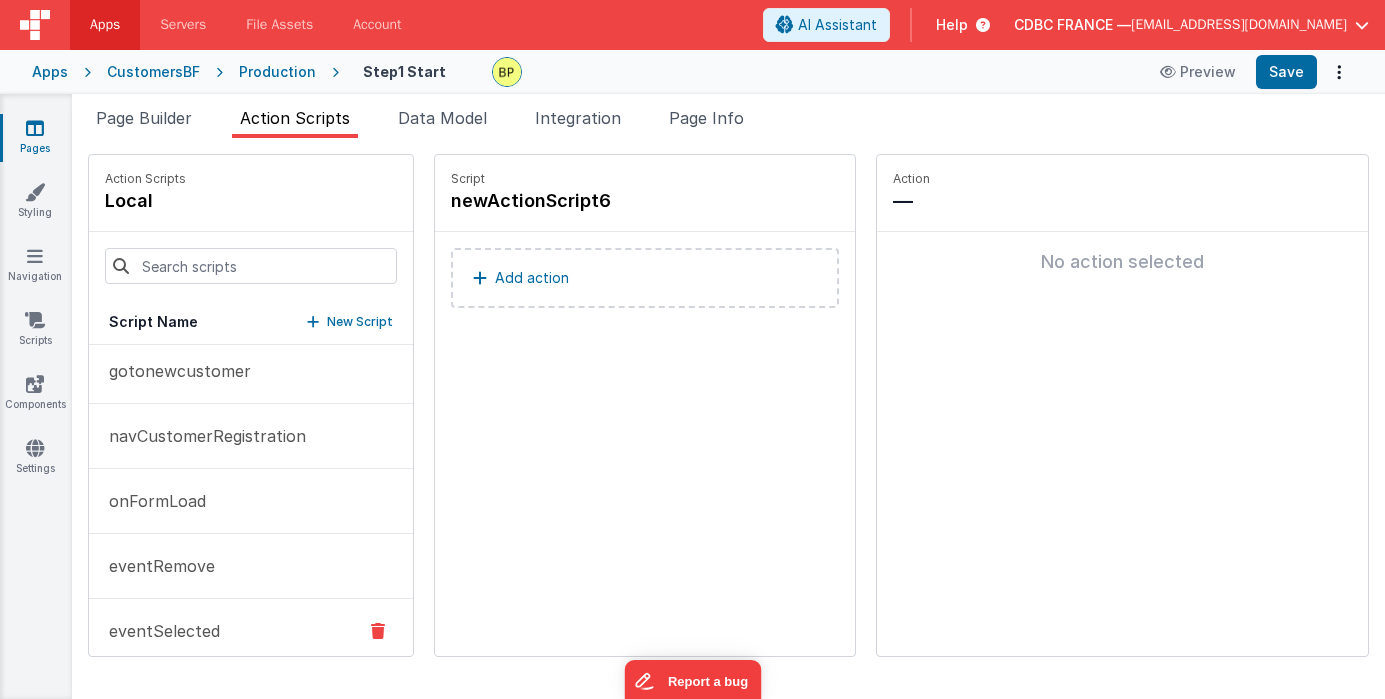scroll, scrollTop: 94, scrollLeft: 0, axis: vertical 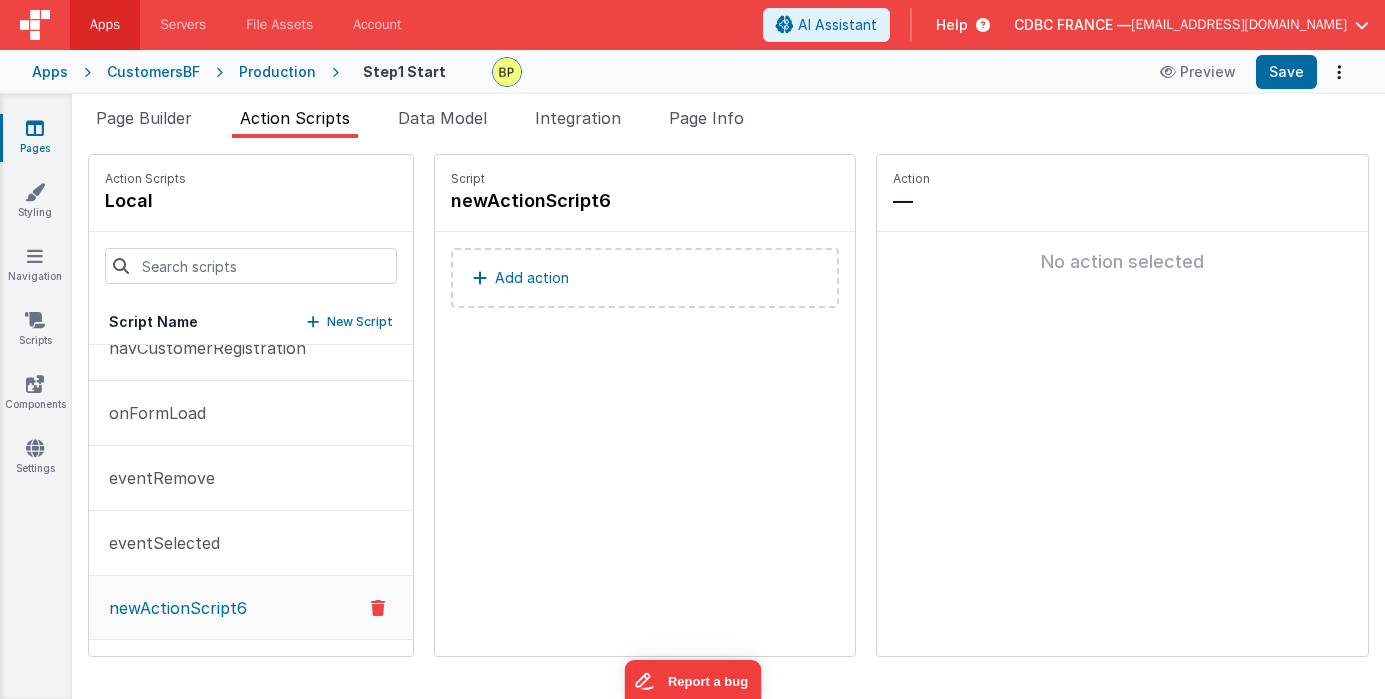 click at bounding box center [378, 608] 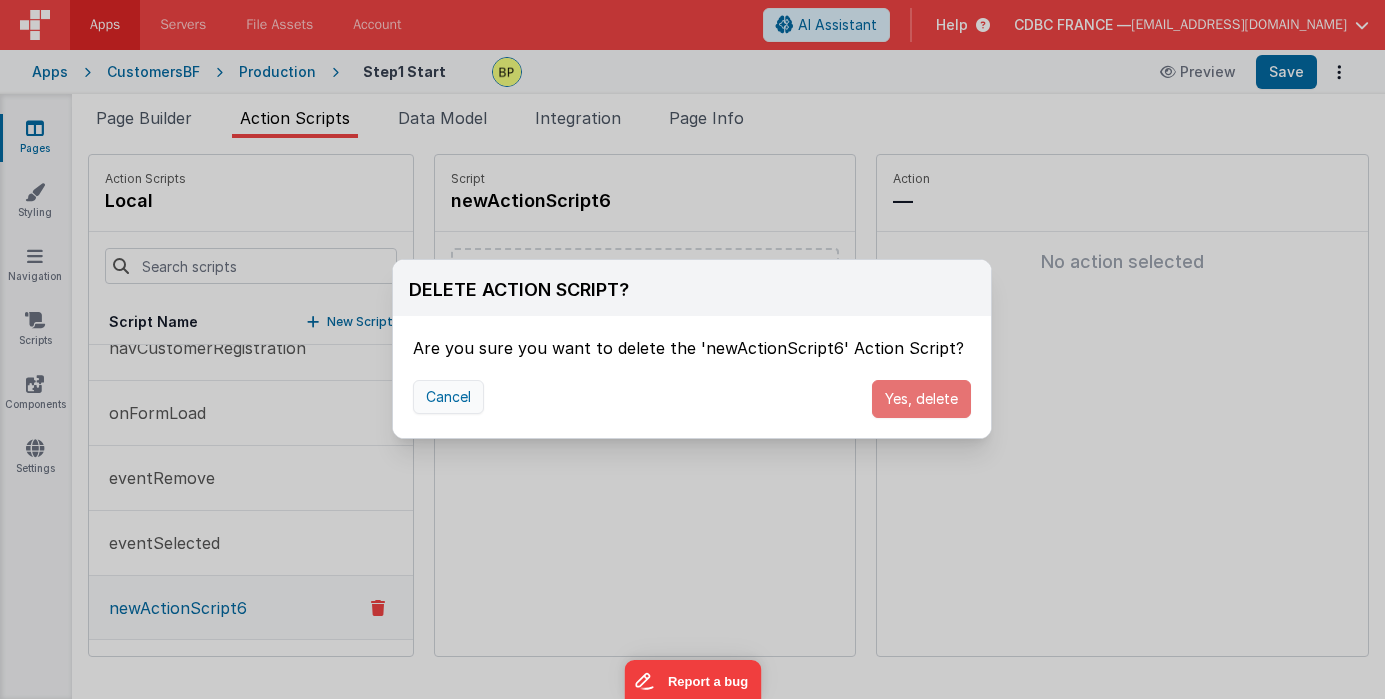 drag, startPoint x: 909, startPoint y: 392, endPoint x: 420, endPoint y: 398, distance: 489.0368 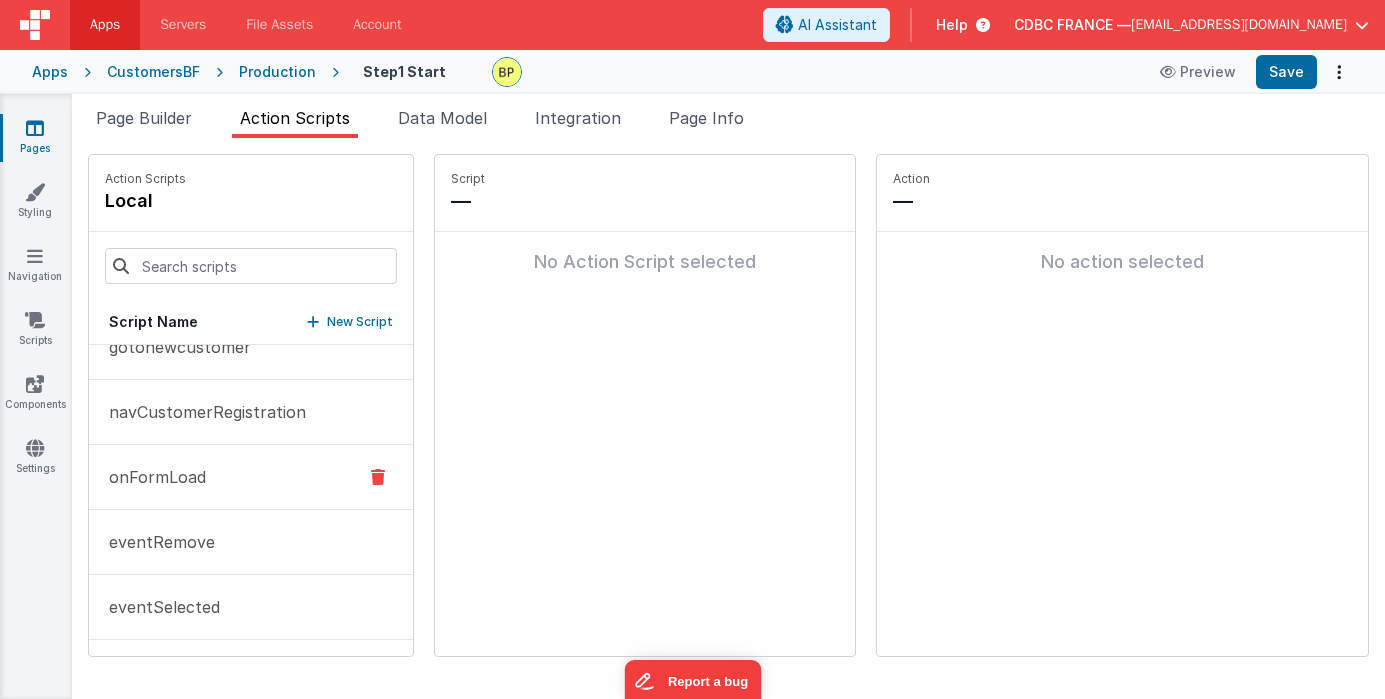 click on "onFormLoad" at bounding box center (151, 477) 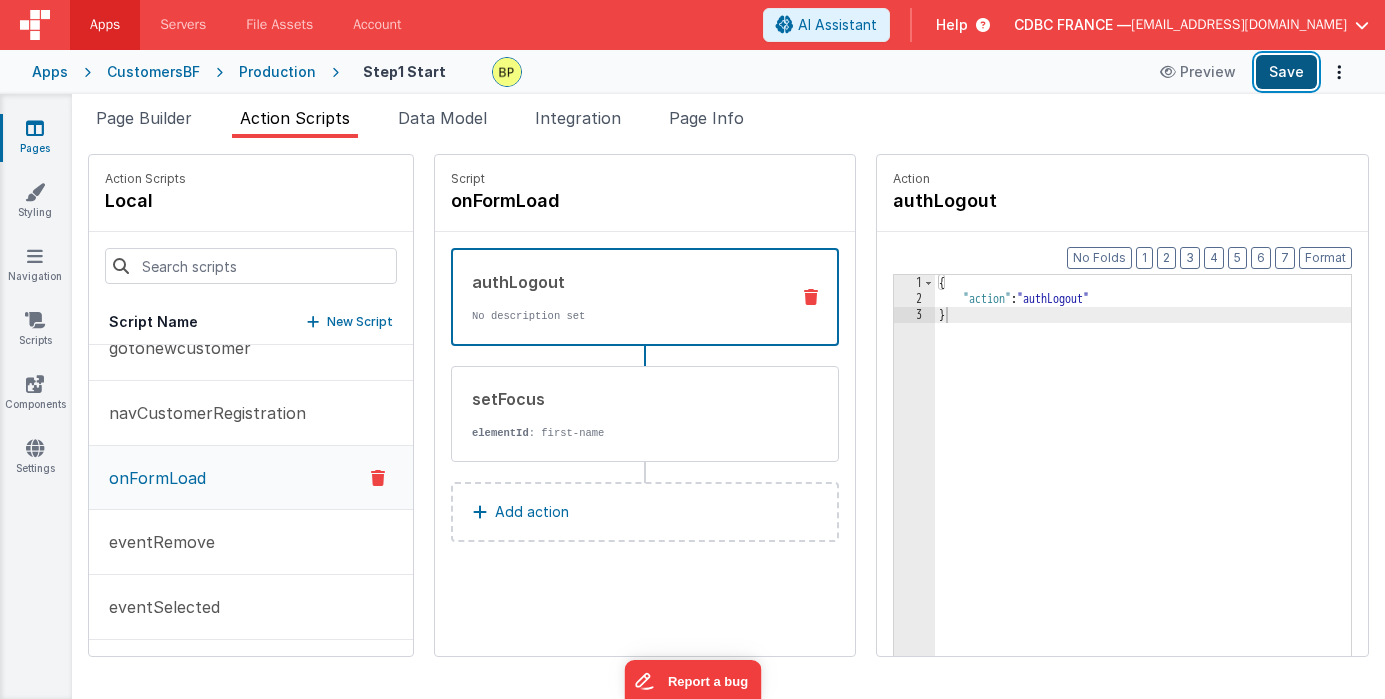 click on "Save" at bounding box center [1286, 72] 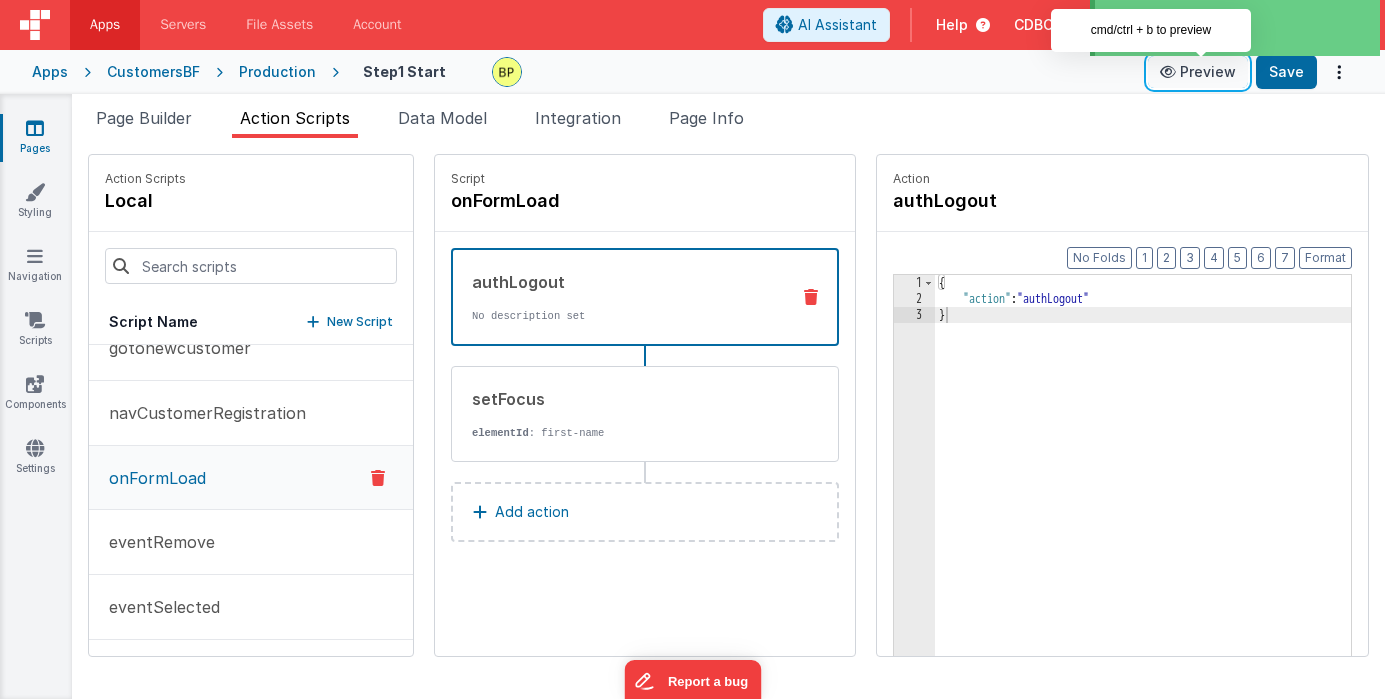click at bounding box center [1170, 72] 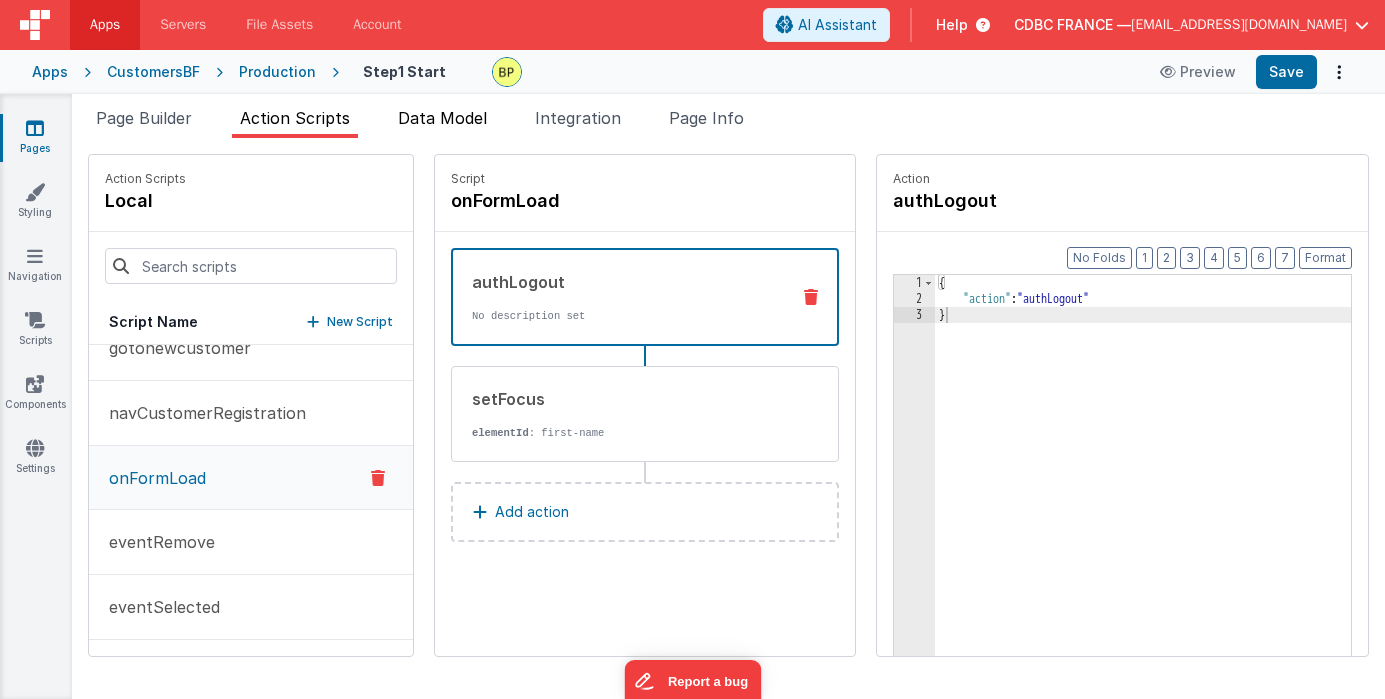 click on "Data Model" at bounding box center (442, 118) 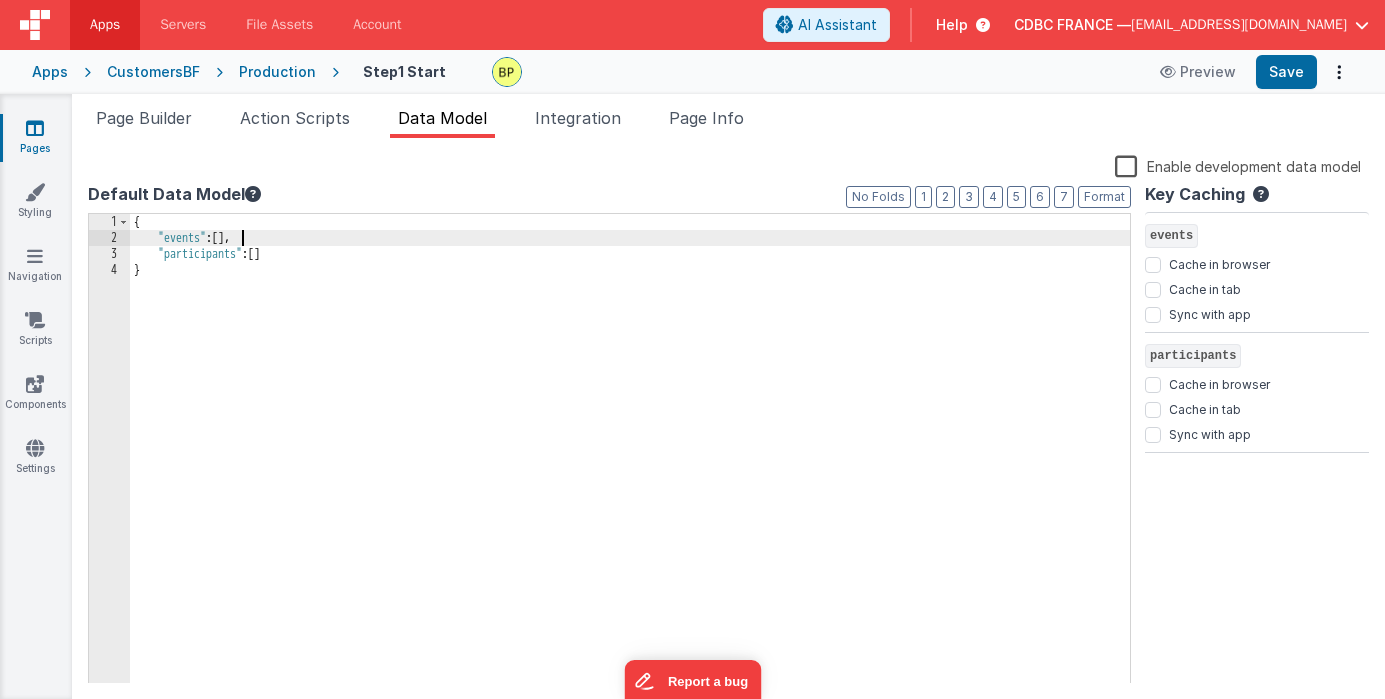 click on "{      "events" :  [ ] ,      "participants" :  [ ] }" at bounding box center (630, 465) 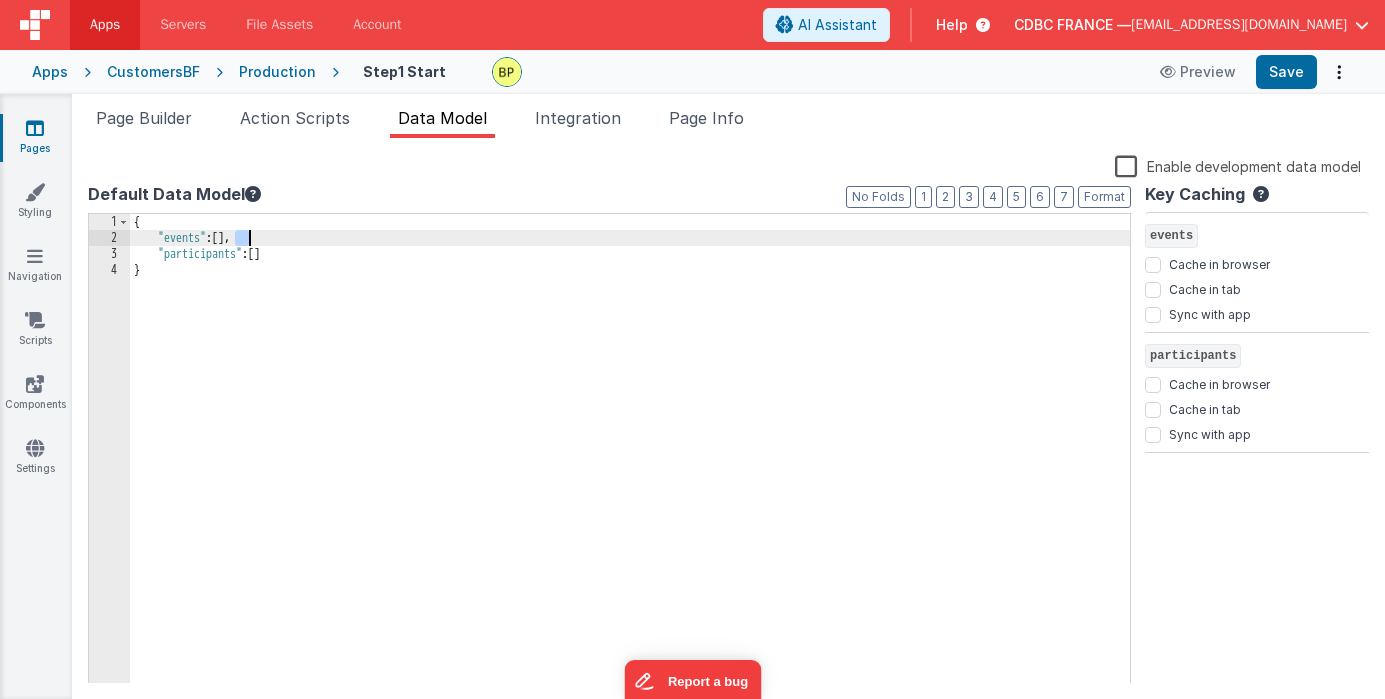 click on "{      "events" :  [ ] ,      "participants" :  [ ] }" at bounding box center [630, 465] 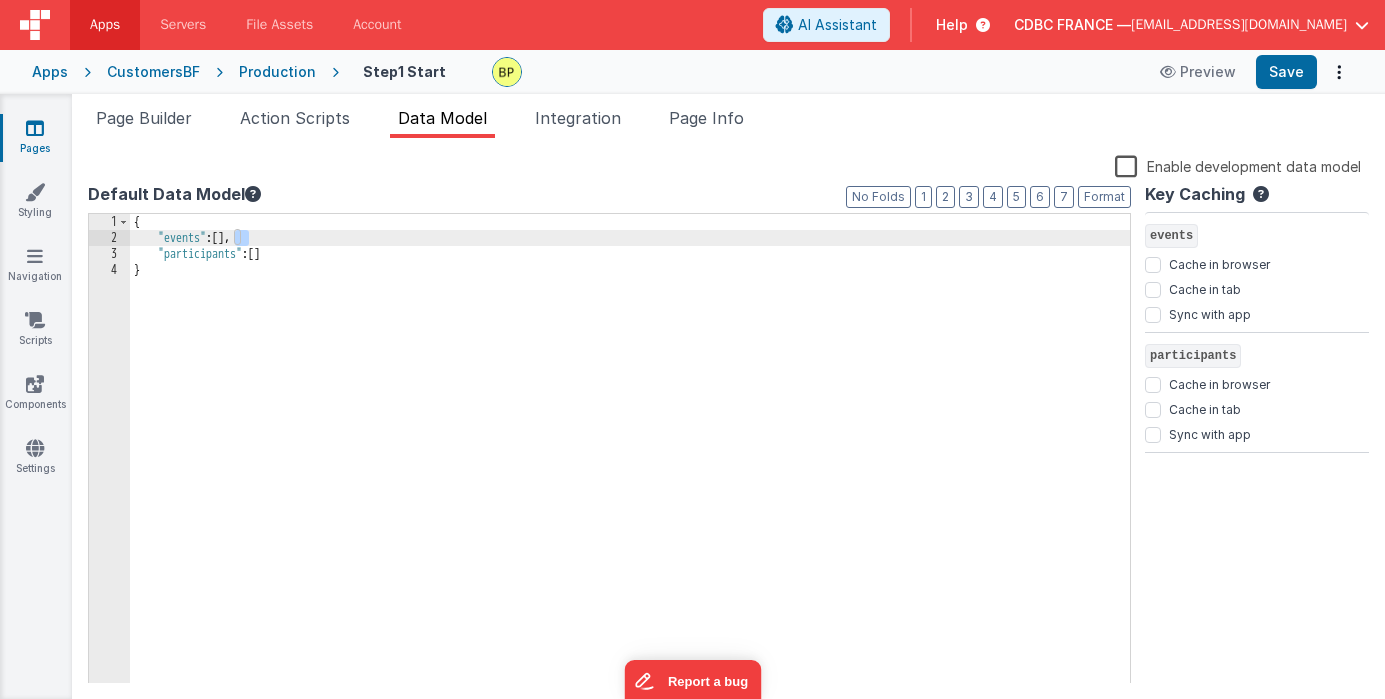 click on "{      "events" :  [ ] ,      "participants" :  [ ] }" at bounding box center (630, 465) 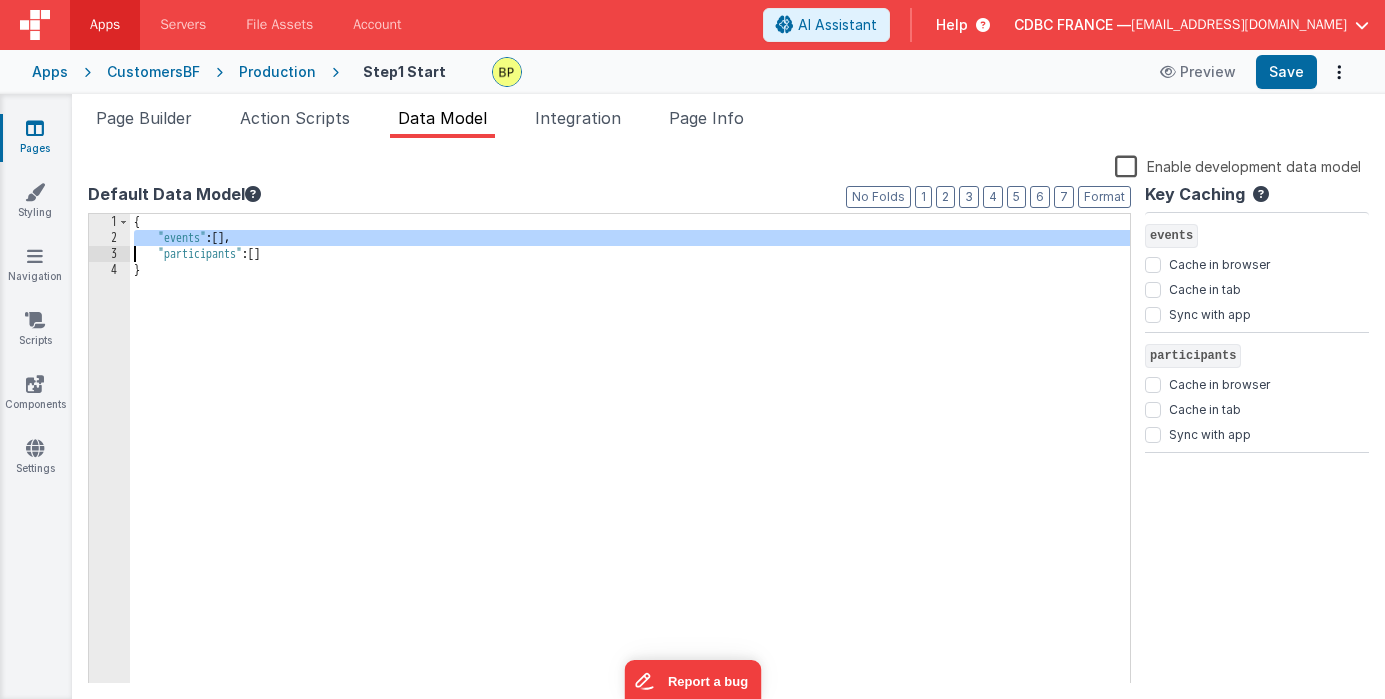 click on "2" at bounding box center [109, 238] 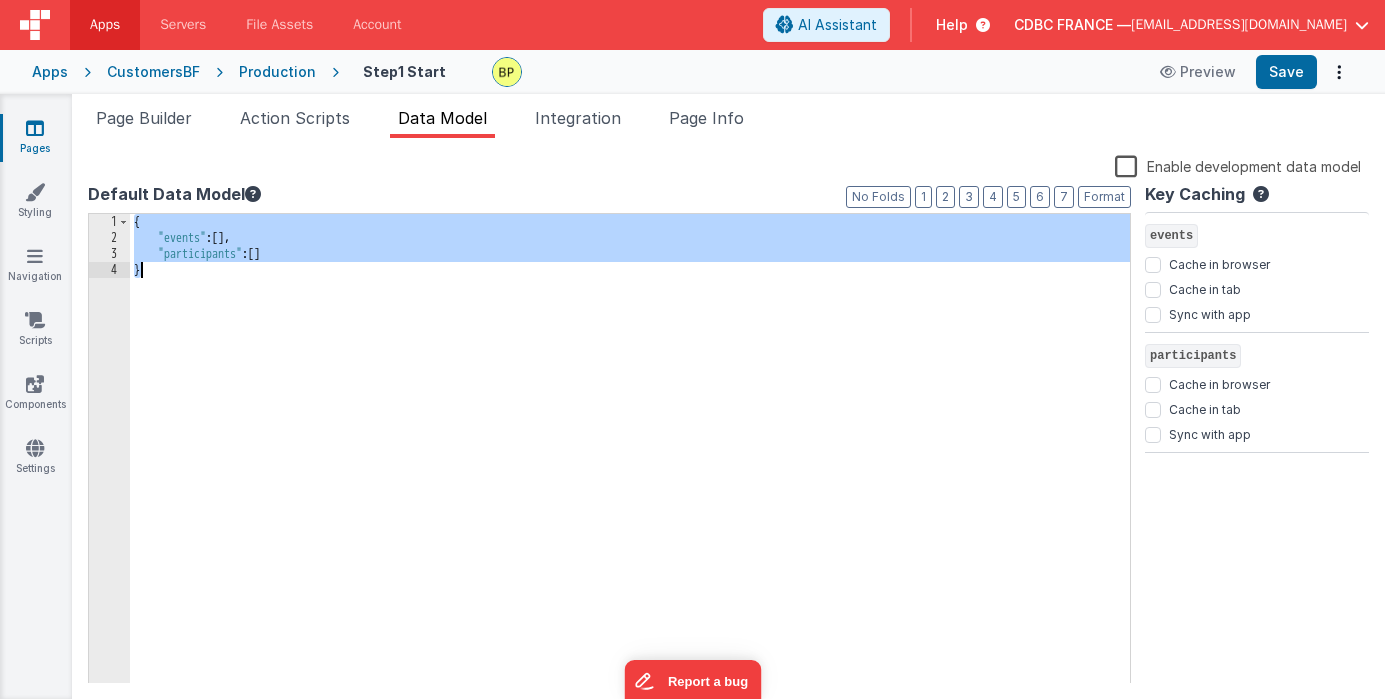 click on "2" at bounding box center [109, 238] 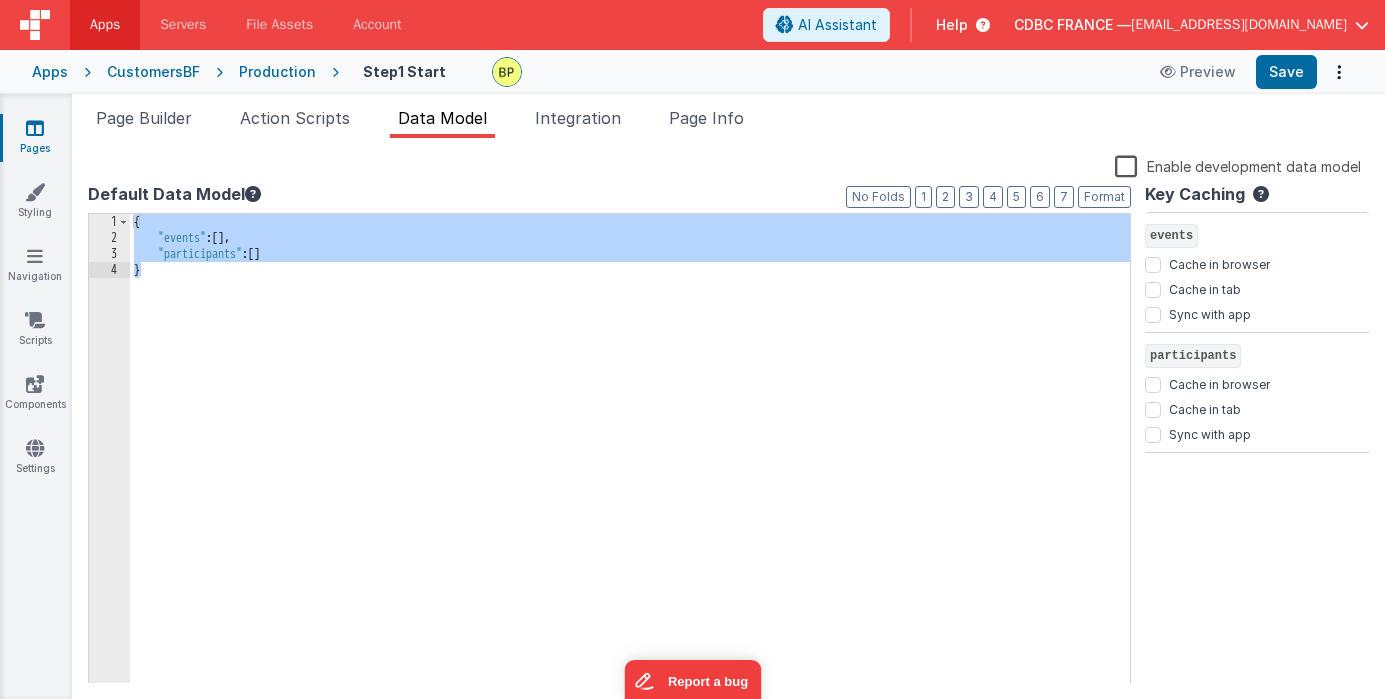 click on "2" at bounding box center [109, 238] 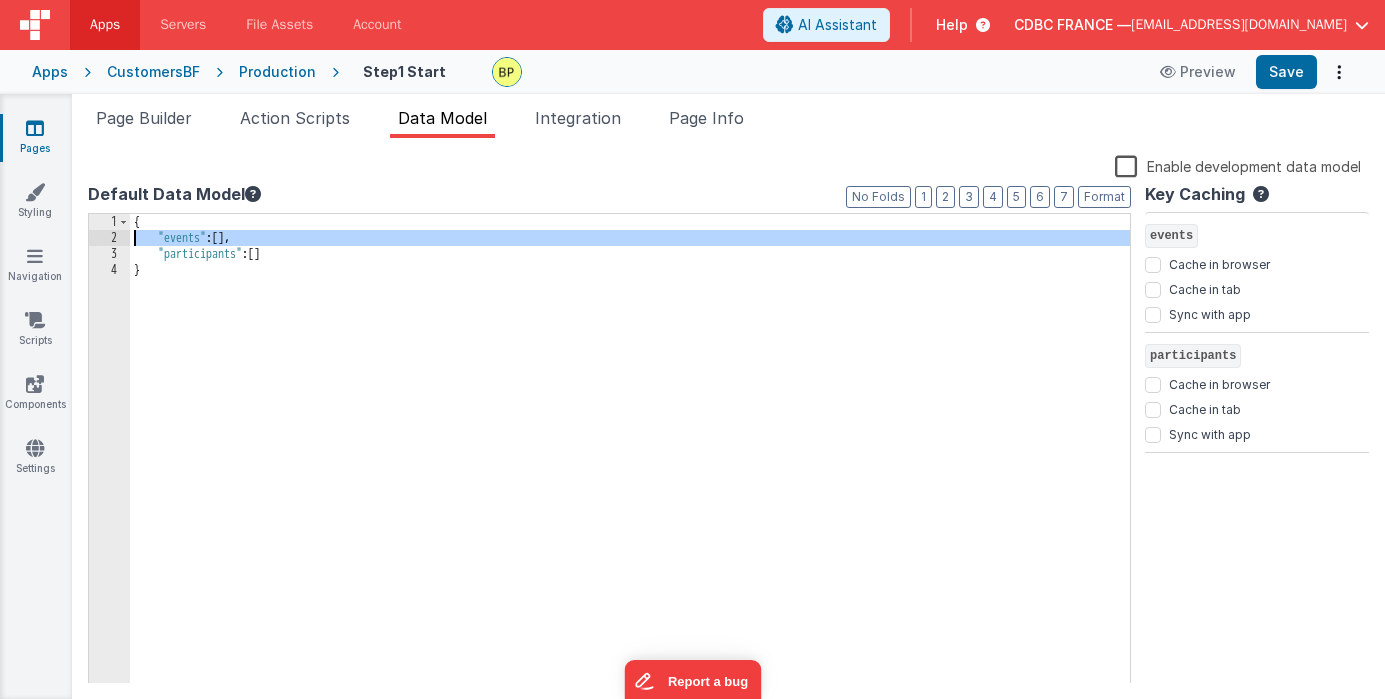 click on "2" at bounding box center (109, 238) 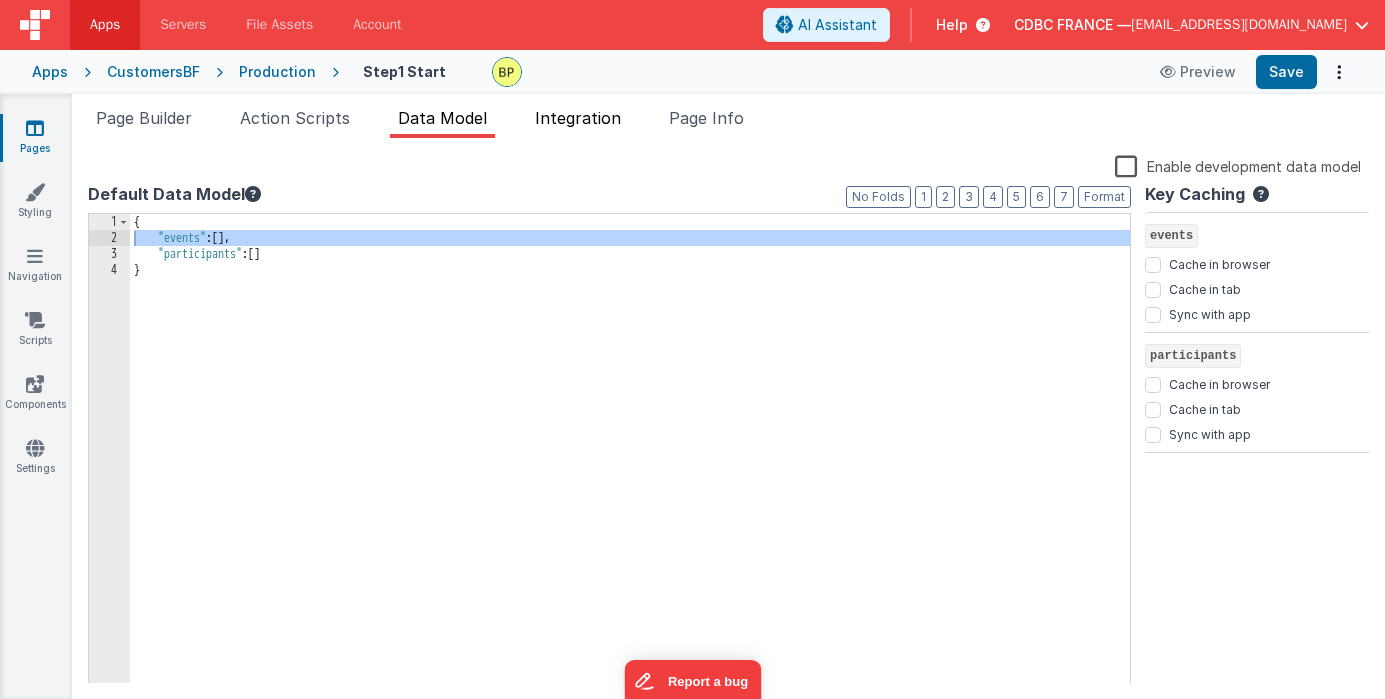 click on "Integration" at bounding box center [578, 118] 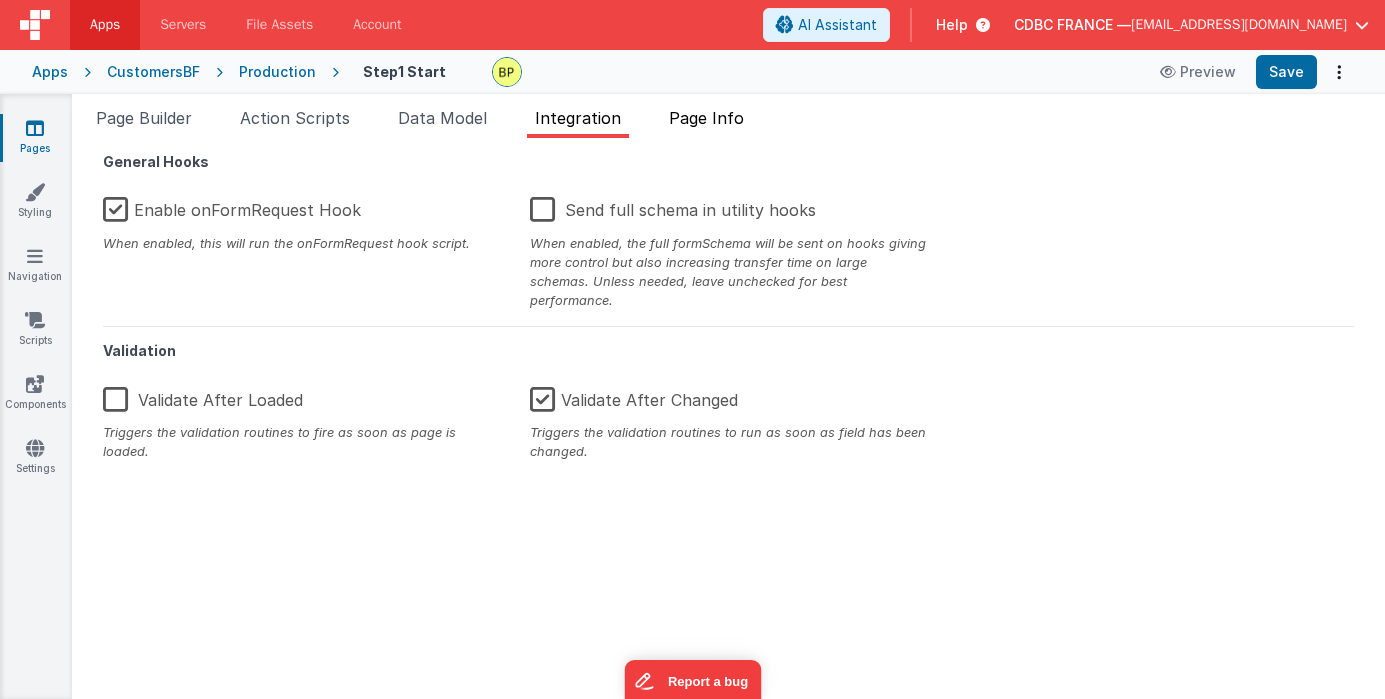 click on "Page Info" at bounding box center [706, 118] 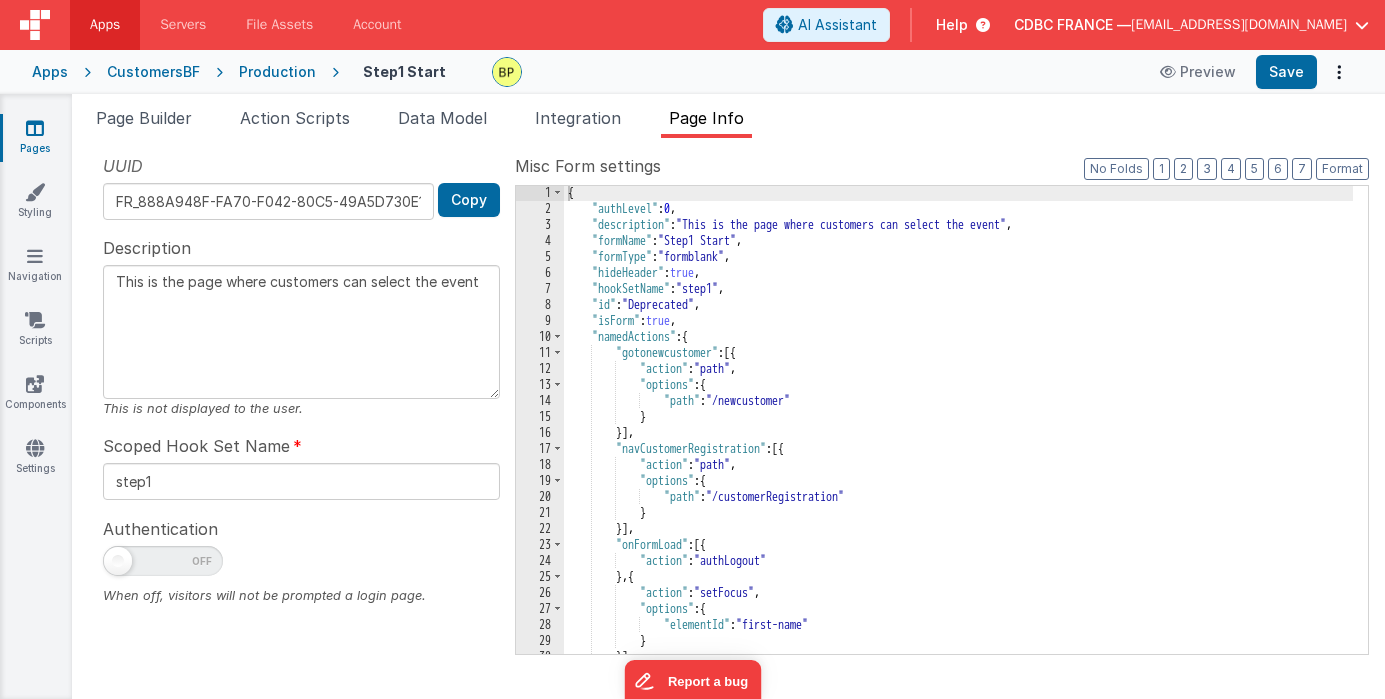 scroll, scrollTop: 508, scrollLeft: 0, axis: vertical 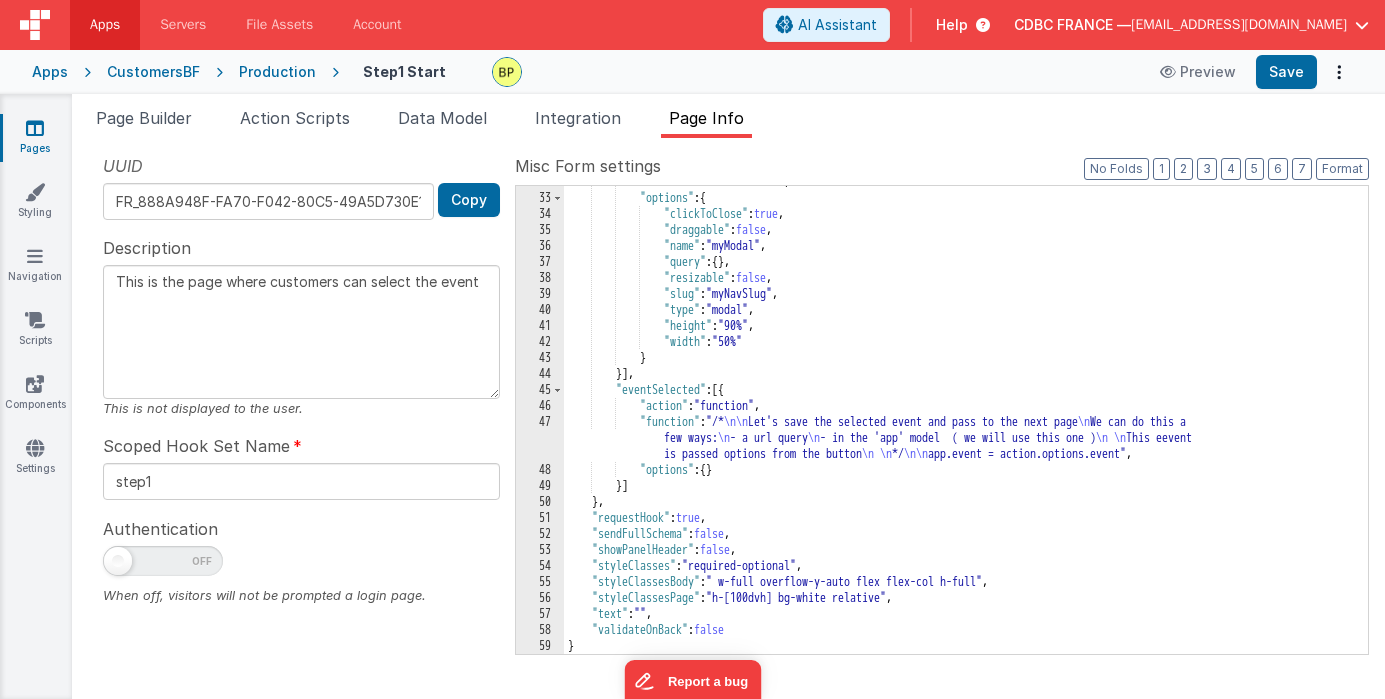 click on "Pages" at bounding box center [35, 138] 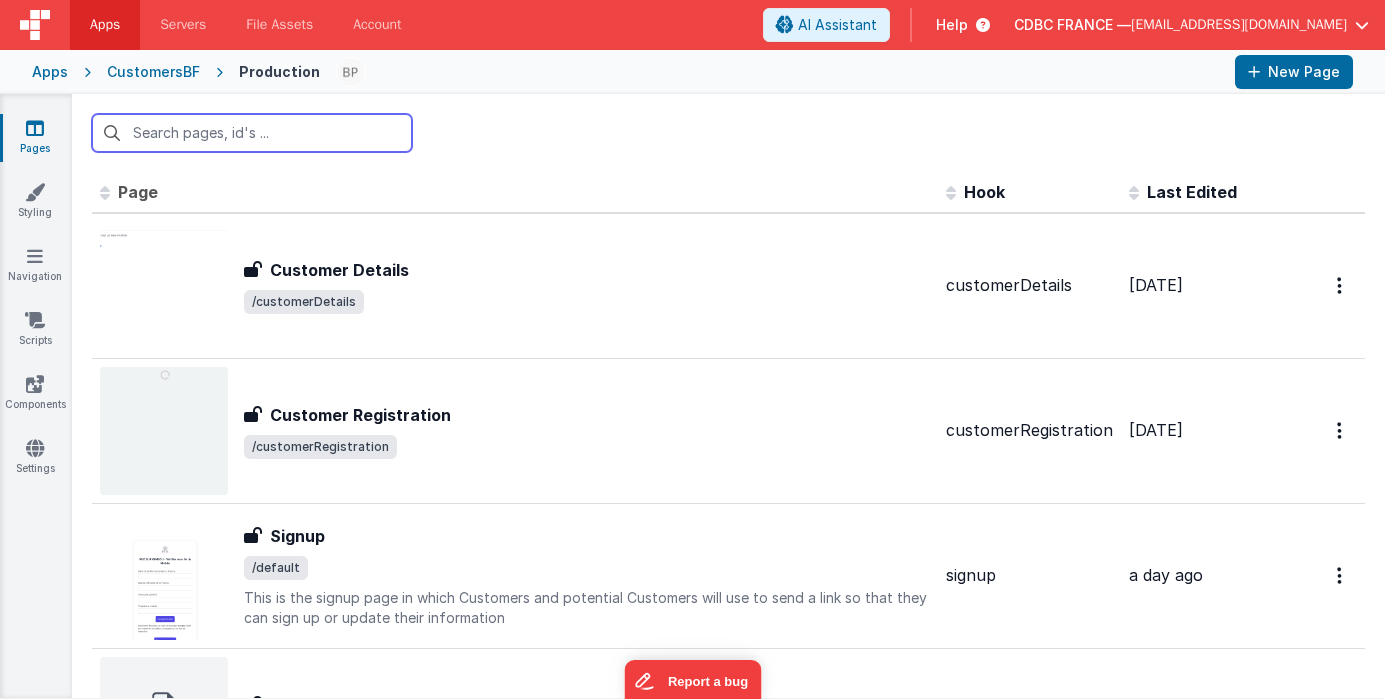 scroll, scrollTop: 1352, scrollLeft: 0, axis: vertical 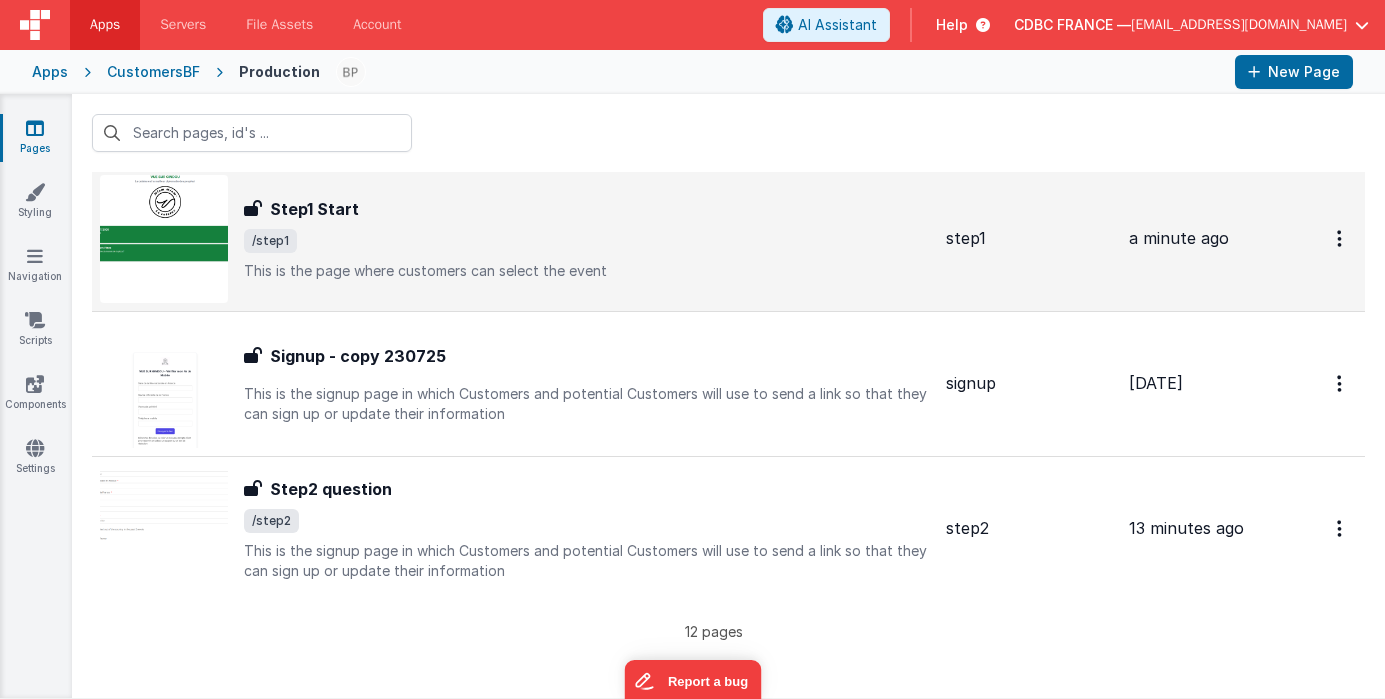 click on "/step1" at bounding box center (587, 241) 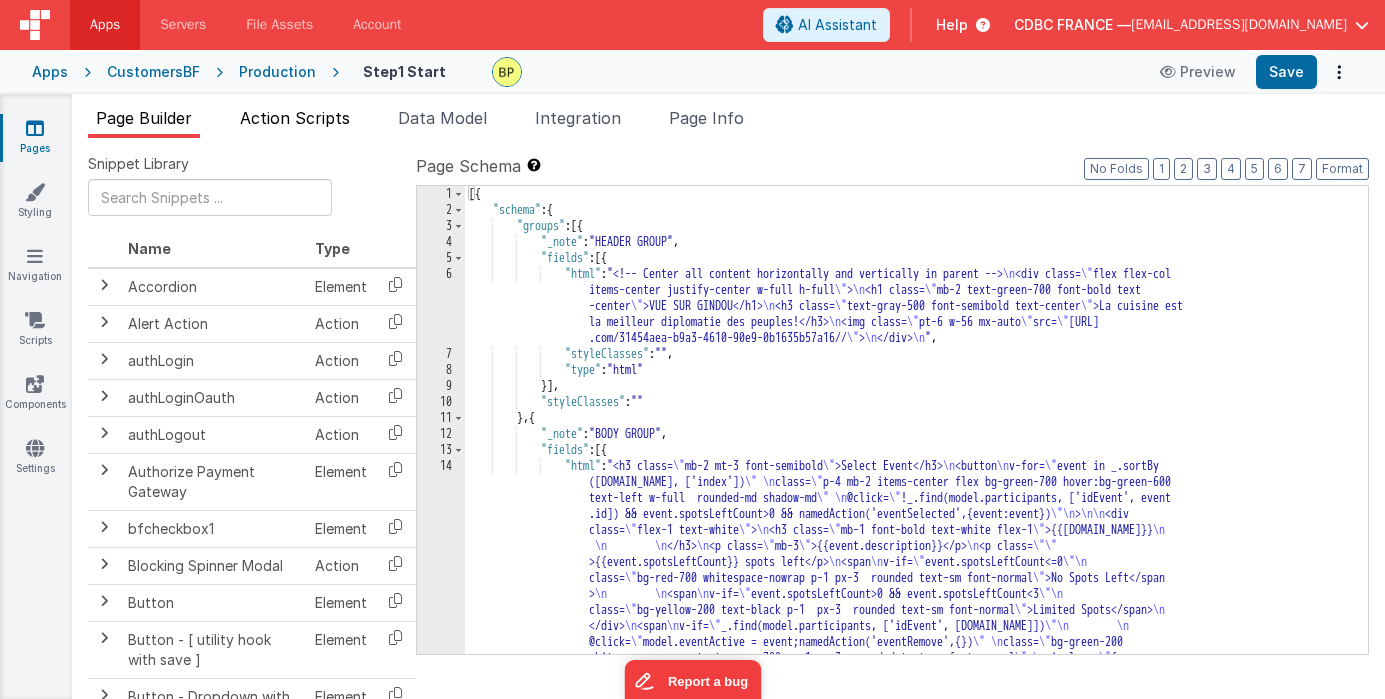 click on "Action Scripts" at bounding box center [295, 118] 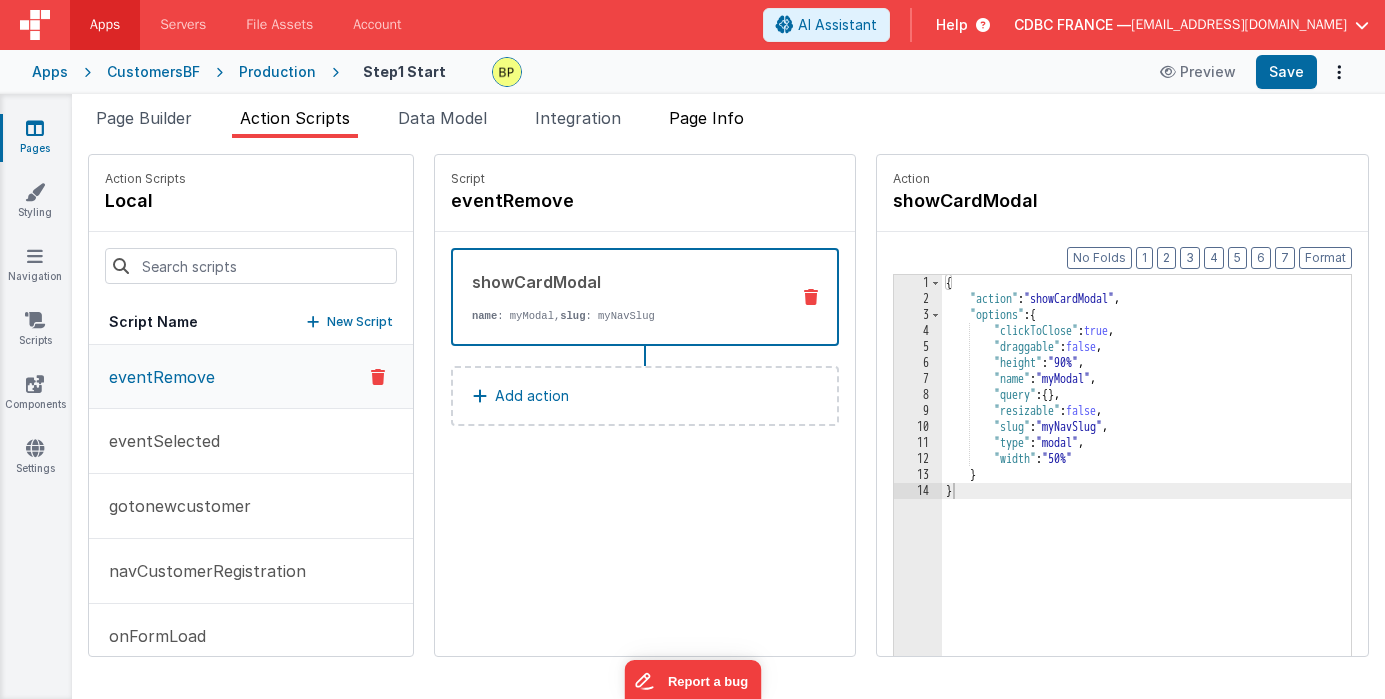 click on "Page Info" at bounding box center [706, 118] 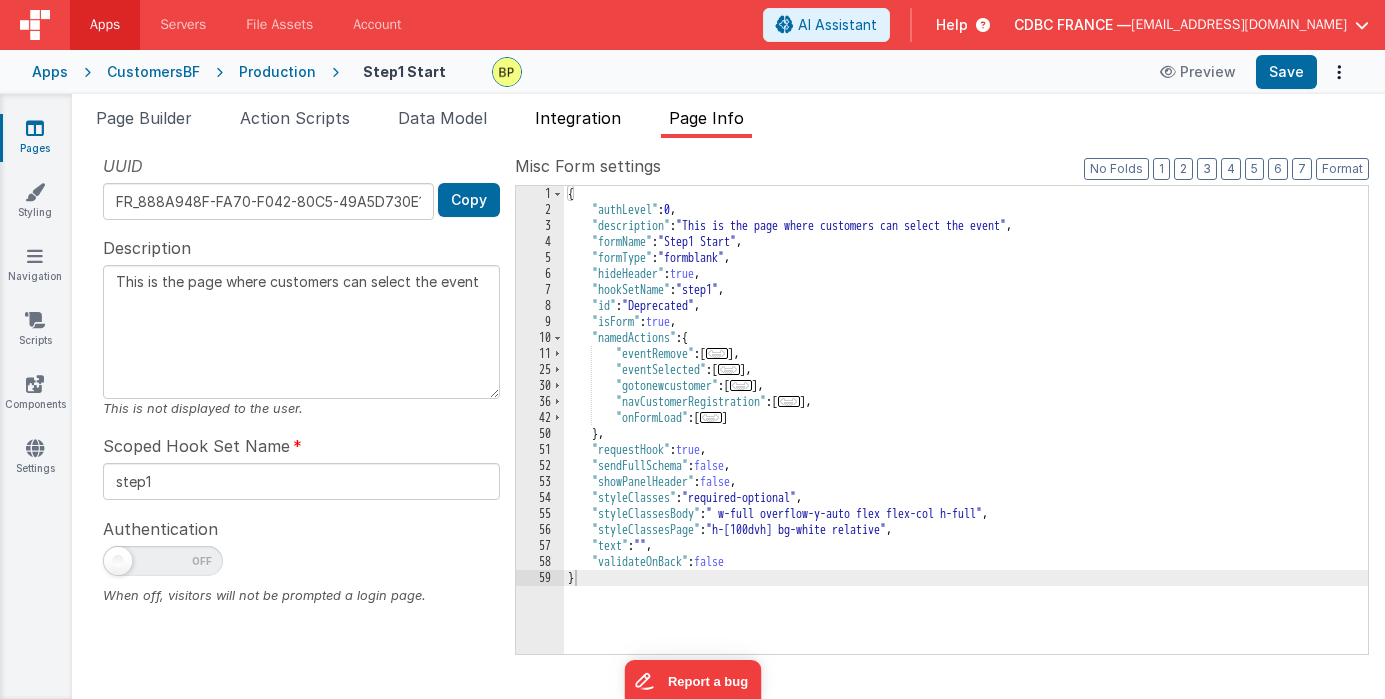 click on "Integration" at bounding box center (578, 118) 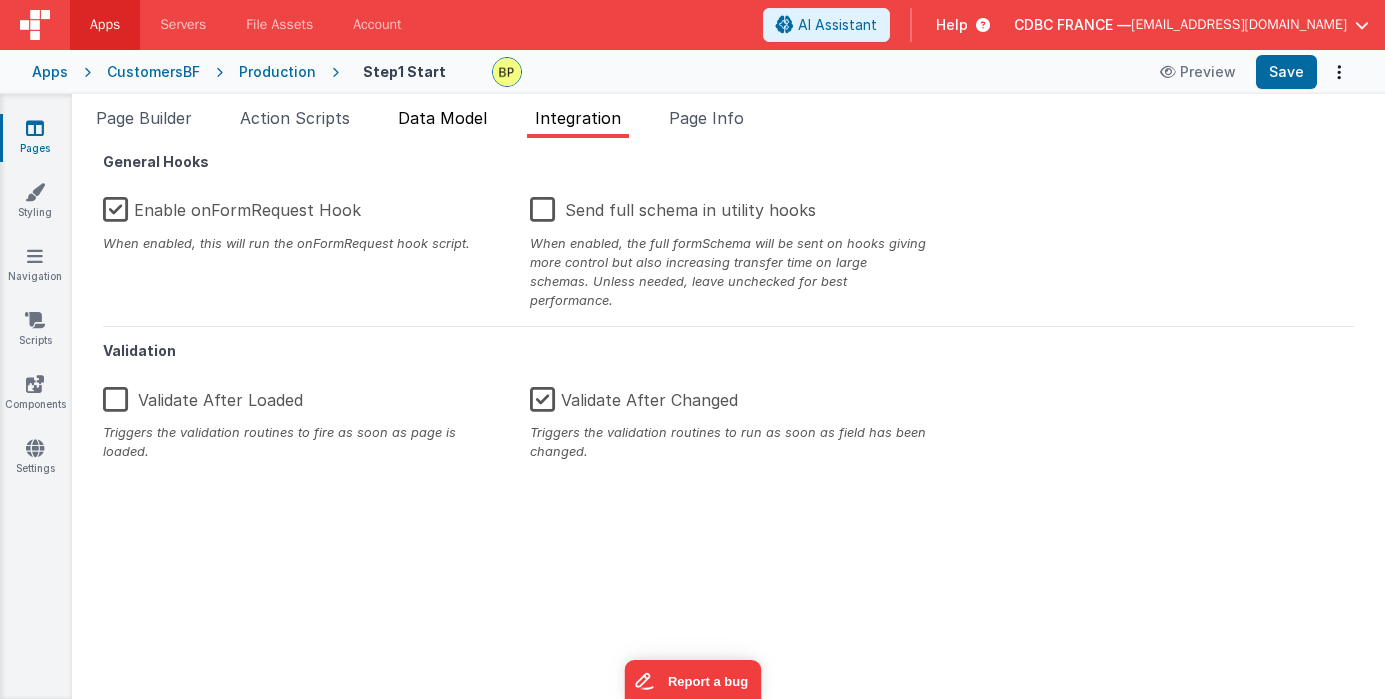 click on "Data Model" at bounding box center [442, 118] 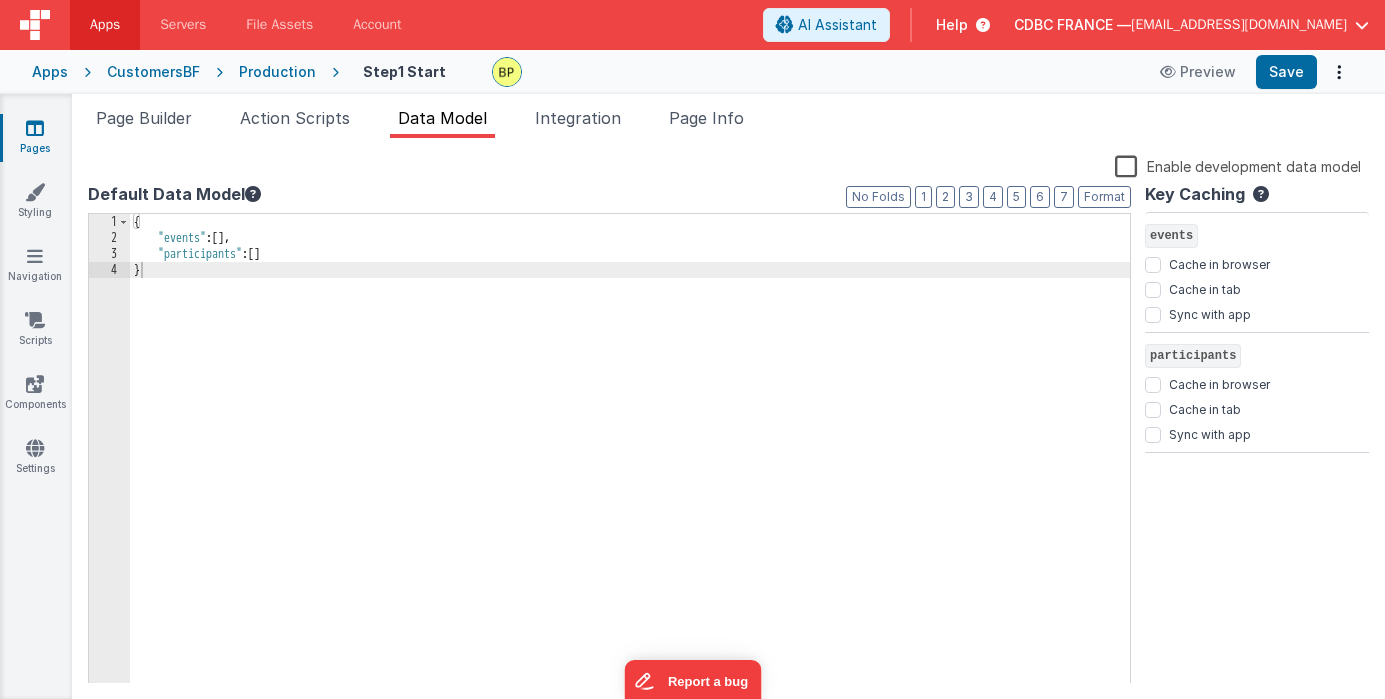 drag, startPoint x: 303, startPoint y: 118, endPoint x: 86, endPoint y: 113, distance: 217.0576 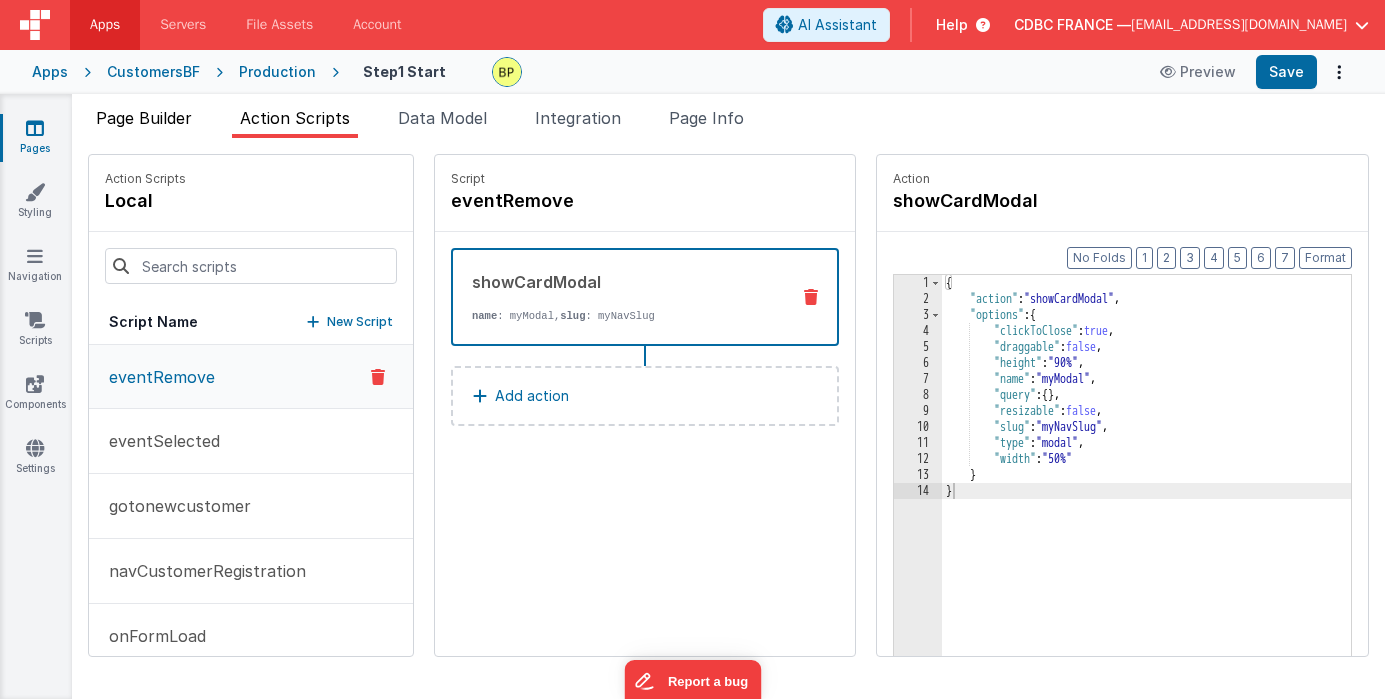 click on "Page Builder" at bounding box center (144, 118) 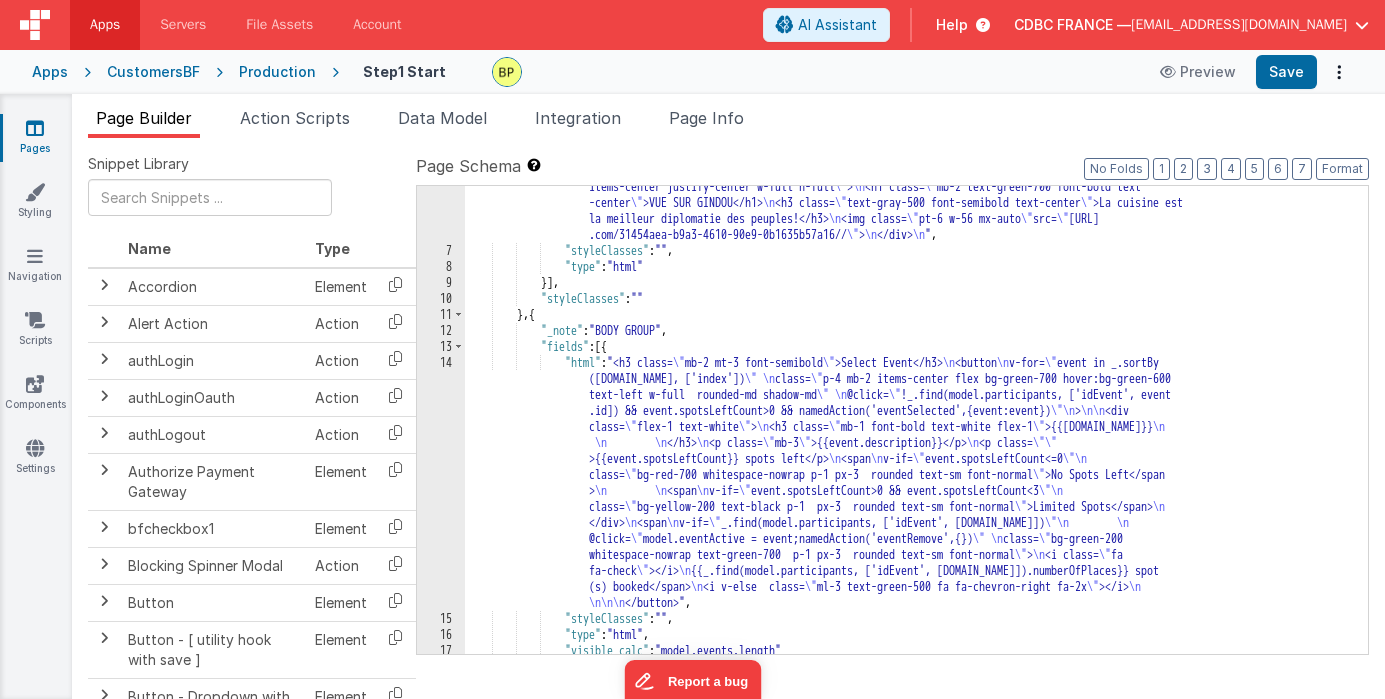 scroll, scrollTop: 0, scrollLeft: 0, axis: both 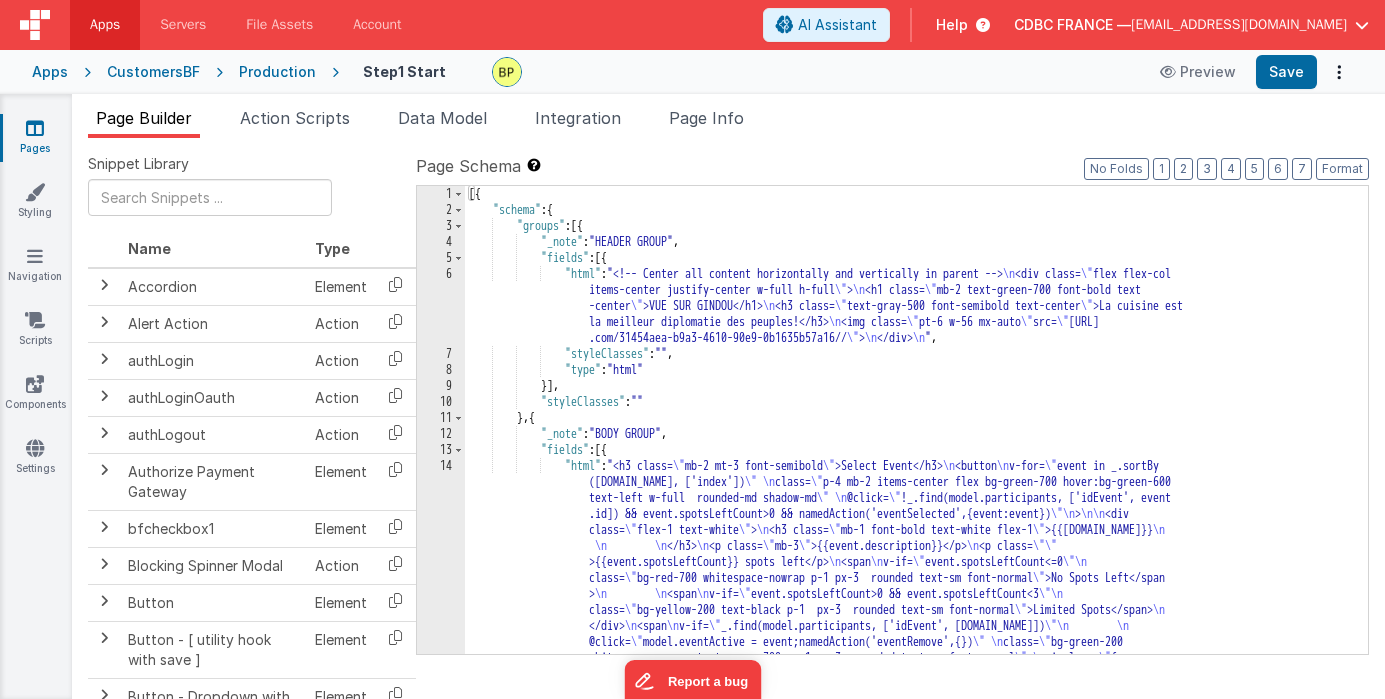 click on "14" at bounding box center [441, 586] 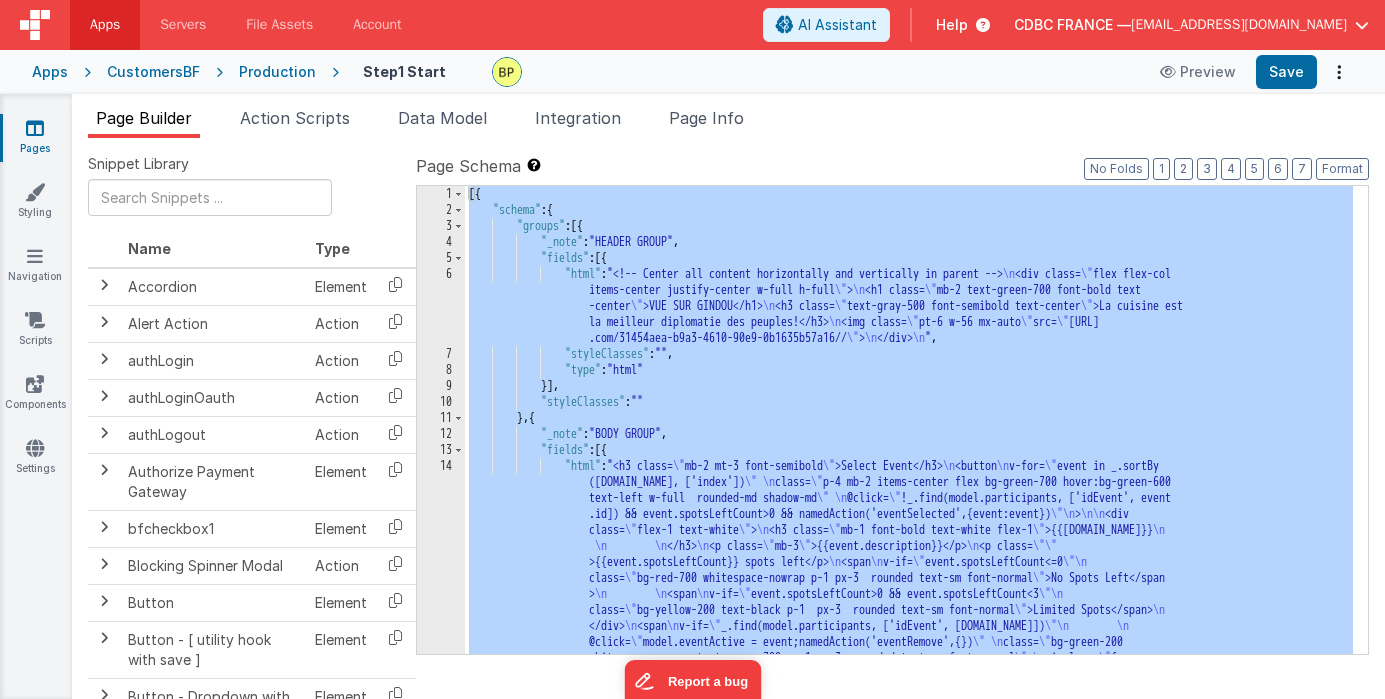 click on "14" at bounding box center (441, 586) 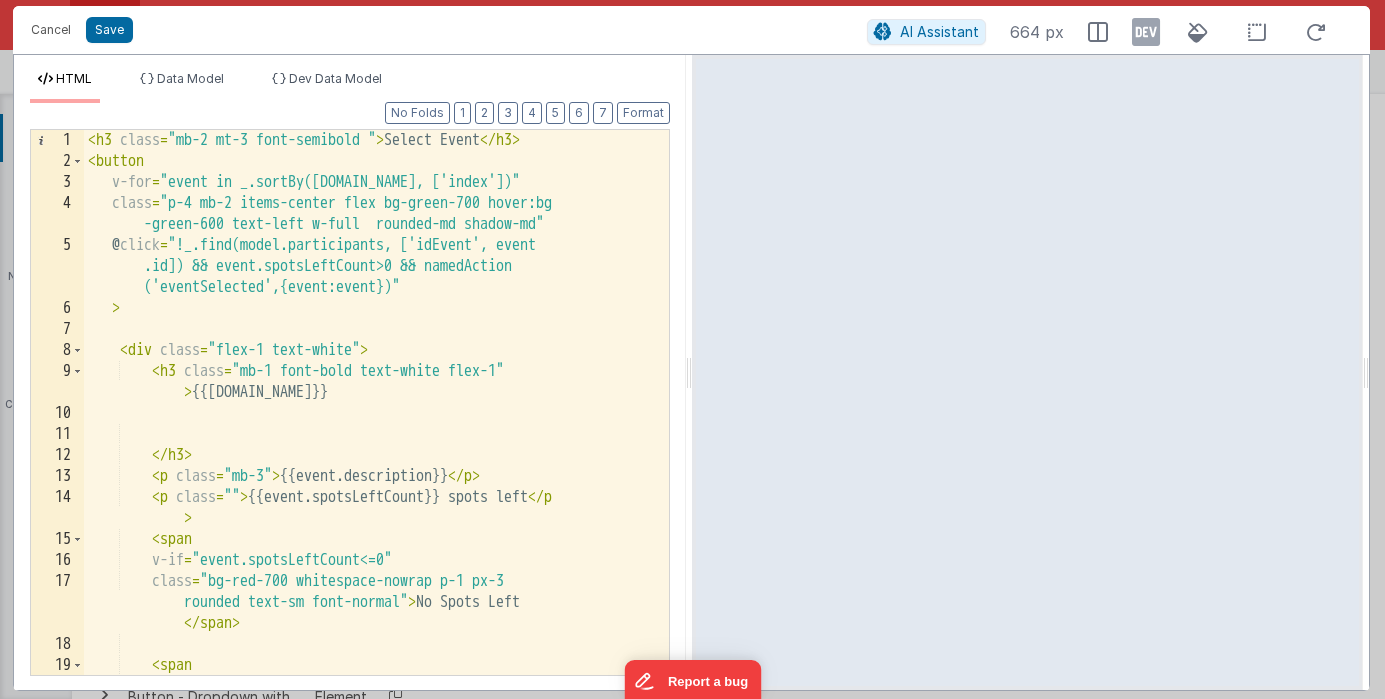 scroll, scrollTop: 0, scrollLeft: 0, axis: both 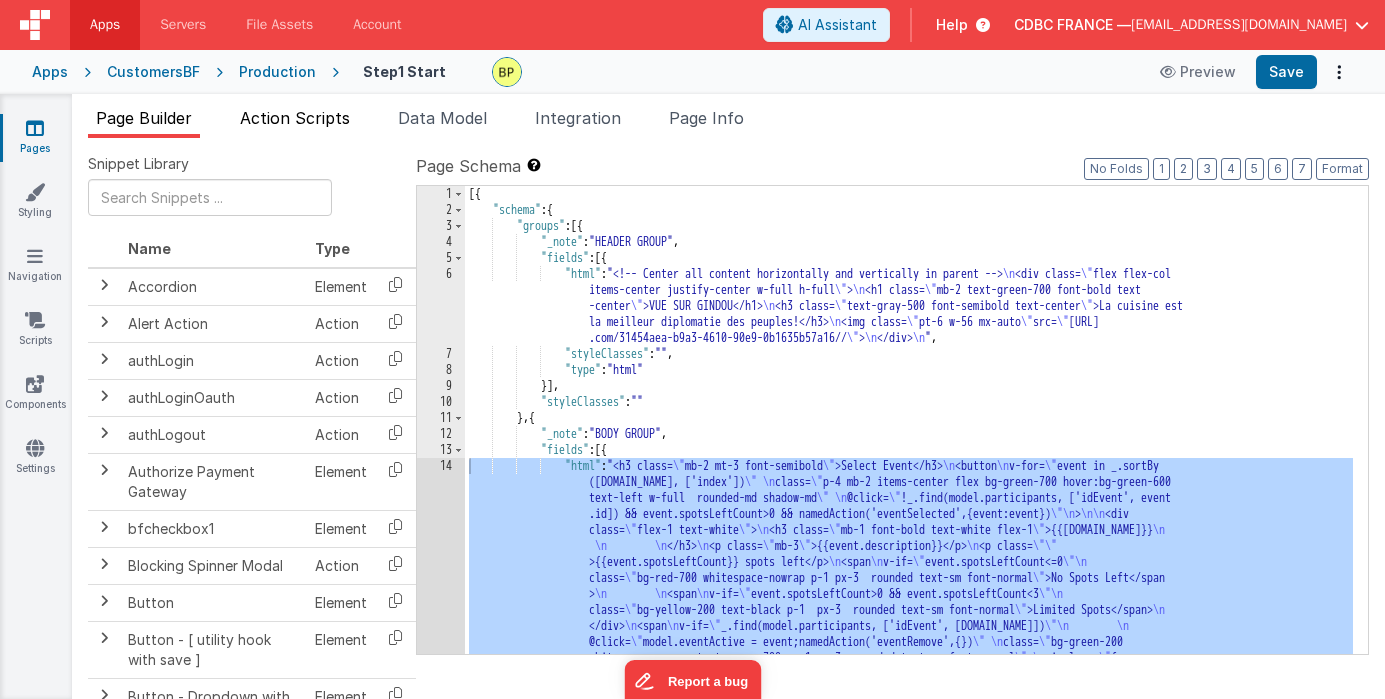 click on "Action Scripts" at bounding box center [295, 118] 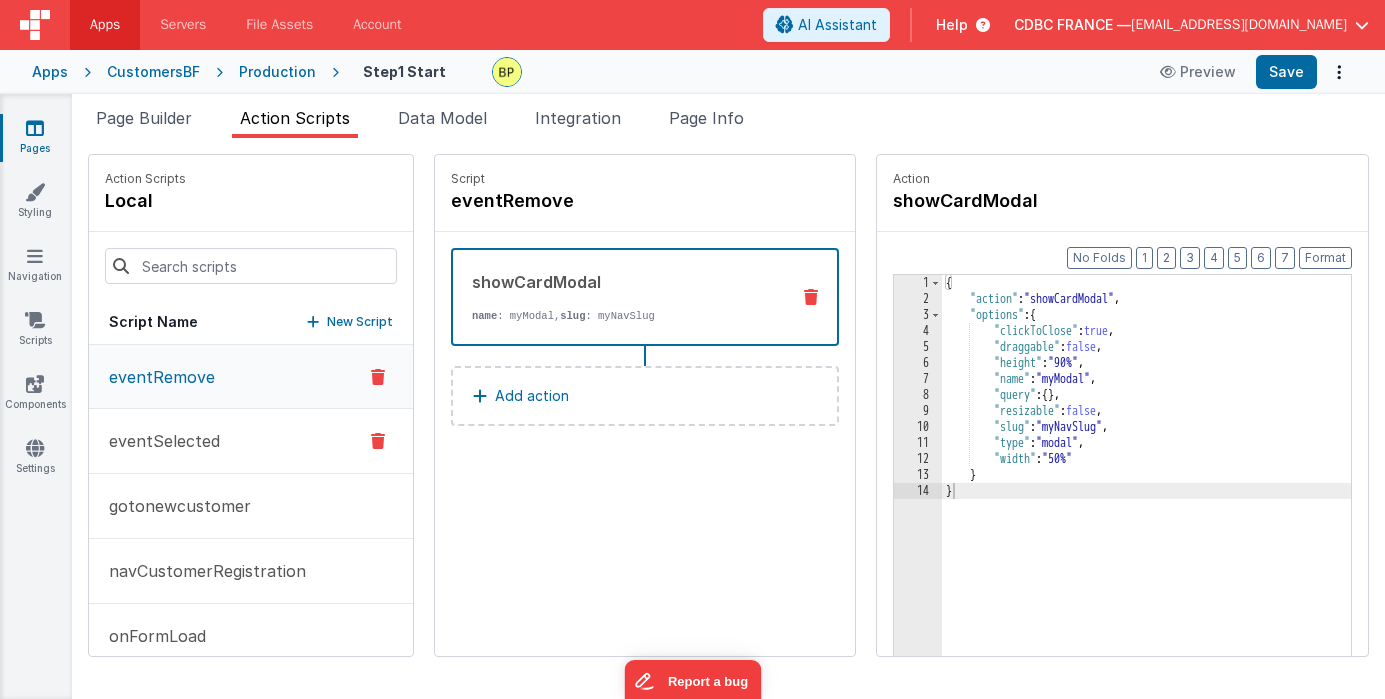 click on "eventSelected" at bounding box center (251, 441) 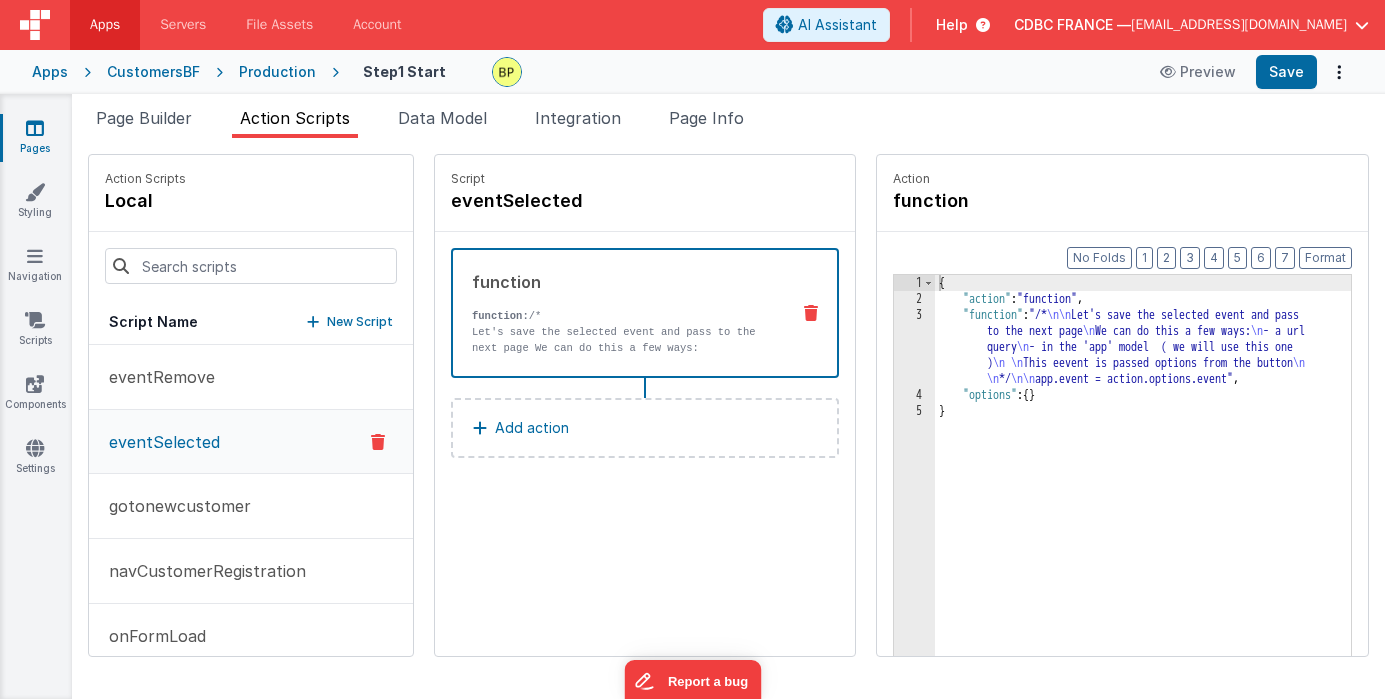 click on "Add action" at bounding box center (532, 428) 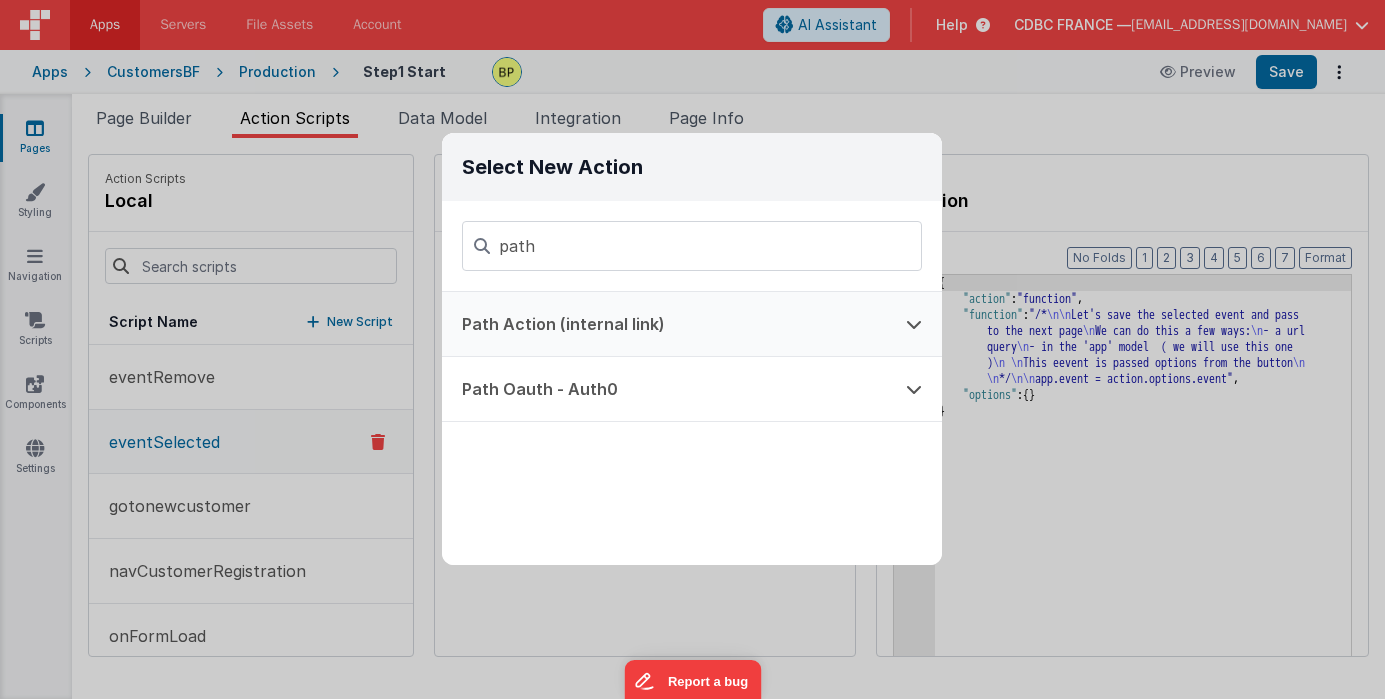 type on "path" 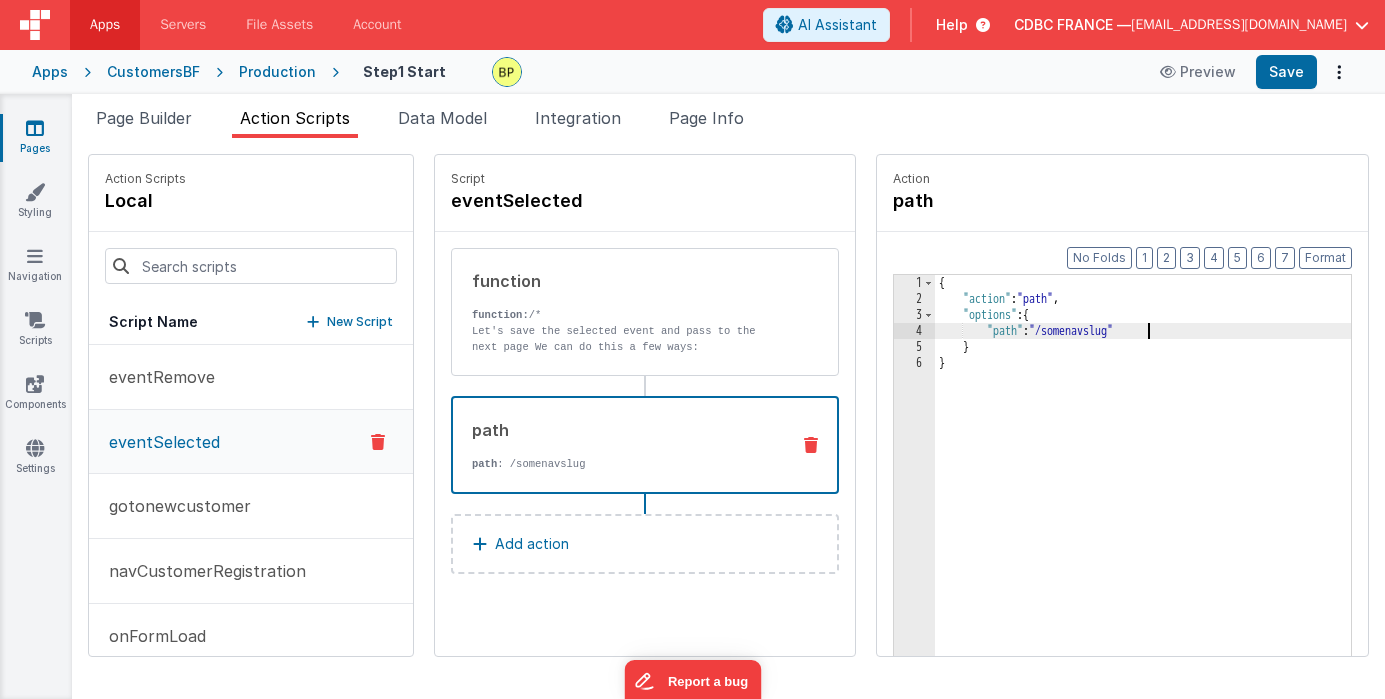 click on "{      "action" :  "path" ,      "options" :  {           "path" :  "/somenavslug"      } }" at bounding box center [1168, 512] 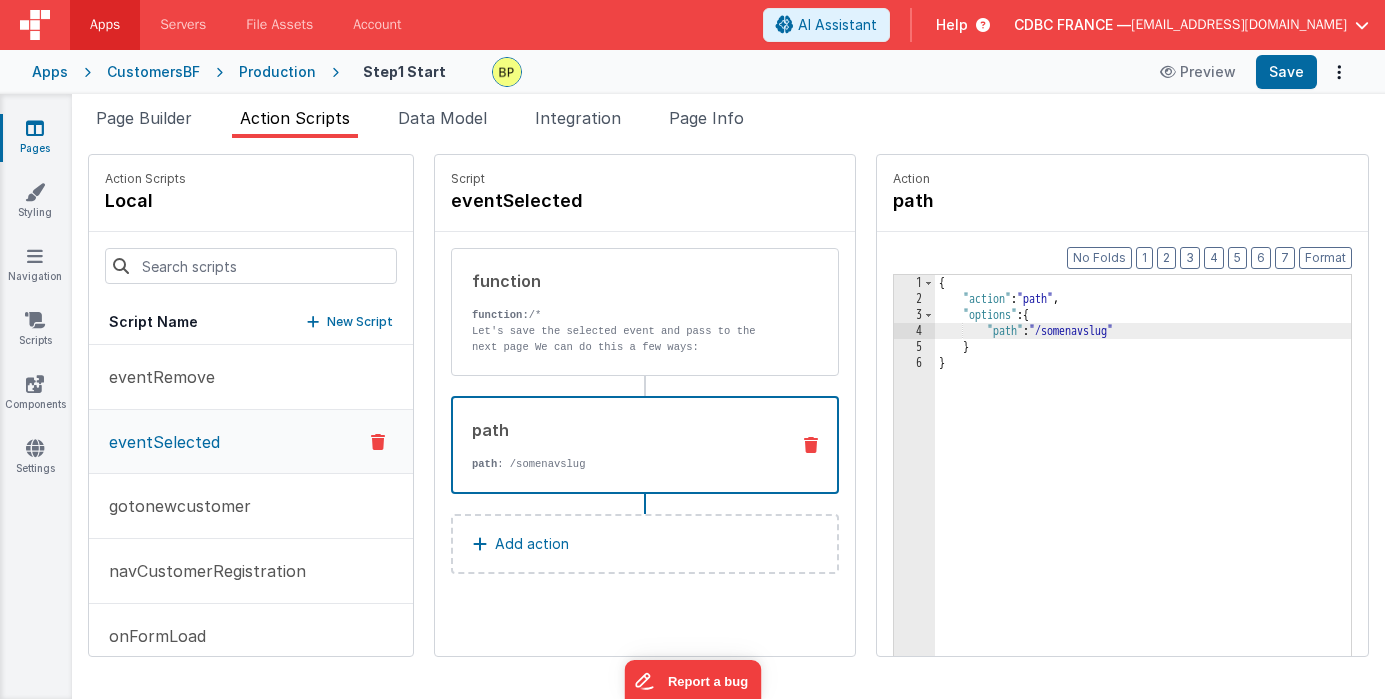 click on "{      "action" :  "path" ,      "options" :  {           "path" :  "/somenavslug"      } }" at bounding box center [1168, 512] 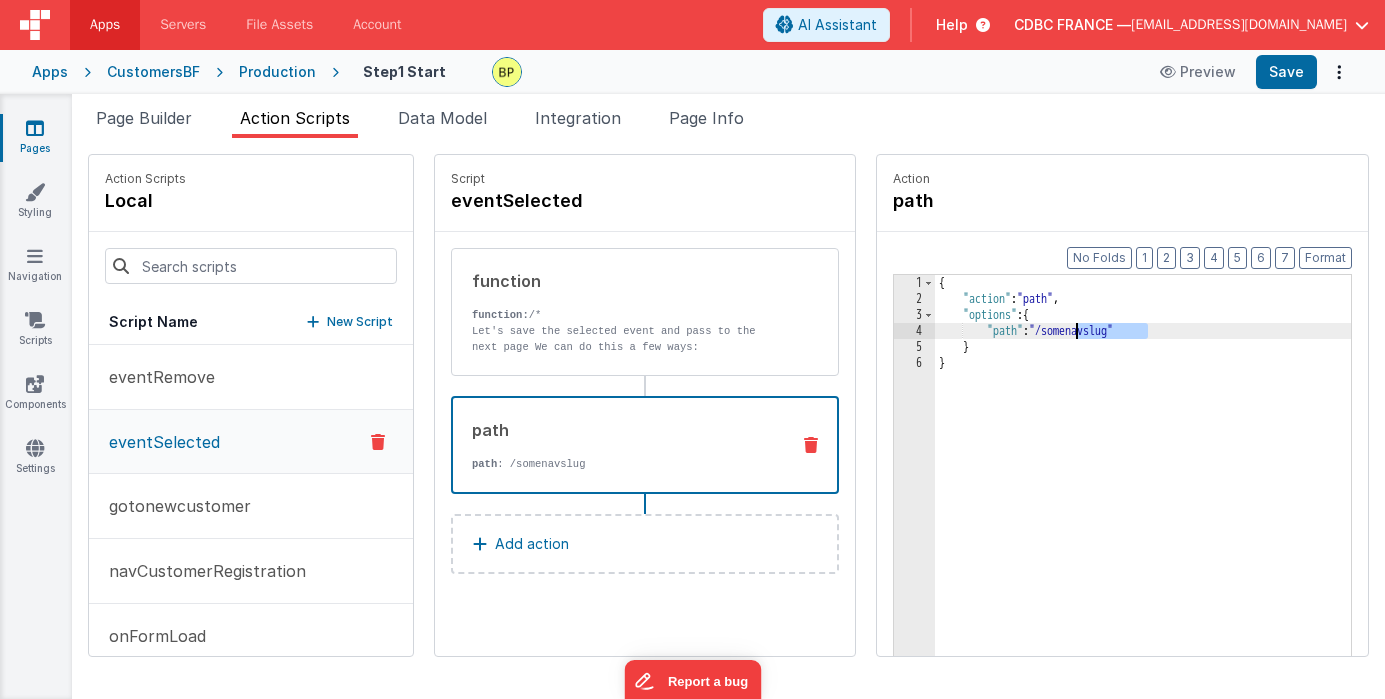 drag, startPoint x: 1097, startPoint y: 331, endPoint x: 1022, endPoint y: 330, distance: 75.00667 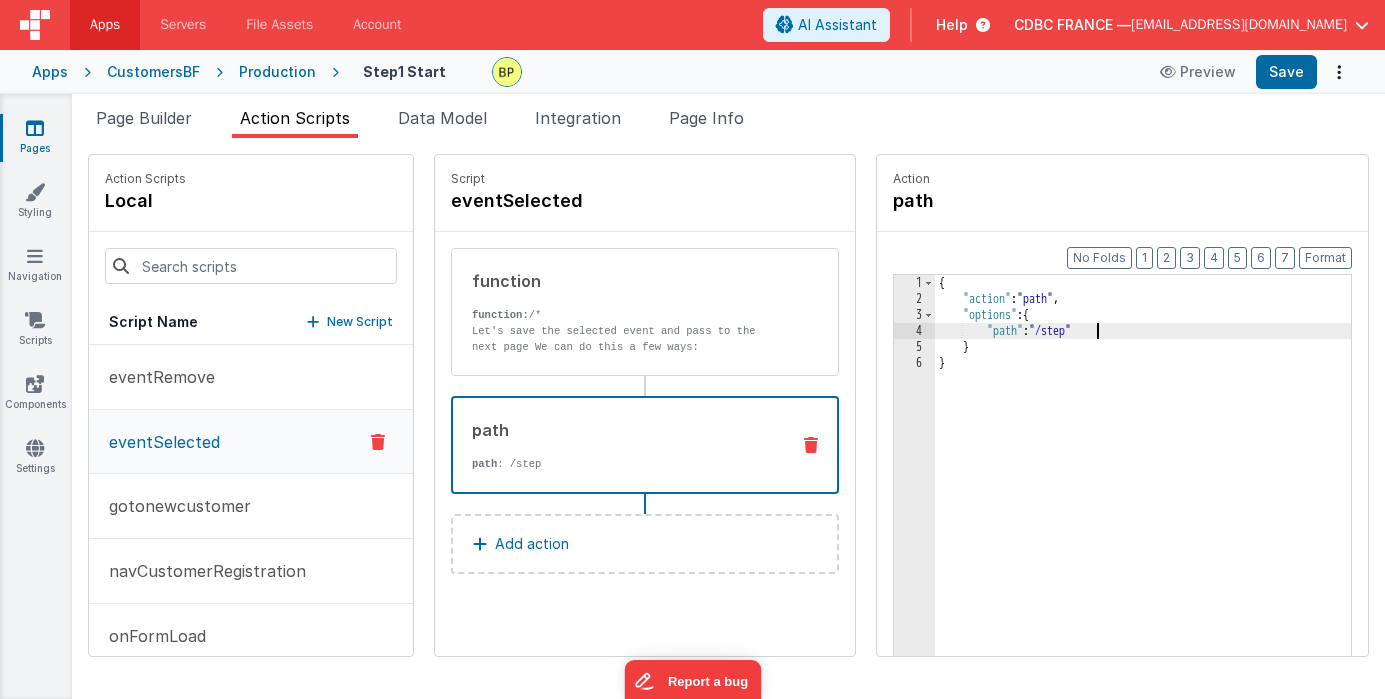 type 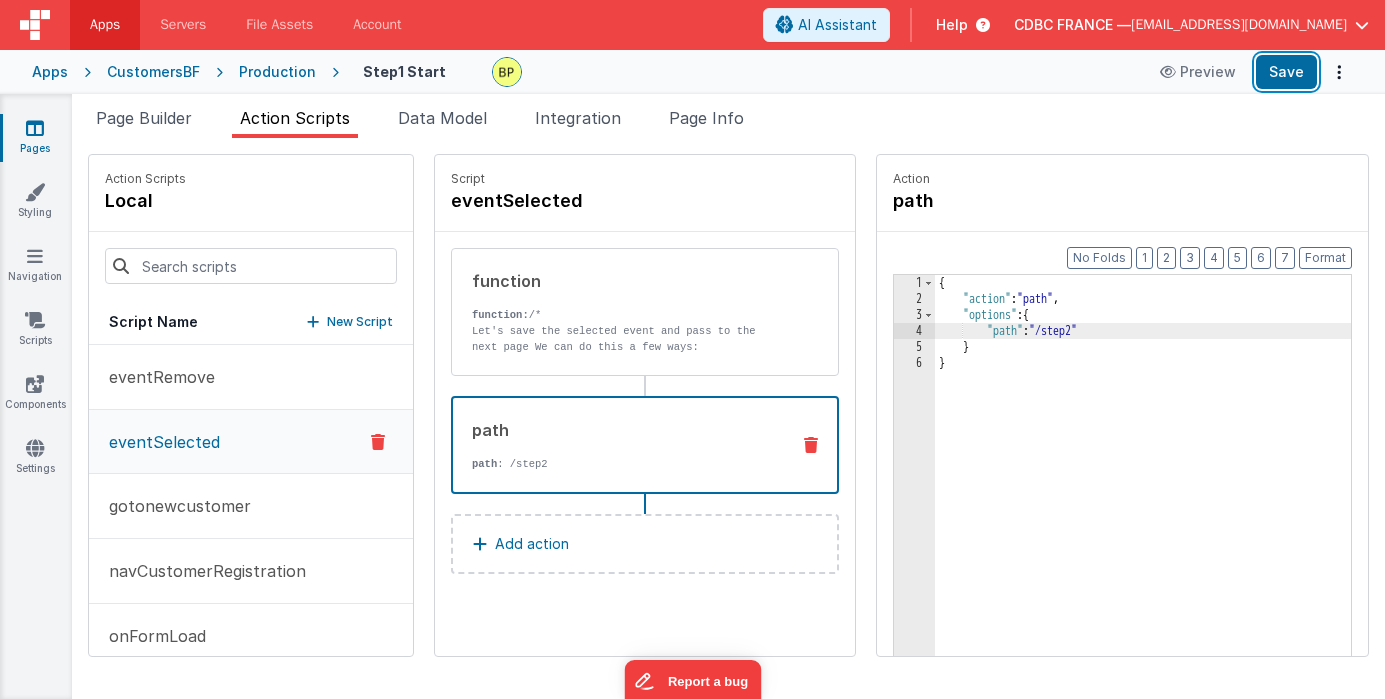 drag, startPoint x: 1277, startPoint y: 80, endPoint x: 1236, endPoint y: 103, distance: 47.010635 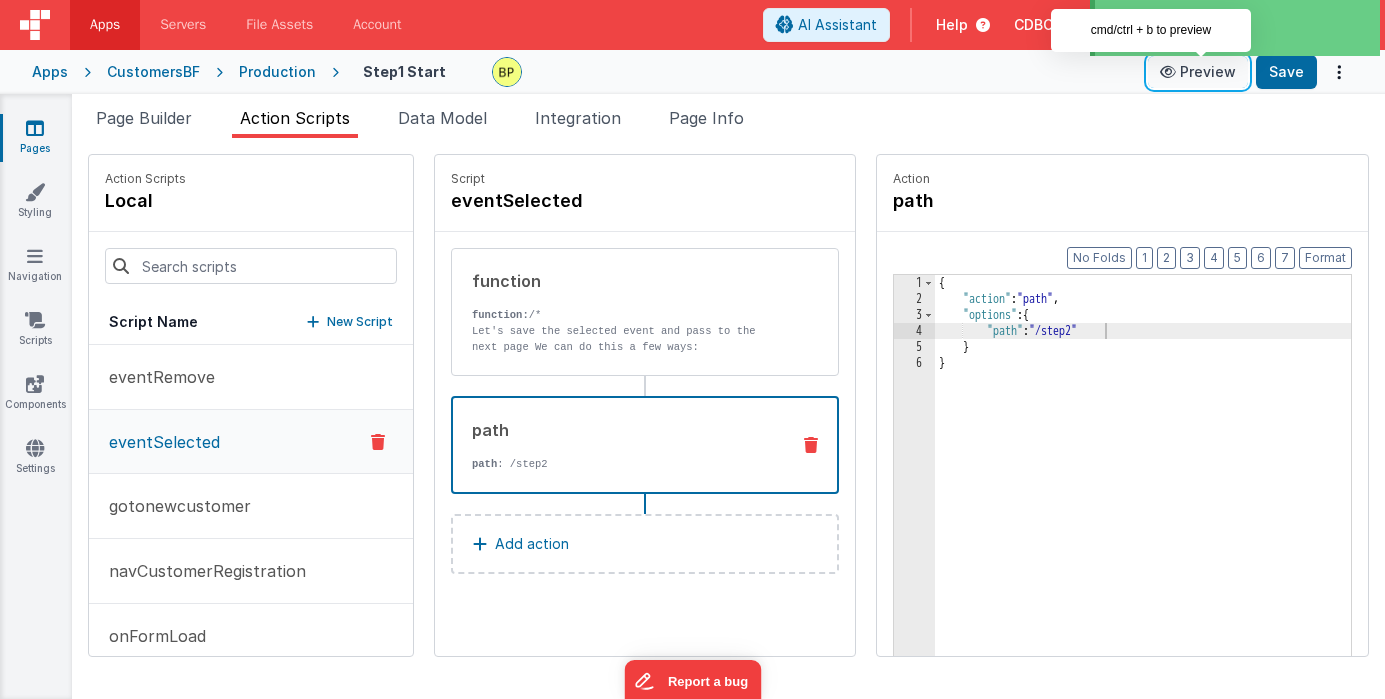 click on "Preview" at bounding box center (1198, 72) 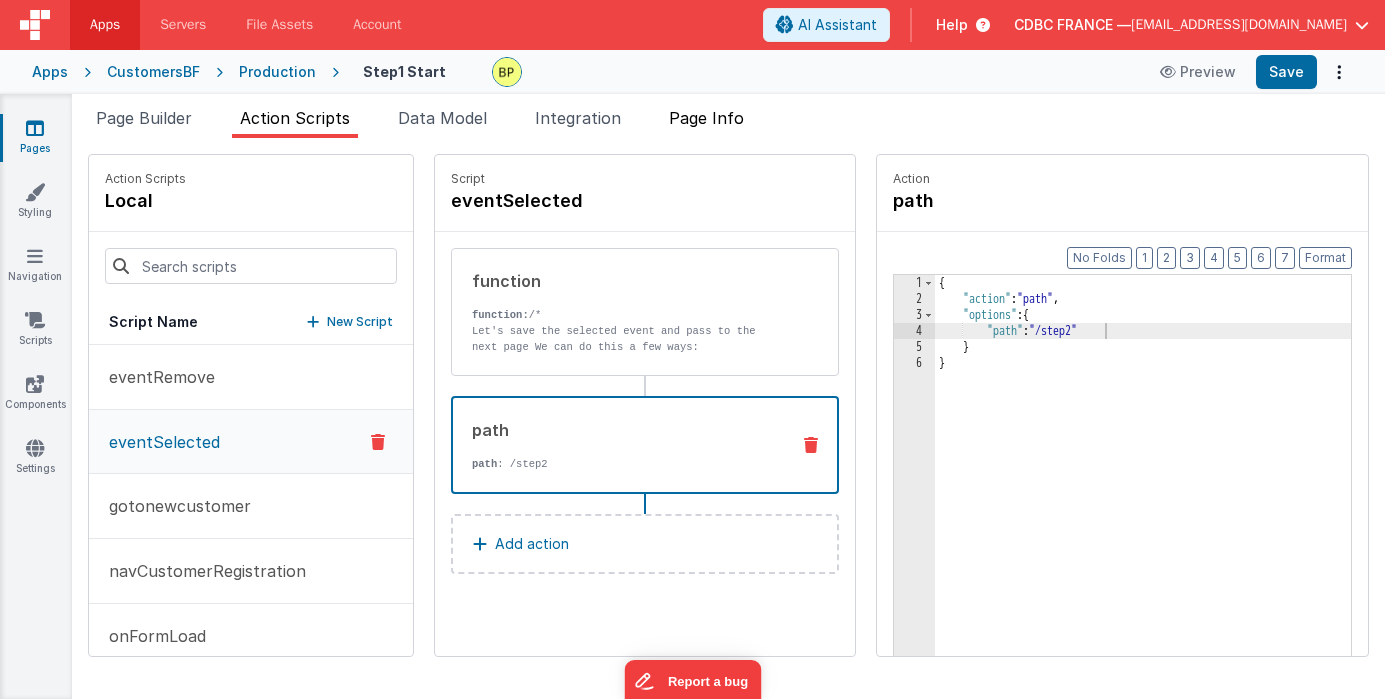 click on "Page Info" at bounding box center [706, 118] 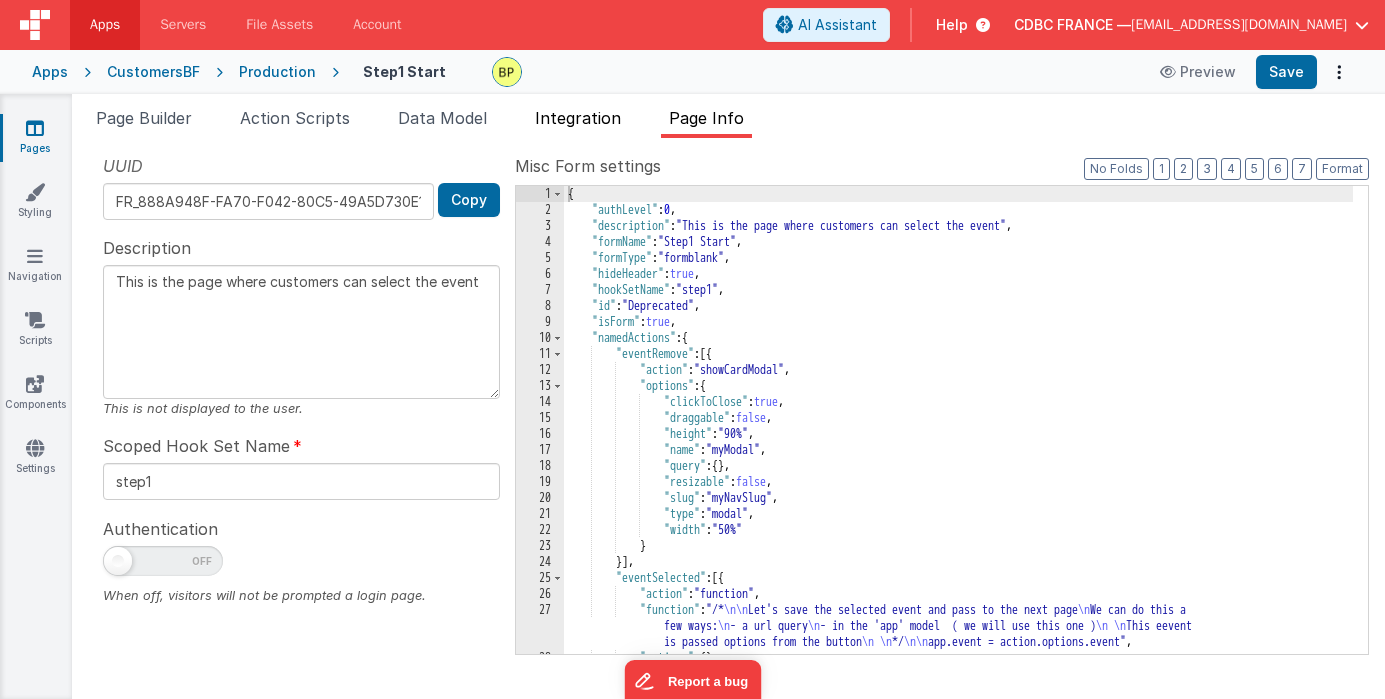 click on "Integration" at bounding box center [578, 118] 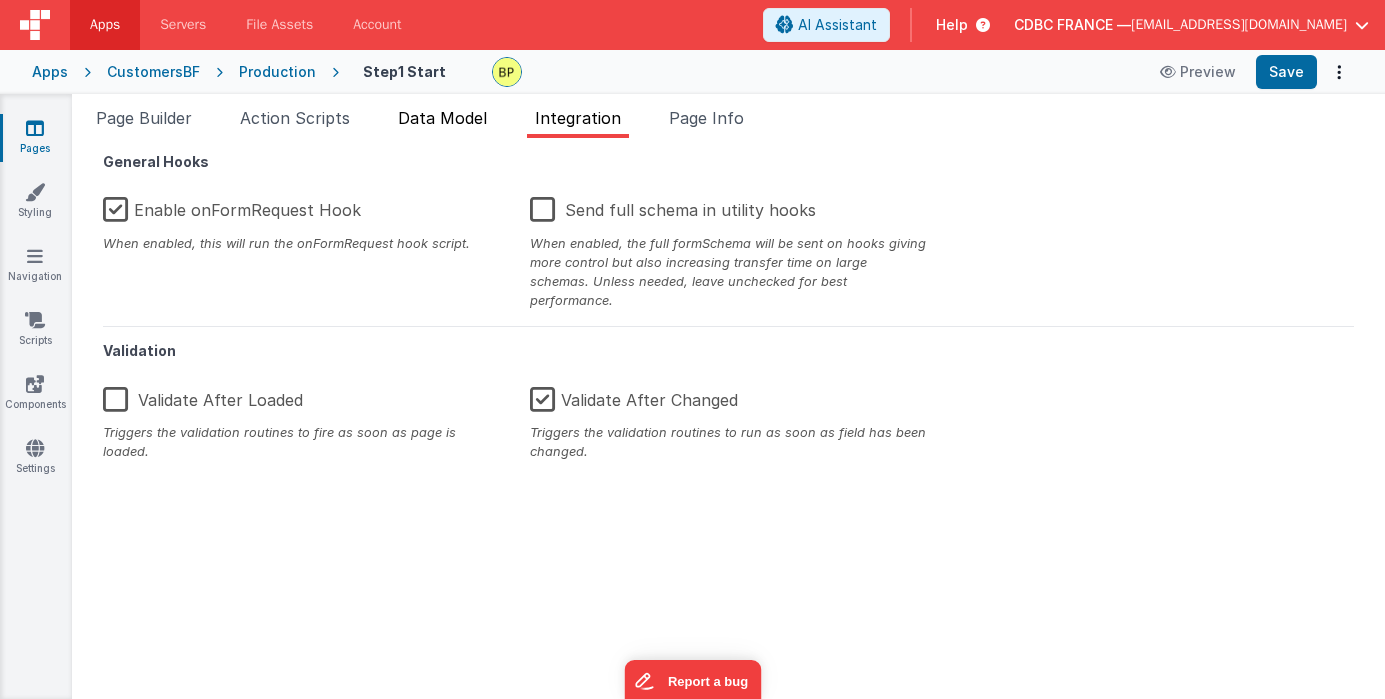 click on "Data Model" at bounding box center [442, 118] 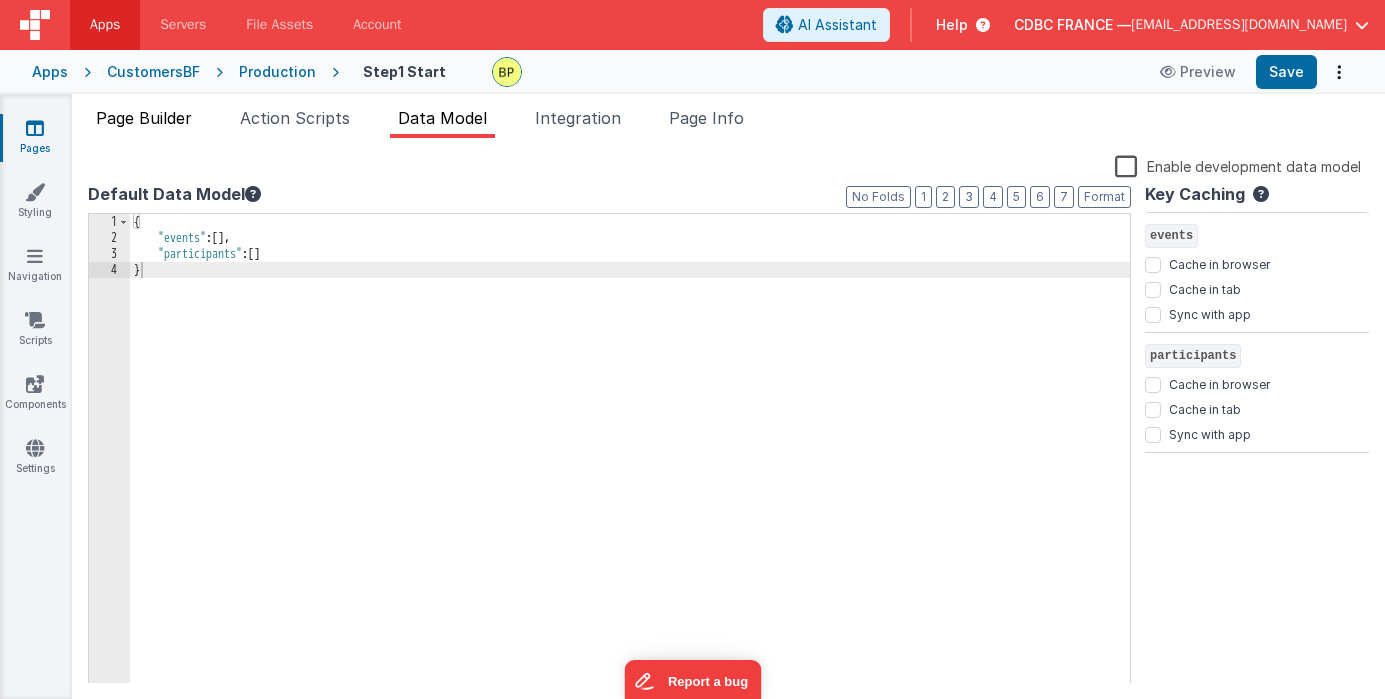 click on "Page Builder" at bounding box center (144, 118) 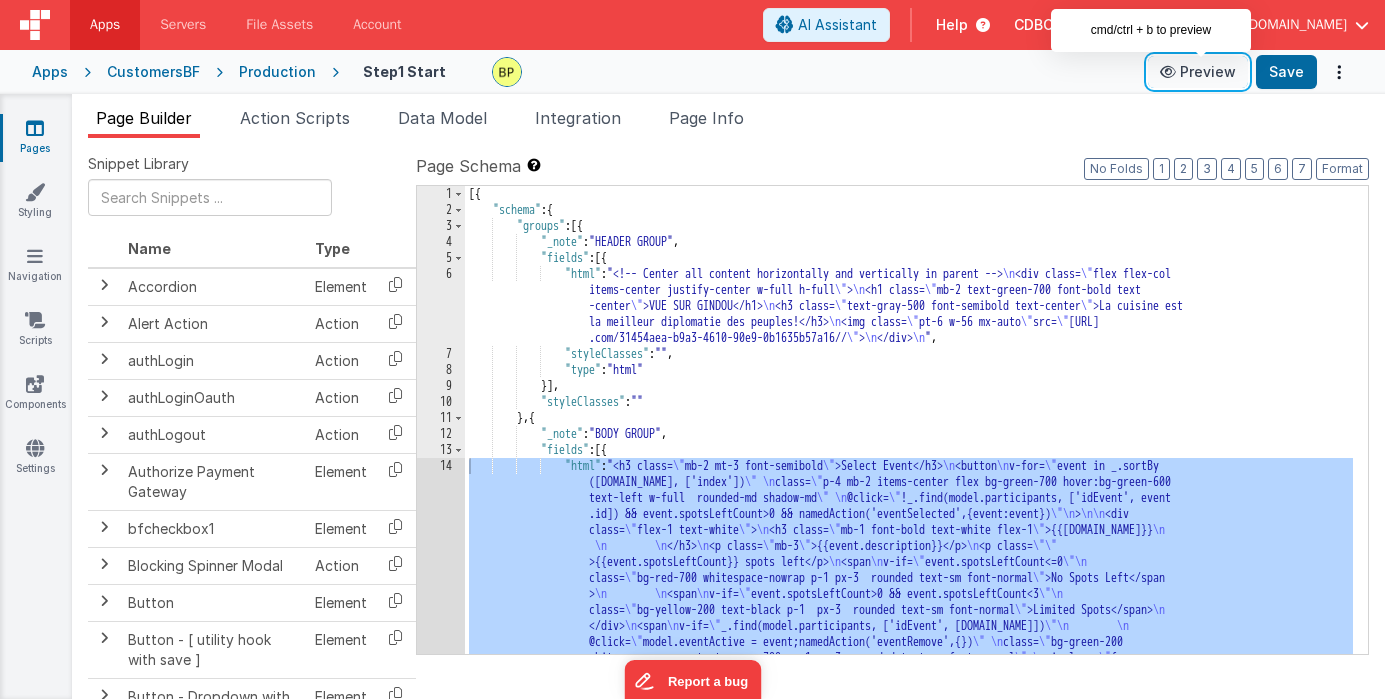drag, startPoint x: 1206, startPoint y: 73, endPoint x: 1184, endPoint y: 78, distance: 22.561028 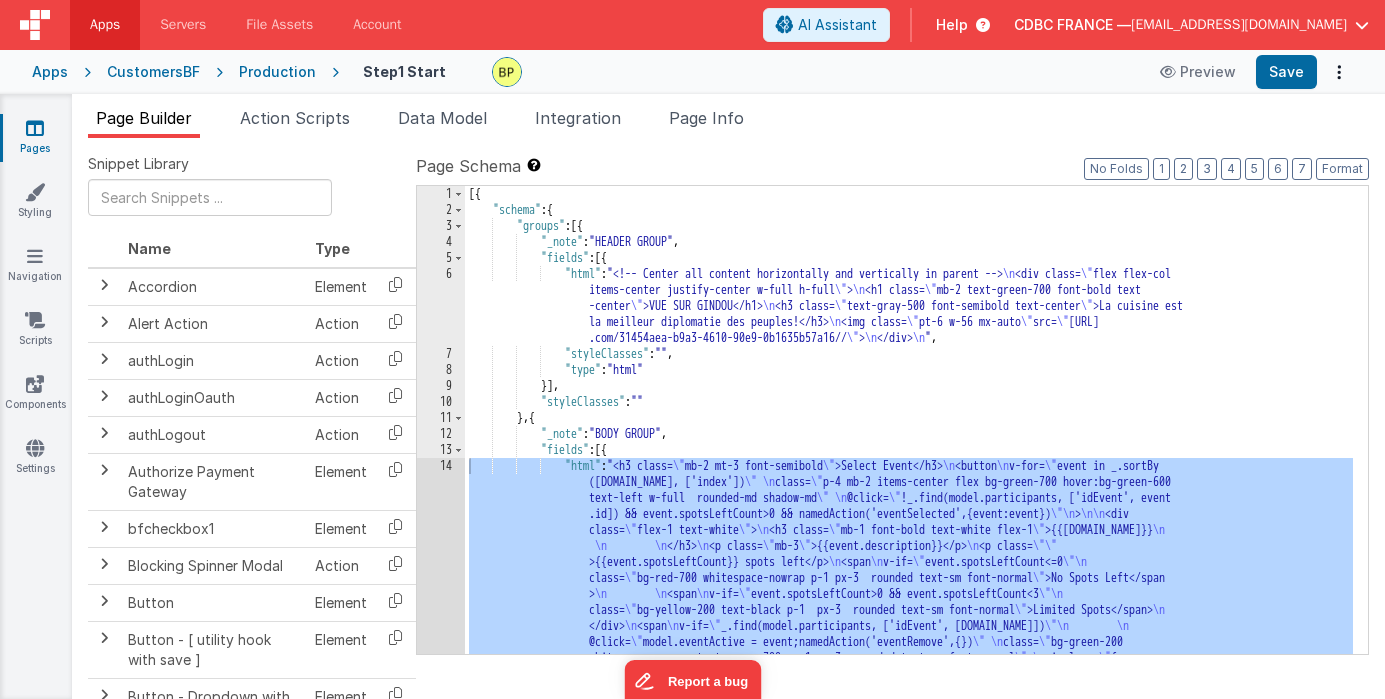 click on "Production" at bounding box center [277, 72] 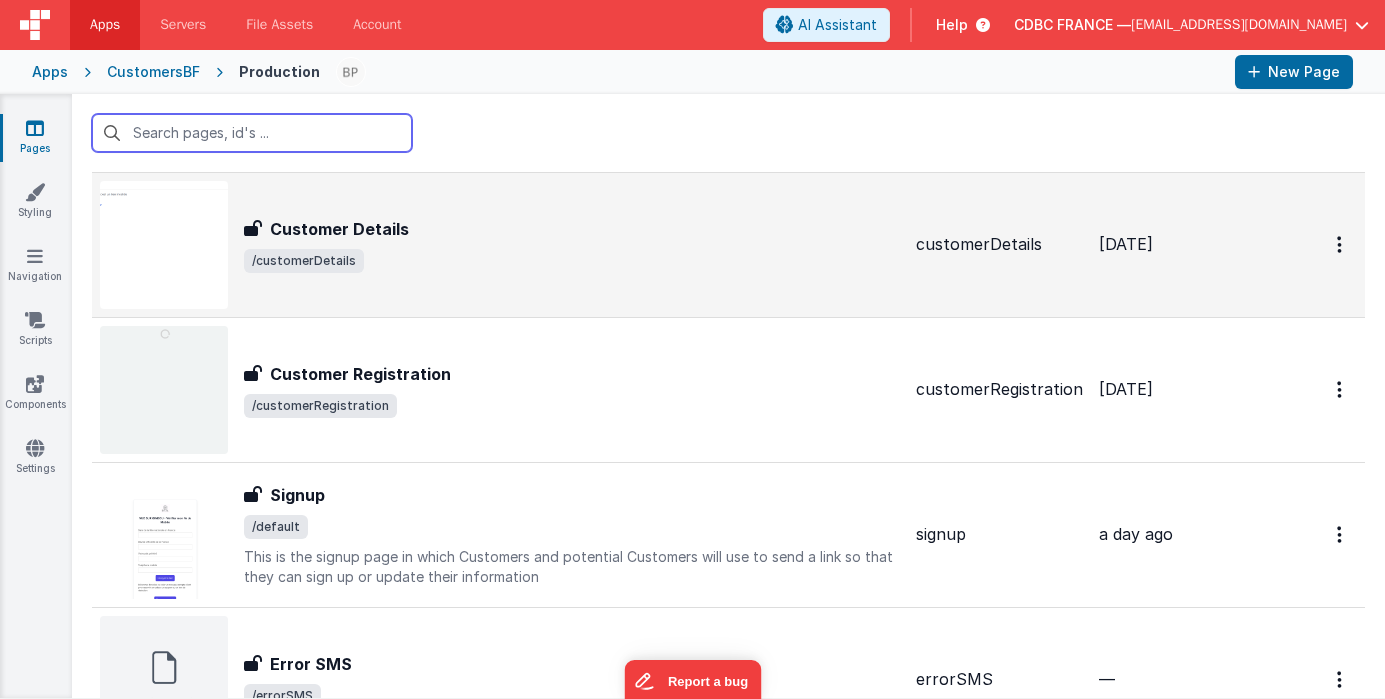 scroll, scrollTop: 0, scrollLeft: 0, axis: both 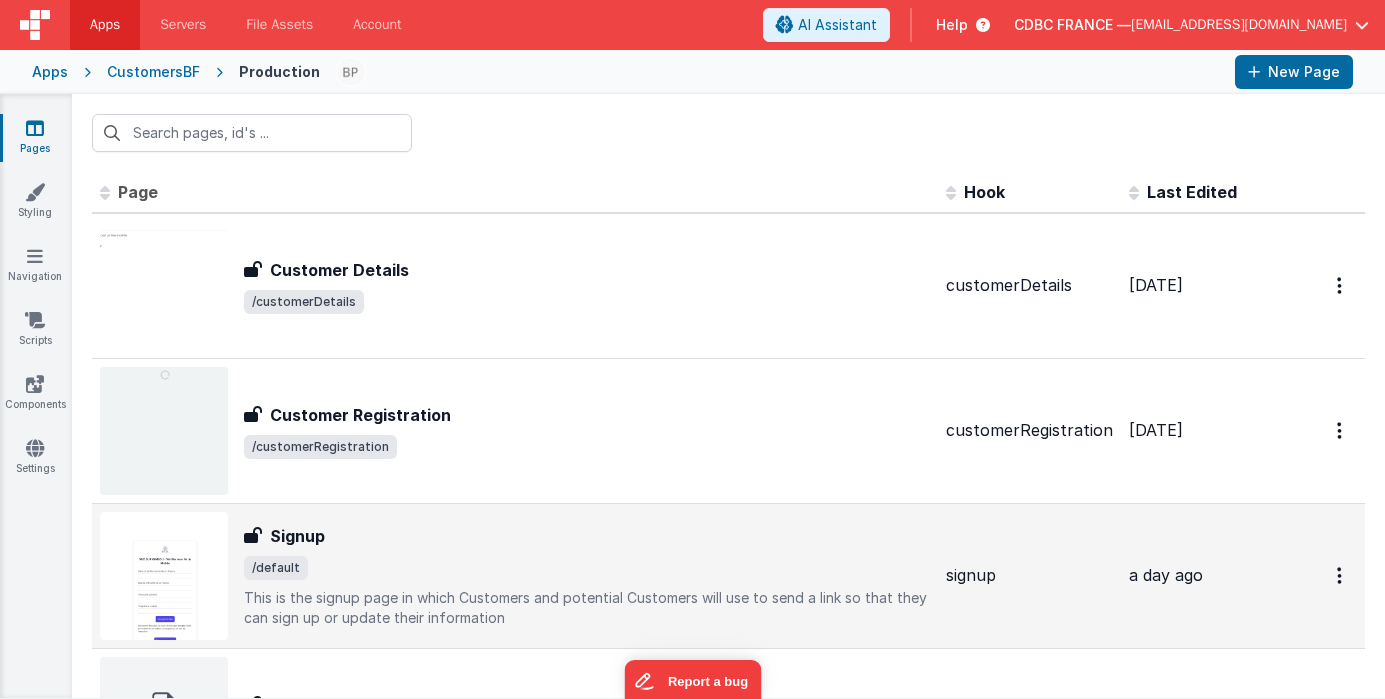 click on "/default" at bounding box center (587, 568) 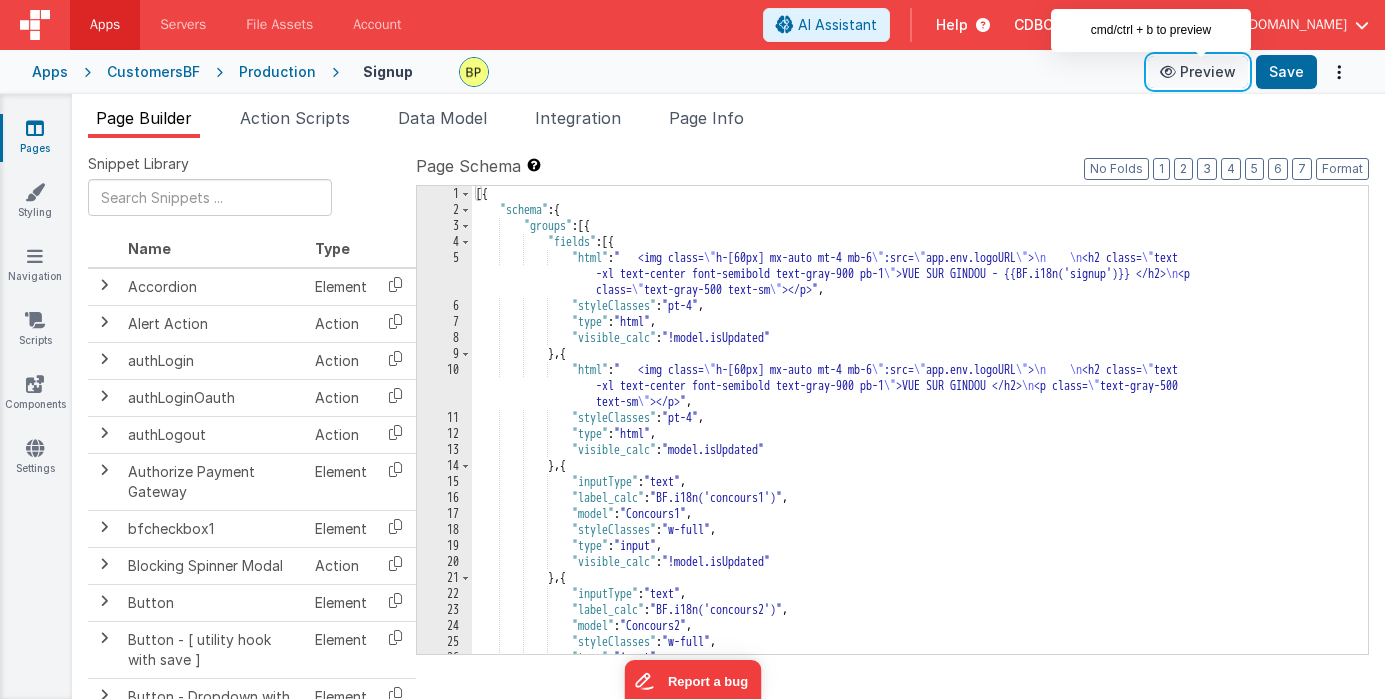 click on "Preview" at bounding box center (1198, 72) 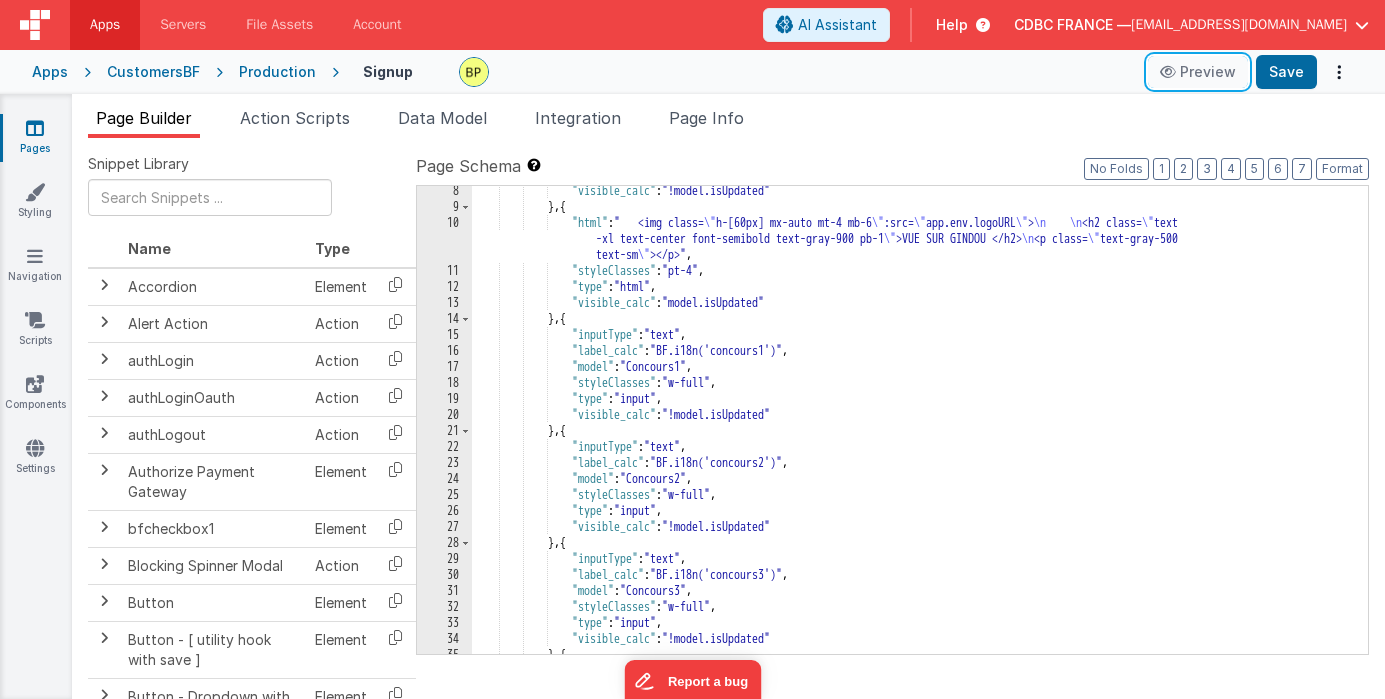 scroll, scrollTop: 149, scrollLeft: 0, axis: vertical 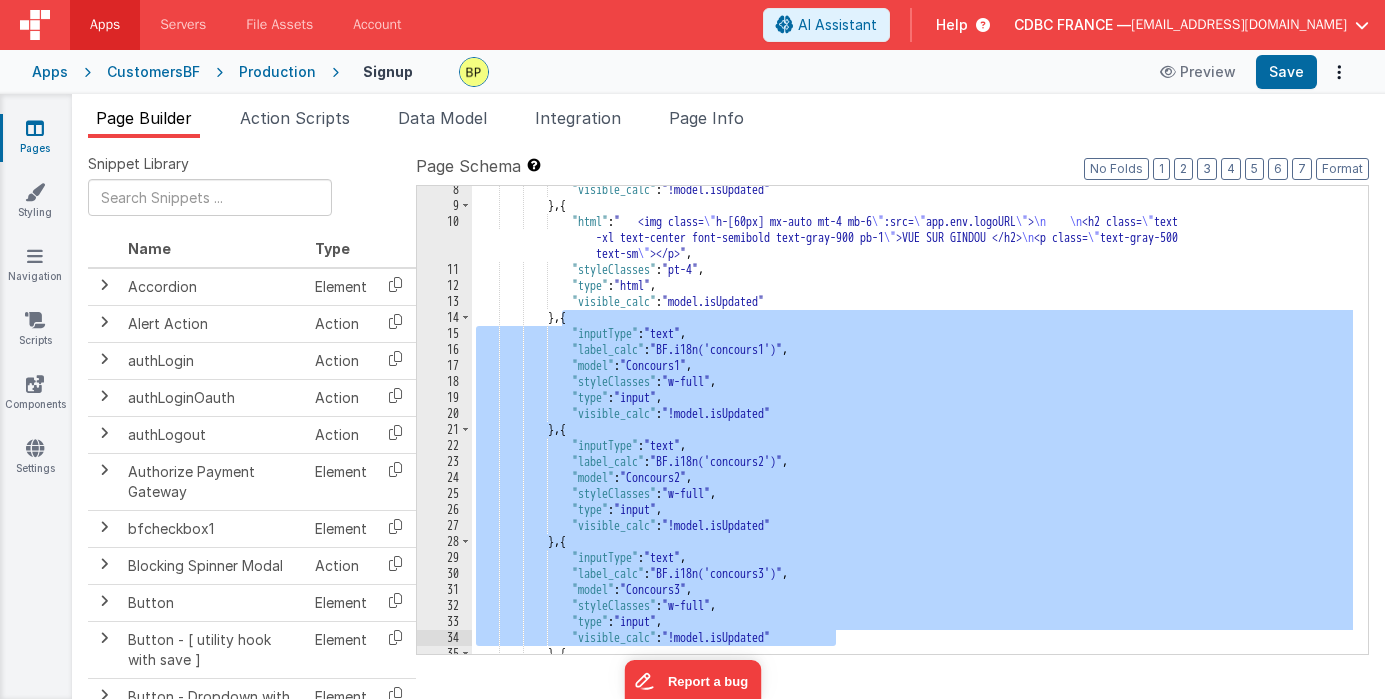 drag, startPoint x: 559, startPoint y: 320, endPoint x: 861, endPoint y: 629, distance: 432.0706 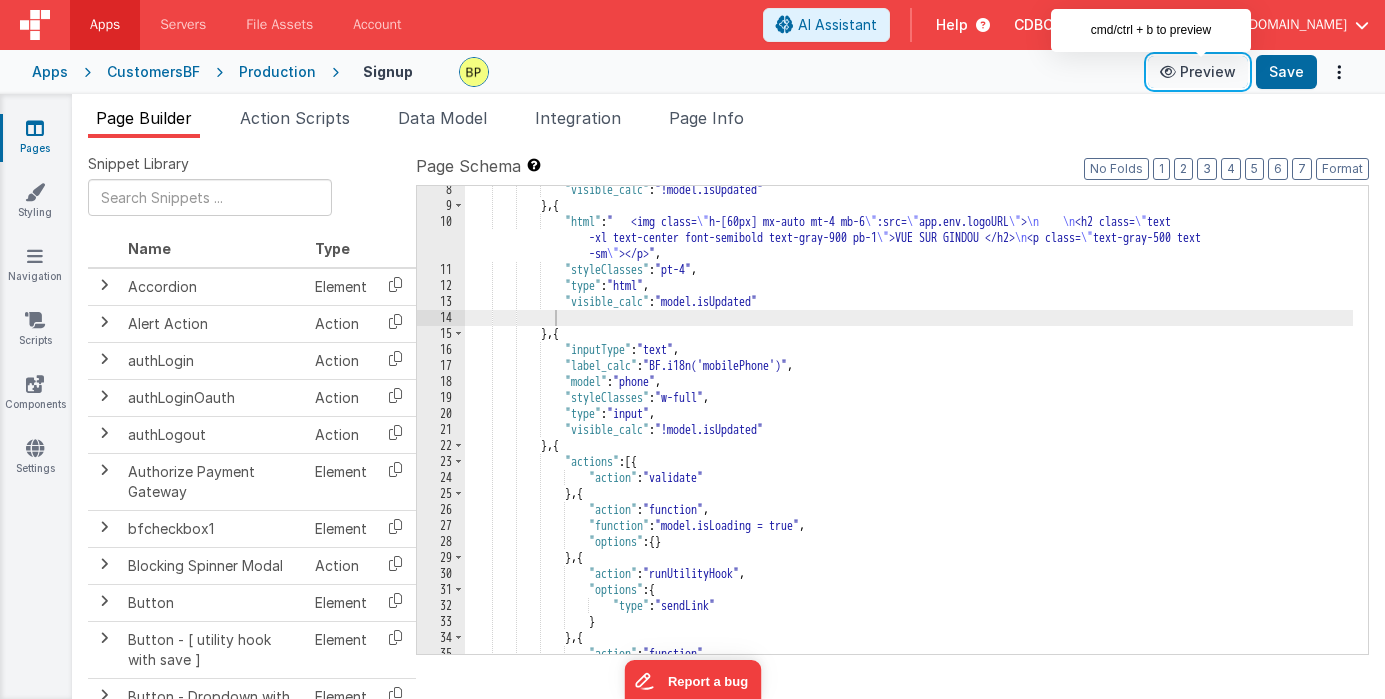click on "Preview" at bounding box center (1198, 72) 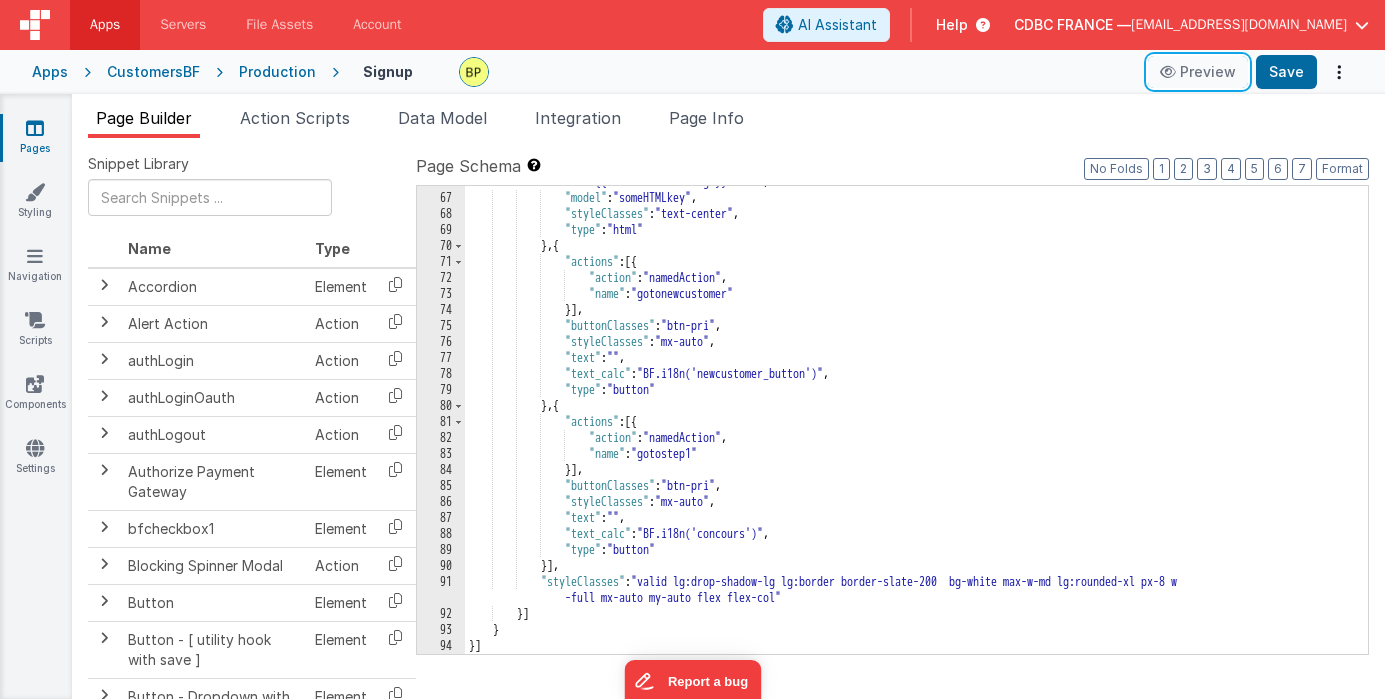 scroll, scrollTop: 0, scrollLeft: 0, axis: both 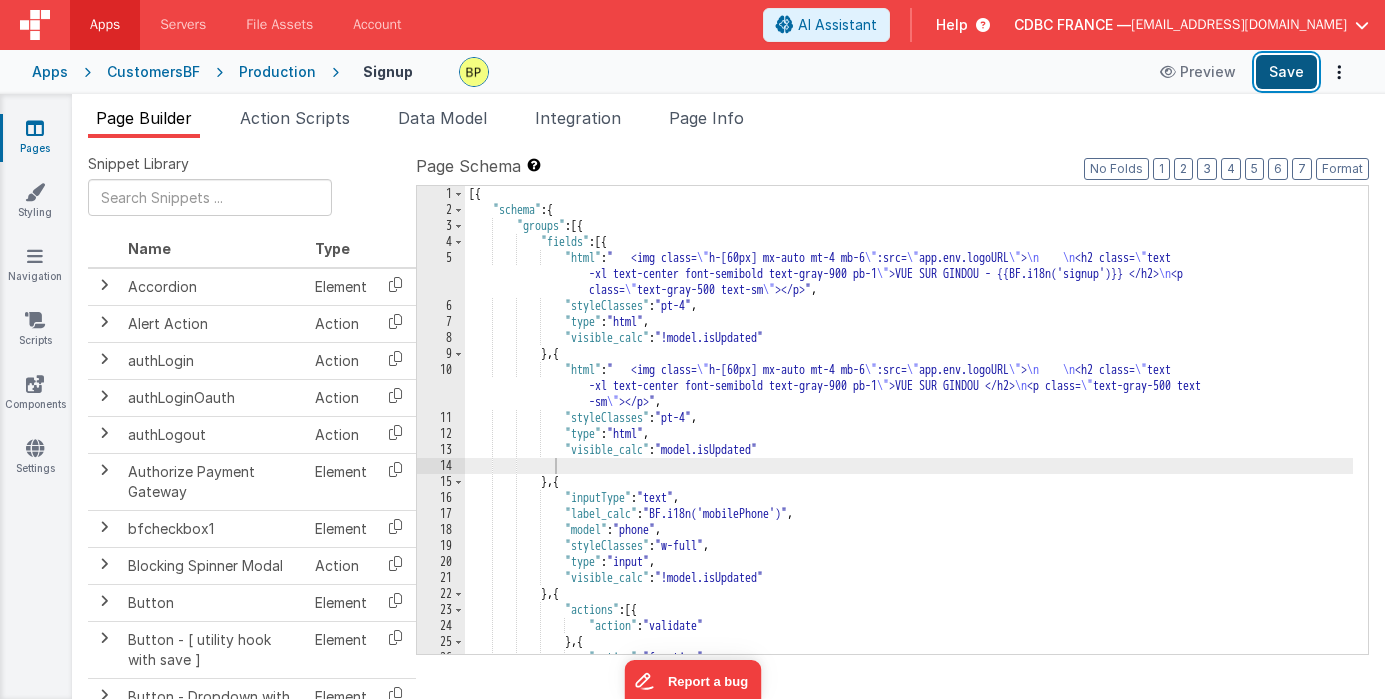 click on "Save" at bounding box center [1286, 72] 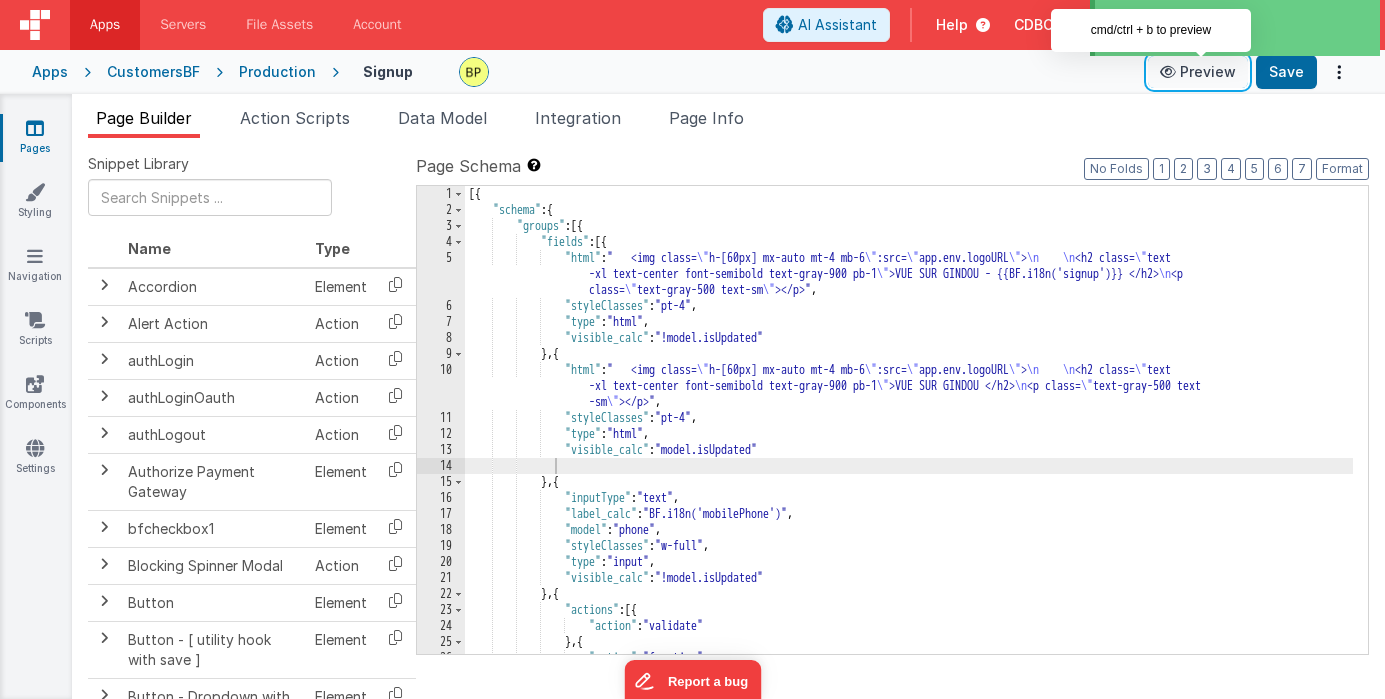 click on "Preview" at bounding box center (1198, 72) 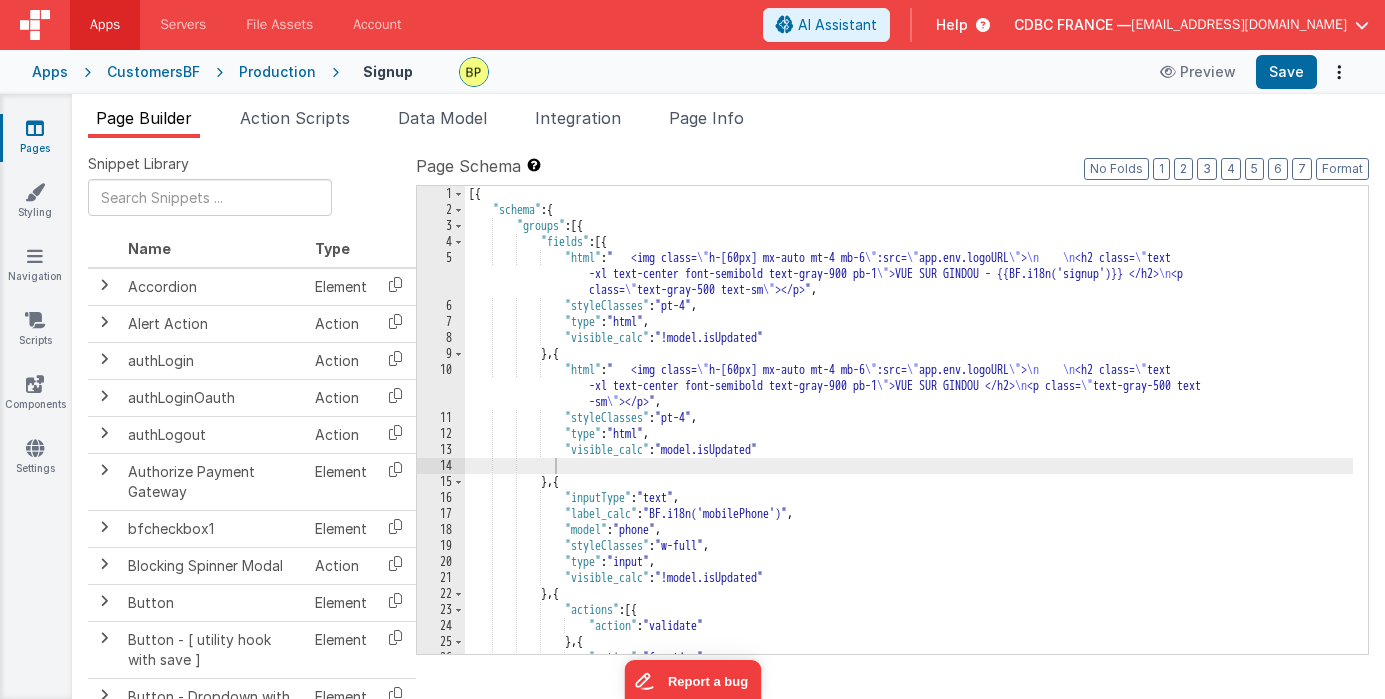 click on "Production" at bounding box center [277, 72] 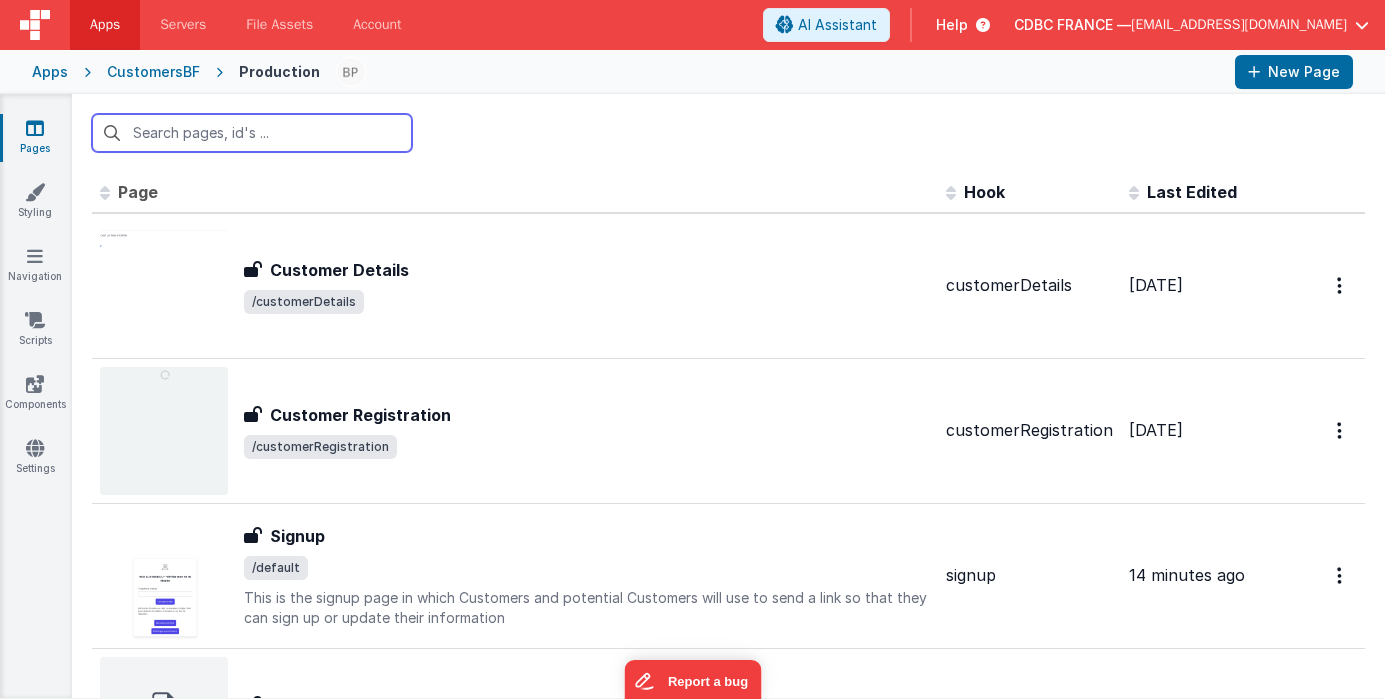 scroll, scrollTop: 1352, scrollLeft: 0, axis: vertical 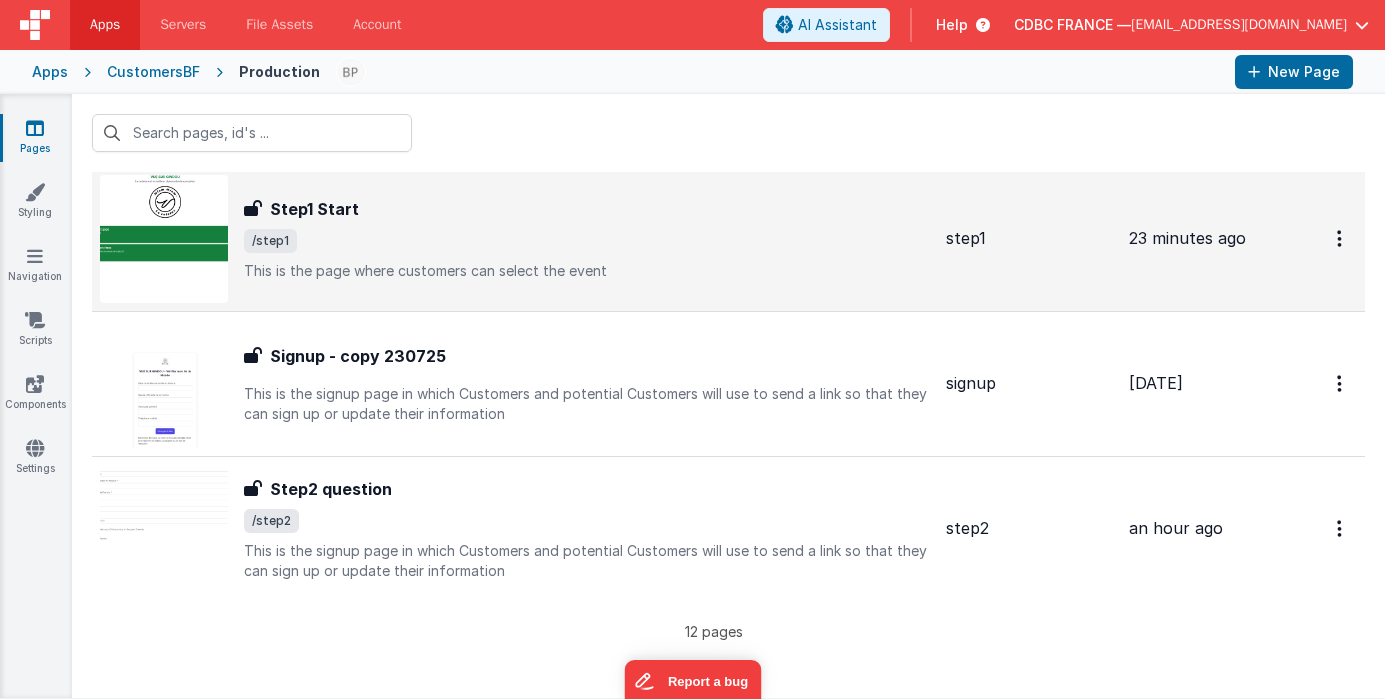 click on "Step1 Start
Step1 Start
/step1   This is the page where customers can select the event" at bounding box center (587, 239) 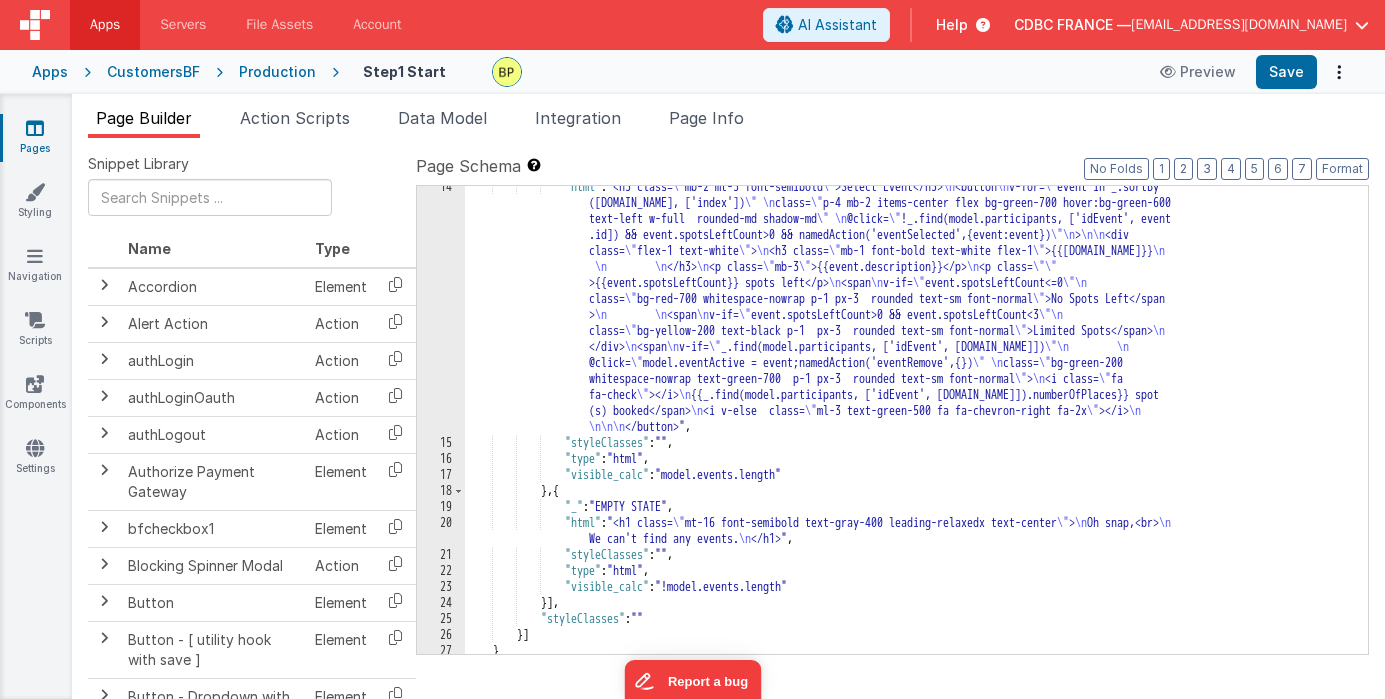 scroll, scrollTop: 300, scrollLeft: 0, axis: vertical 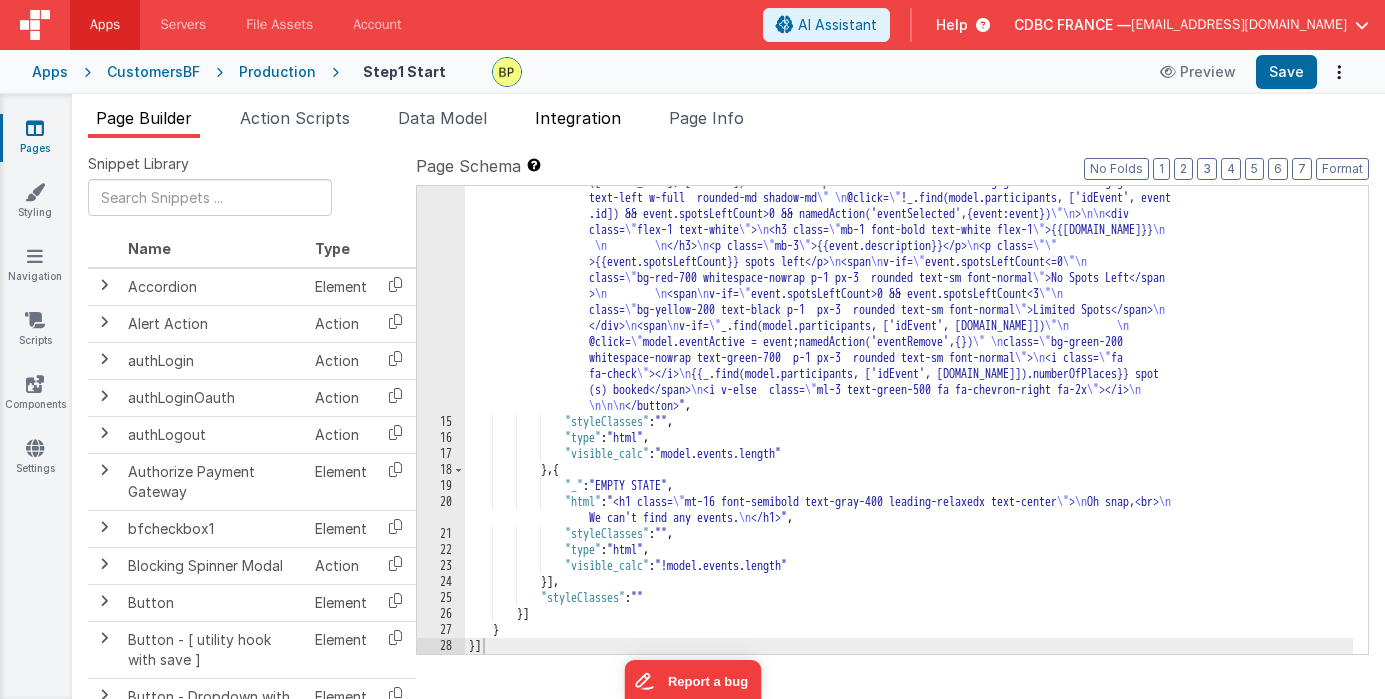 click on "Integration" at bounding box center [578, 118] 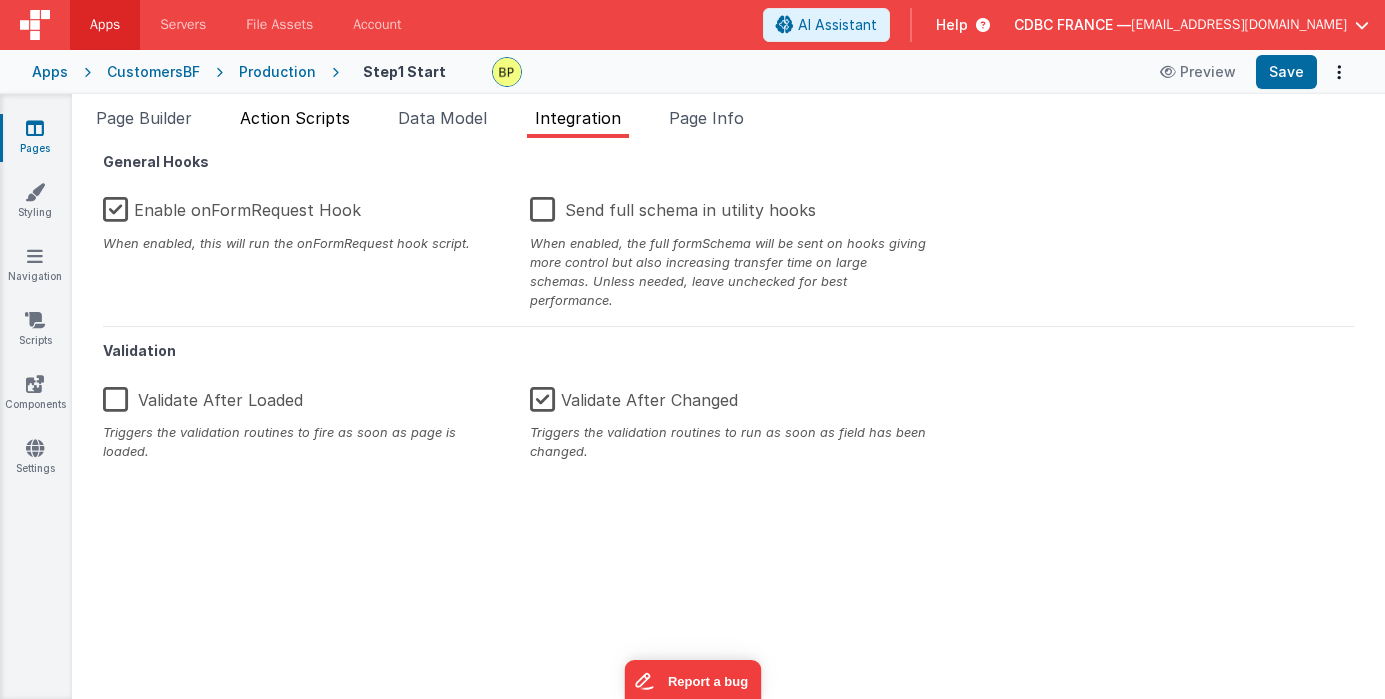 click on "Action Scripts" at bounding box center [295, 118] 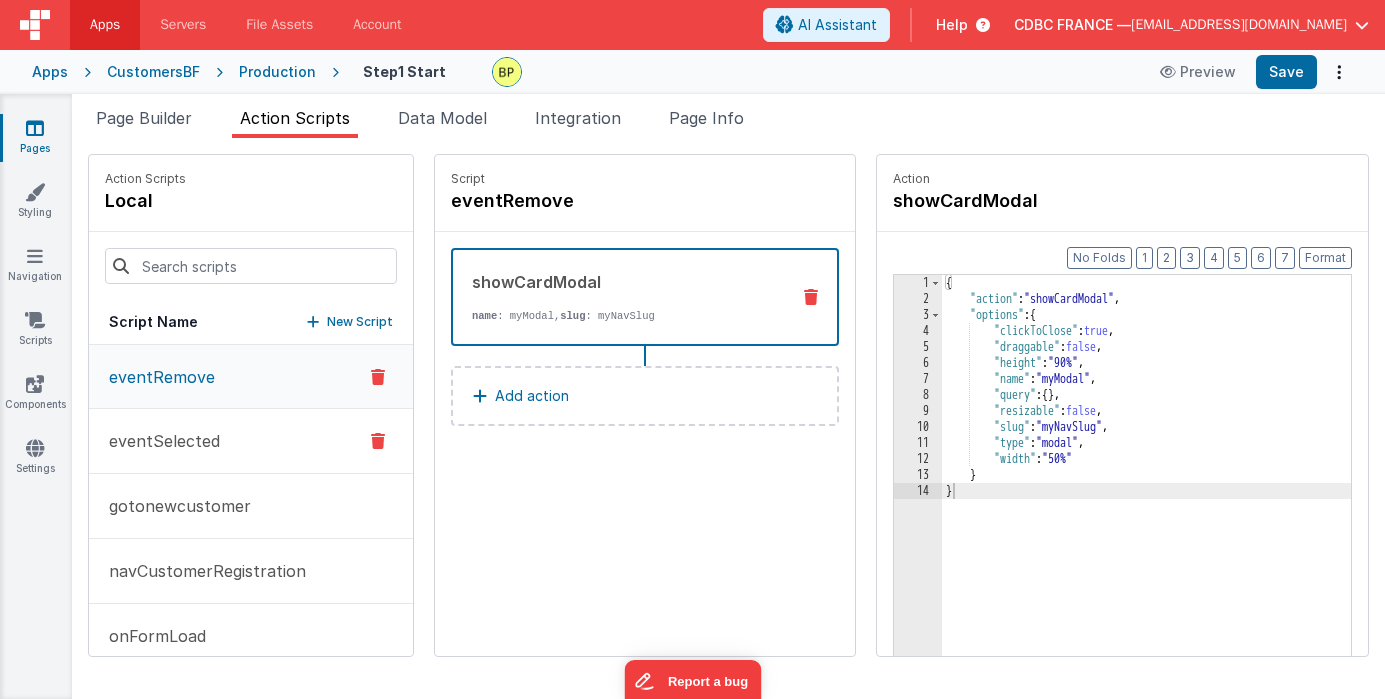 click on "eventSelected" at bounding box center (158, 441) 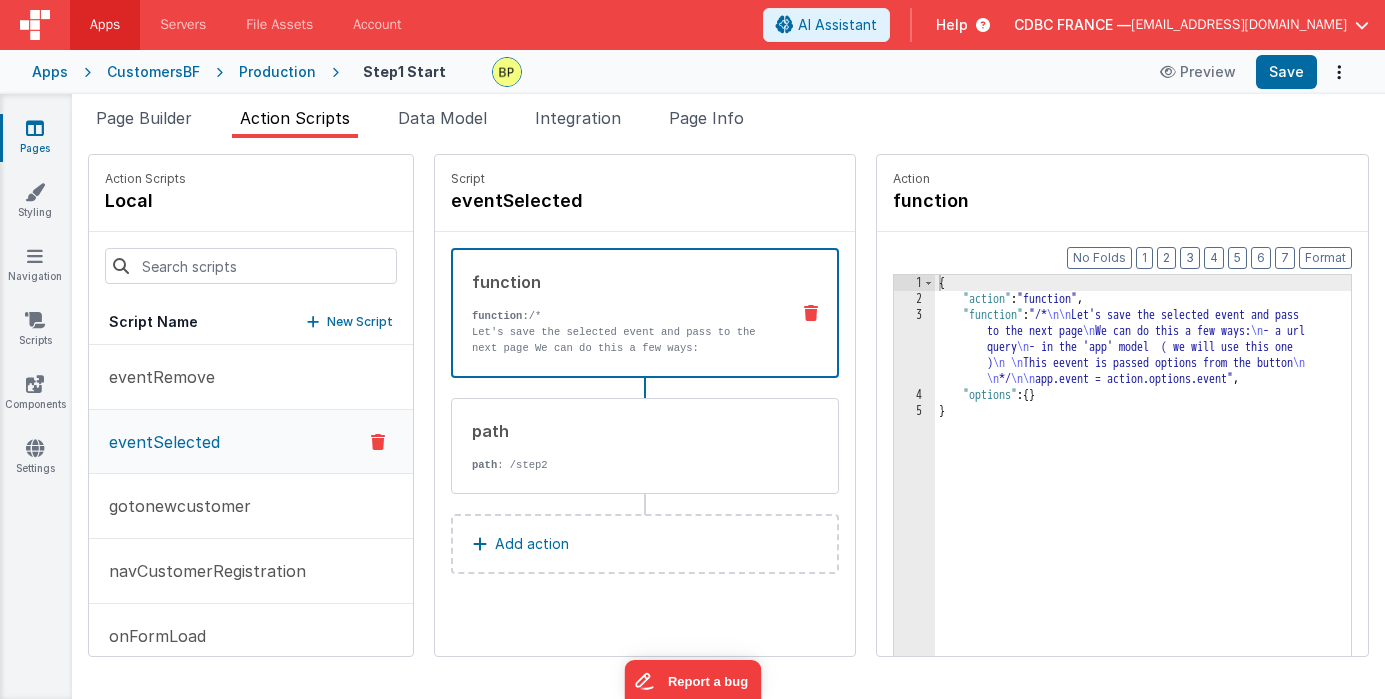 click on "Production" at bounding box center [277, 72] 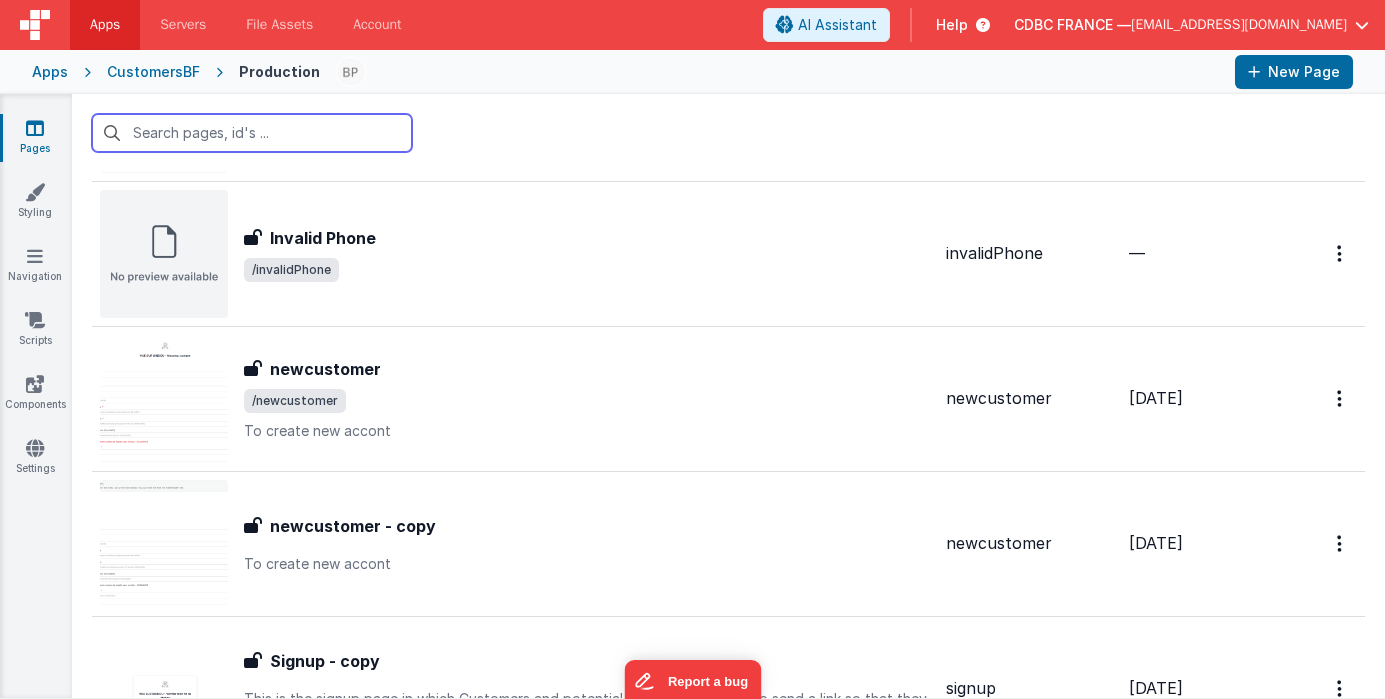 scroll, scrollTop: 1352, scrollLeft: 0, axis: vertical 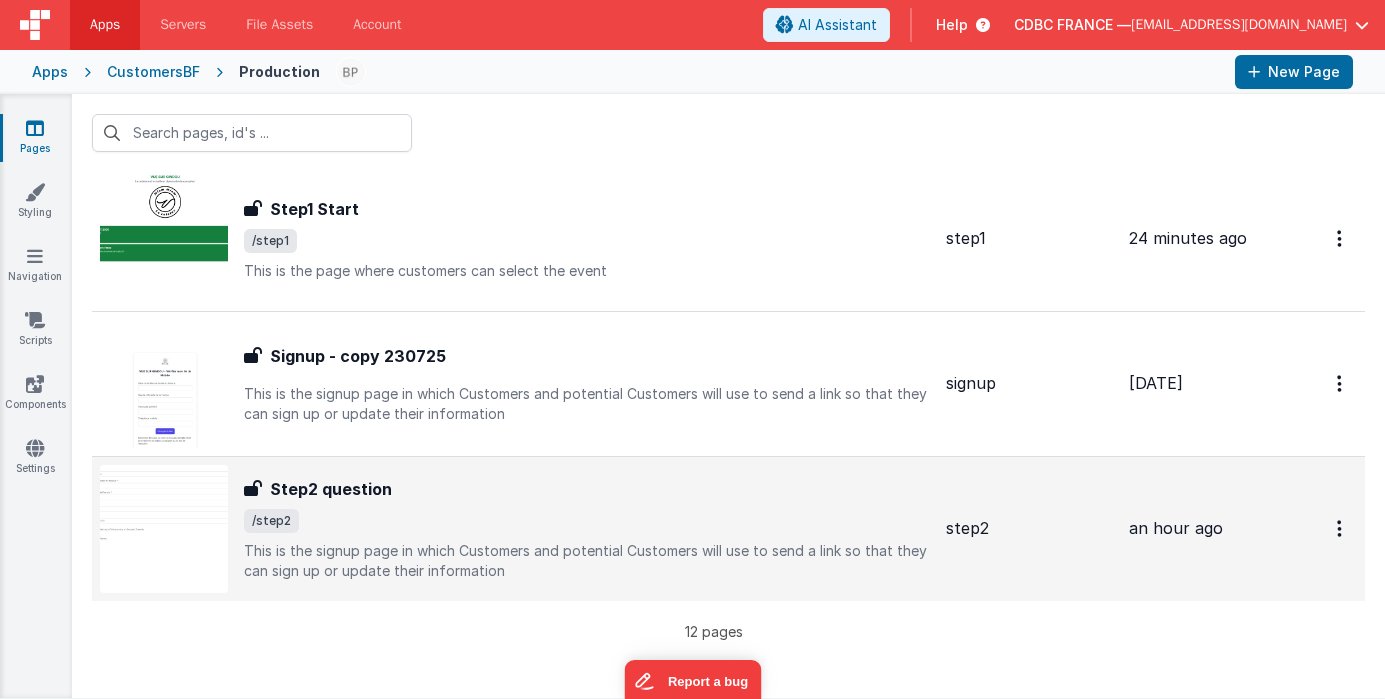 click on "/step2" at bounding box center (587, 521) 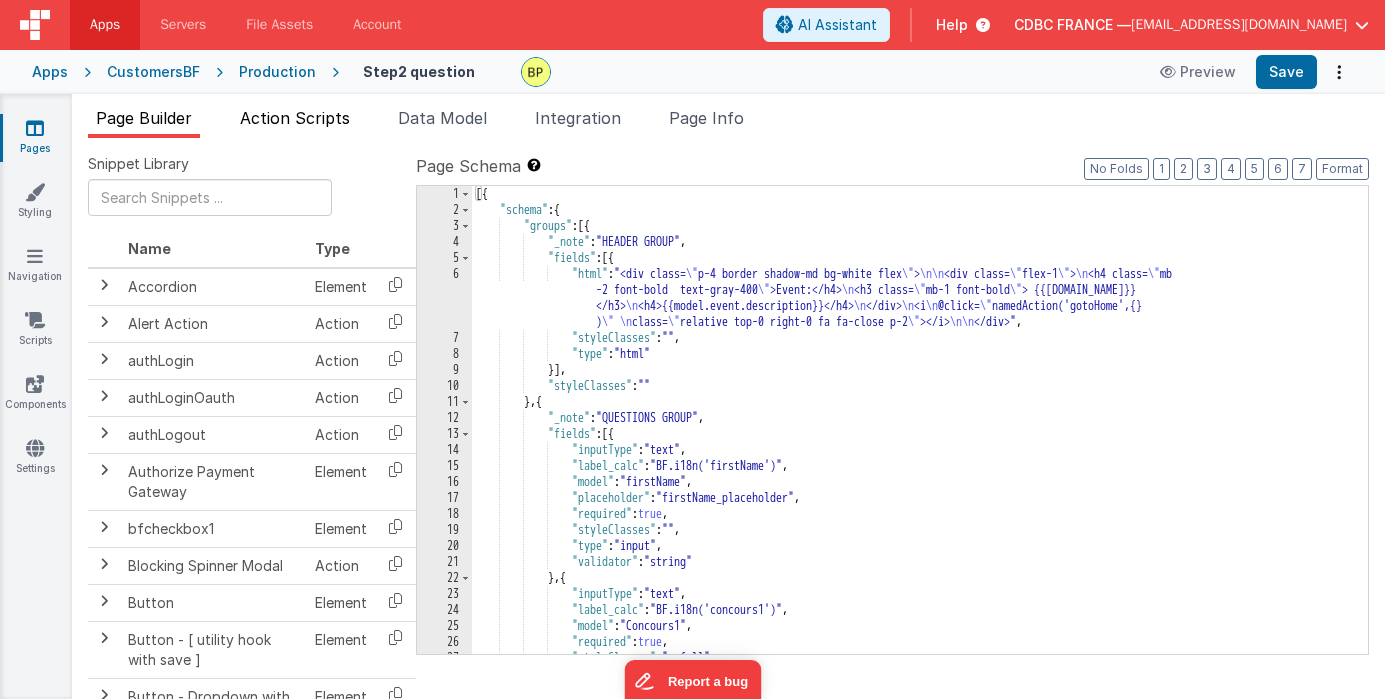 click on "Action Scripts" at bounding box center (295, 118) 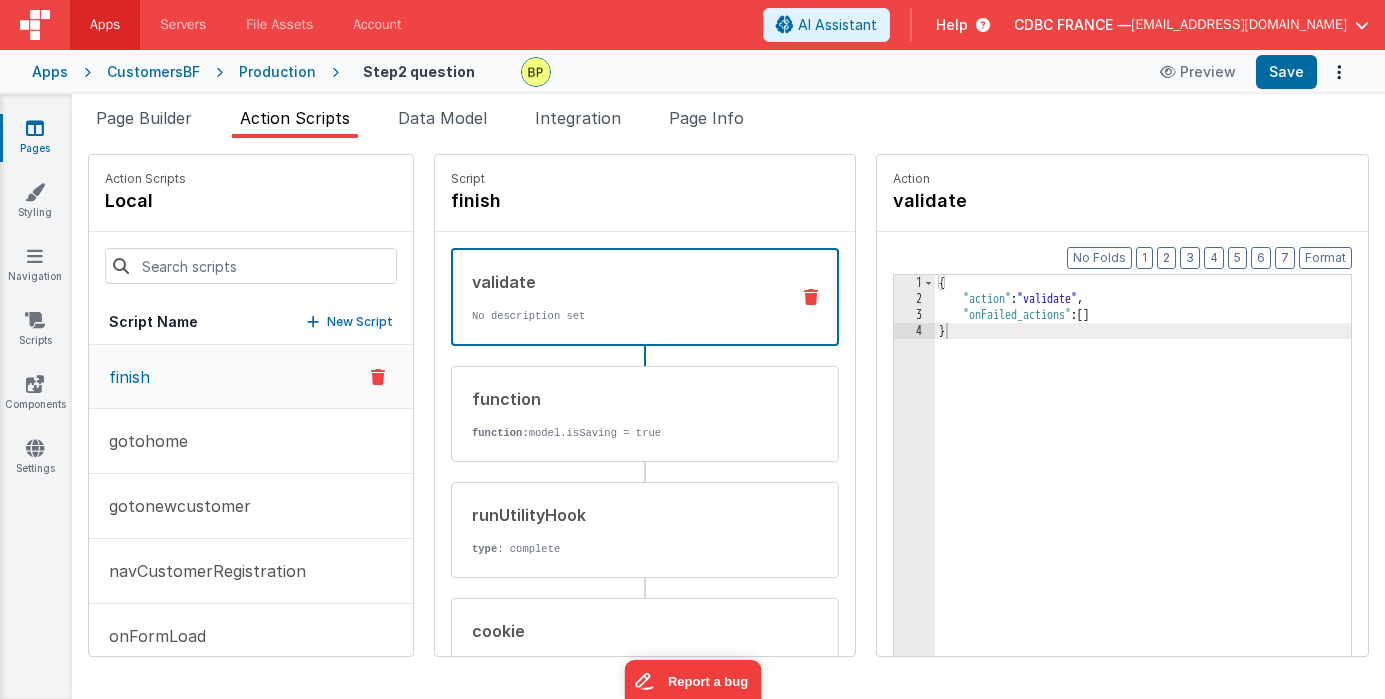 click on "validate" at bounding box center (622, 282) 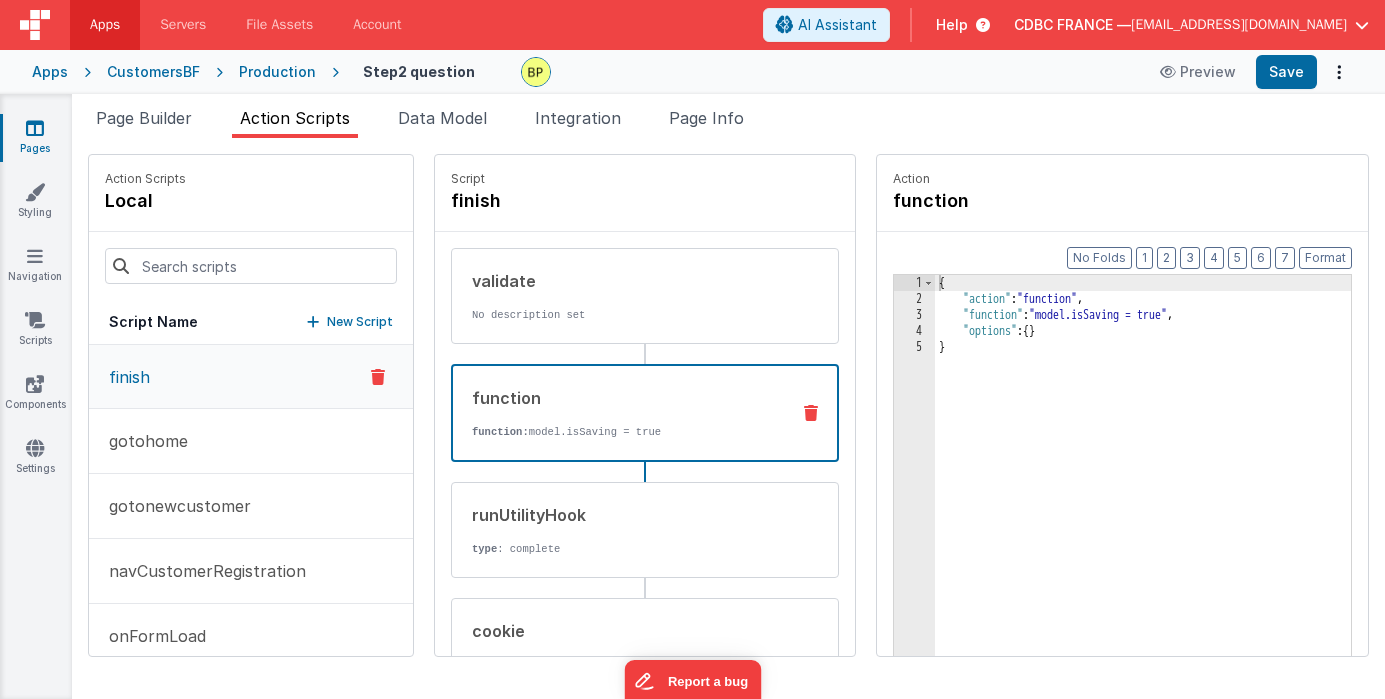 click on "function" at bounding box center (622, 398) 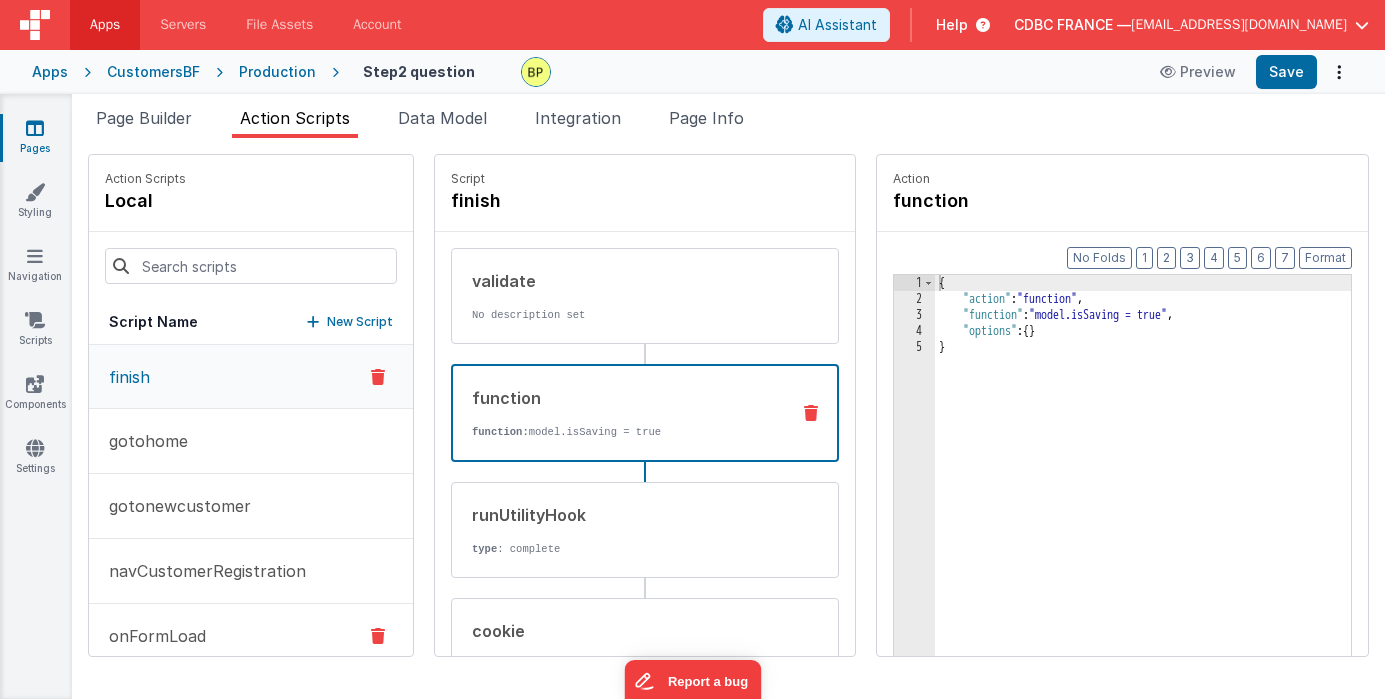 click on "onFormLoad" at bounding box center (251, 636) 